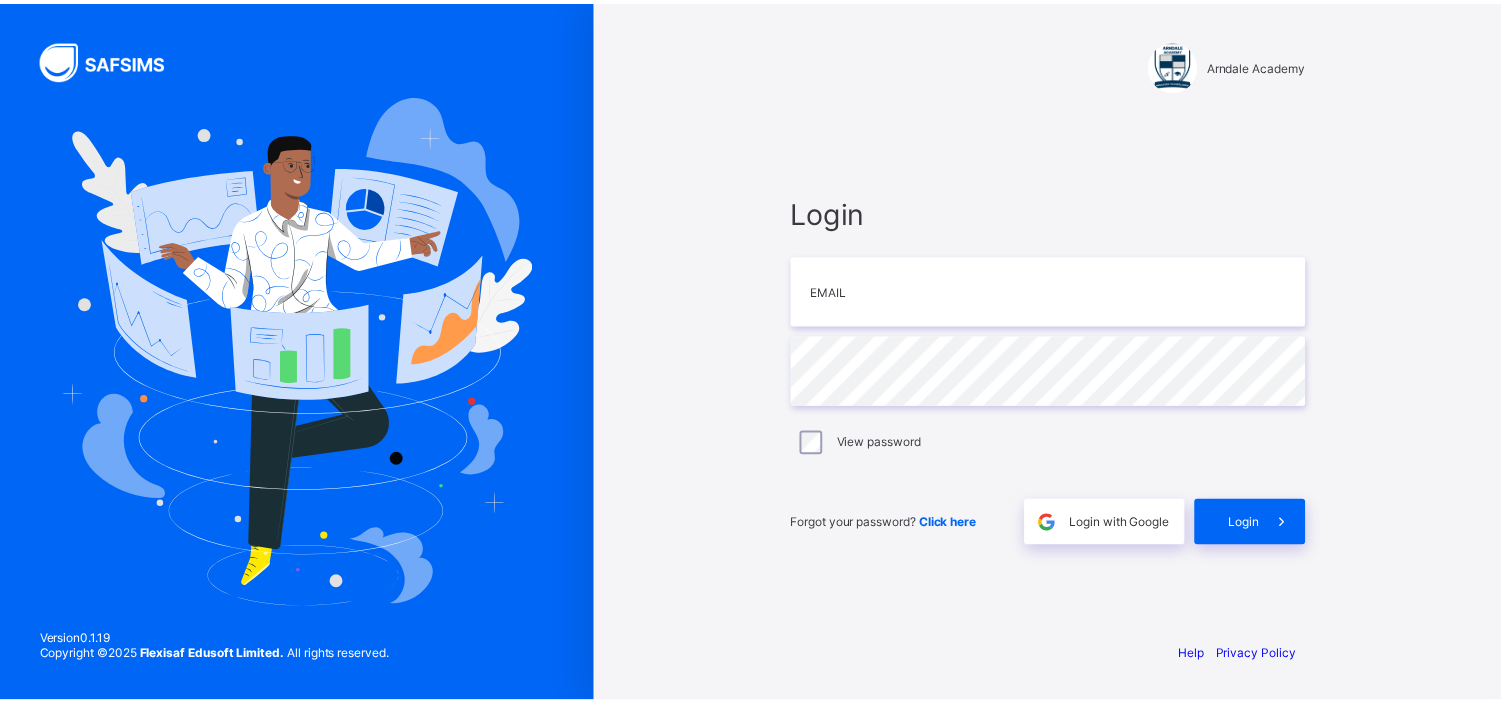 scroll, scrollTop: 0, scrollLeft: 0, axis: both 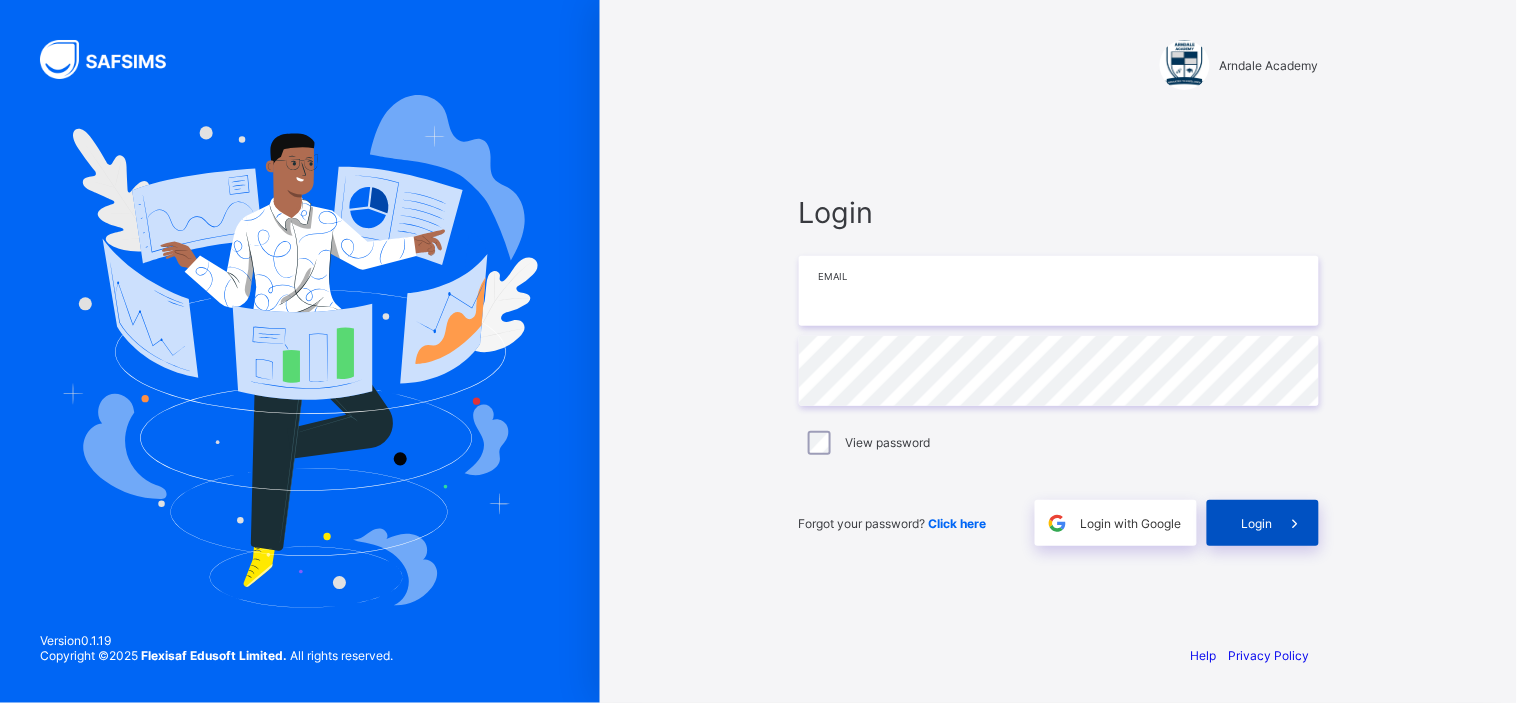 type on "**********" 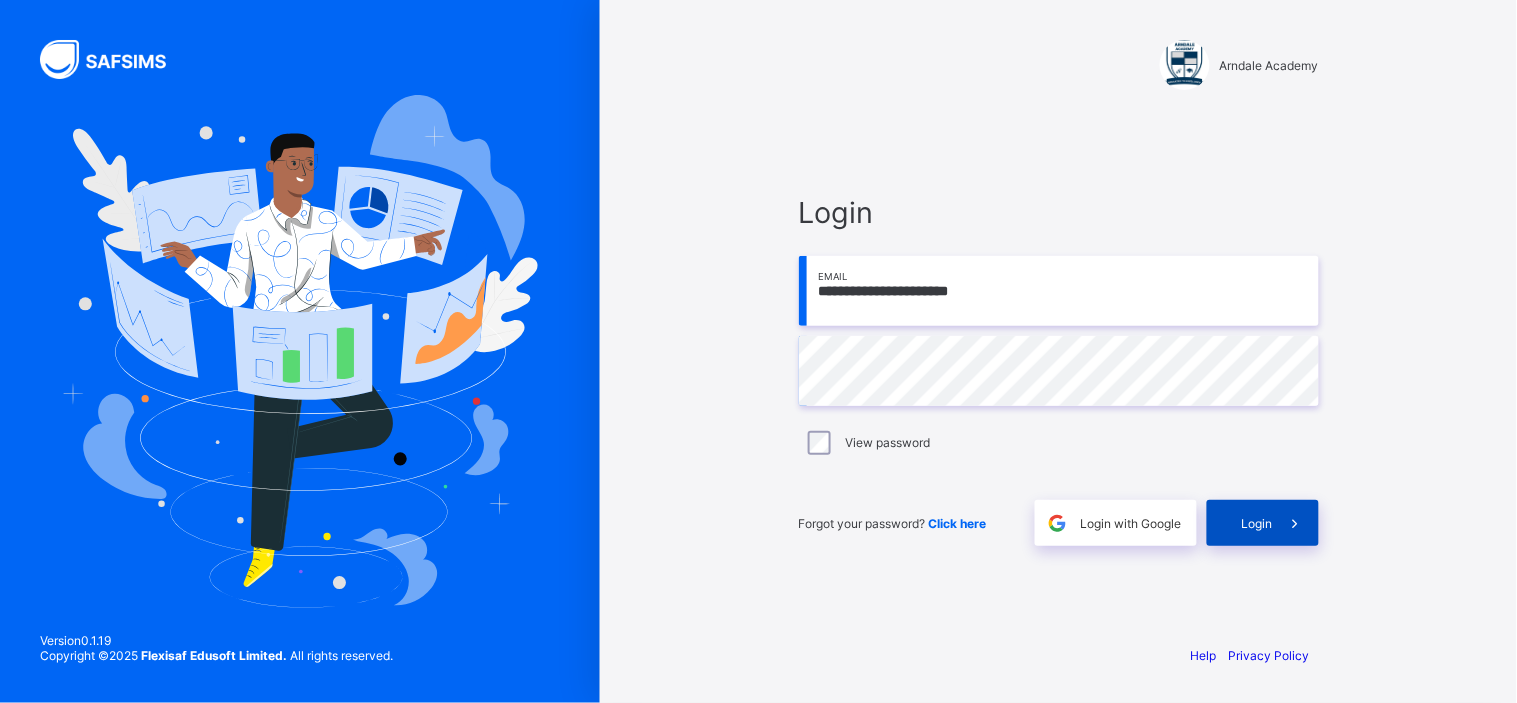 click on "Login" at bounding box center (1257, 523) 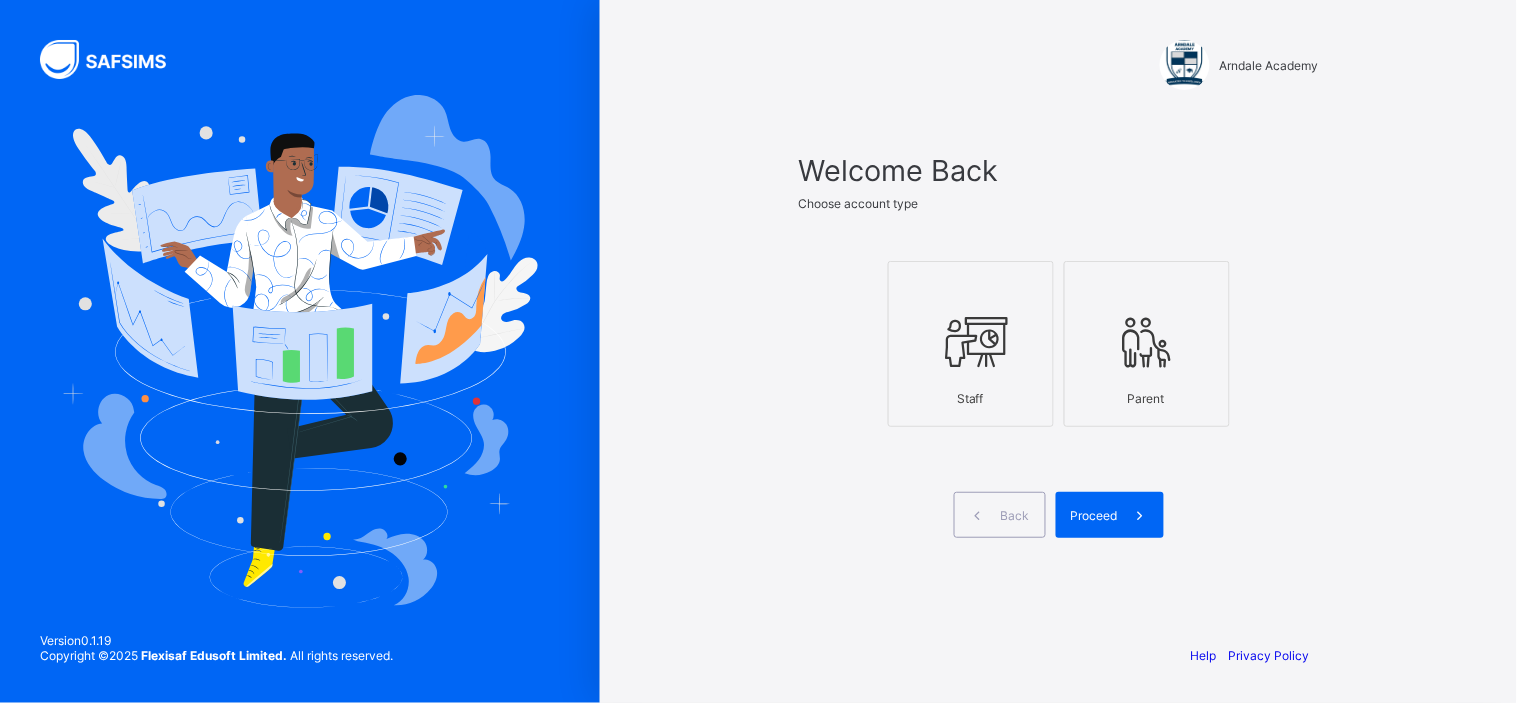 click at bounding box center (971, 341) 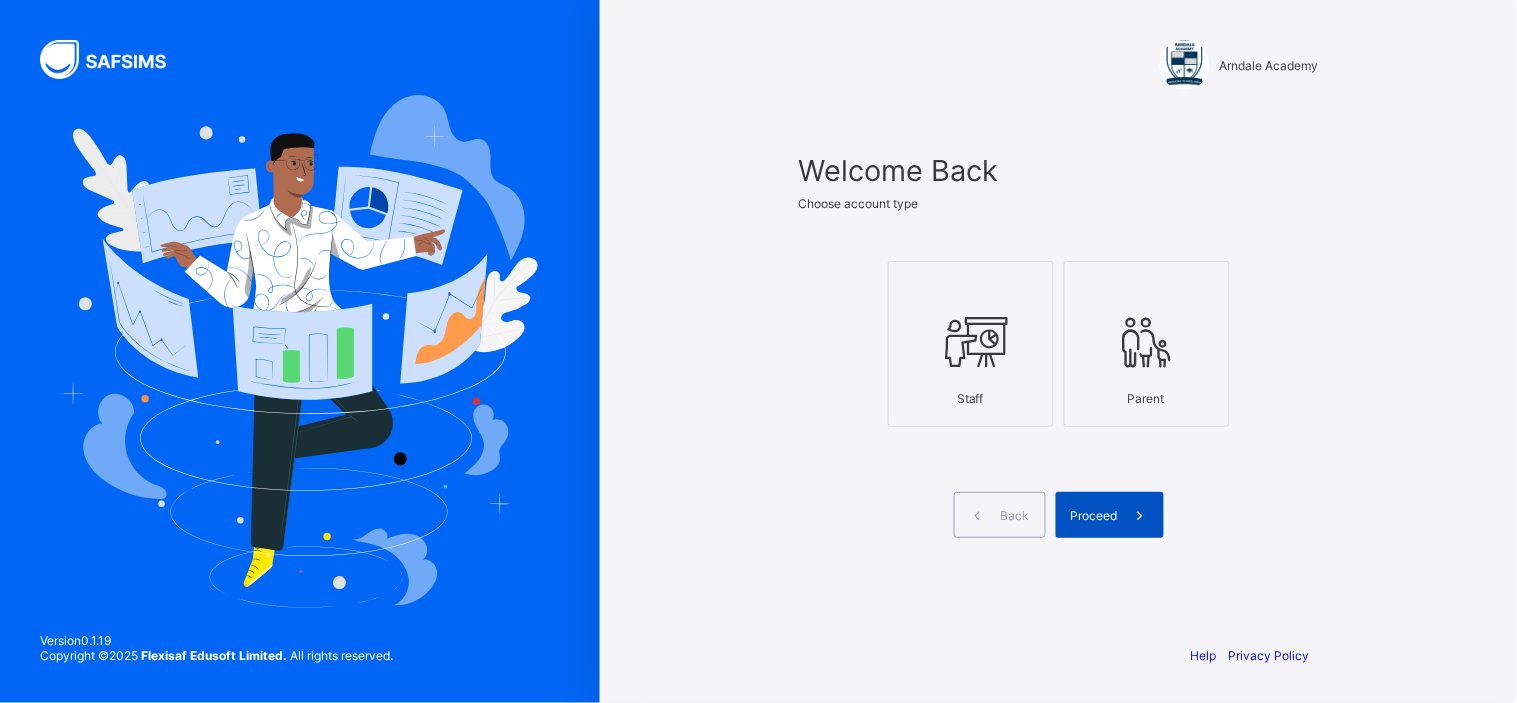 click on "Proceed" at bounding box center [1094, 515] 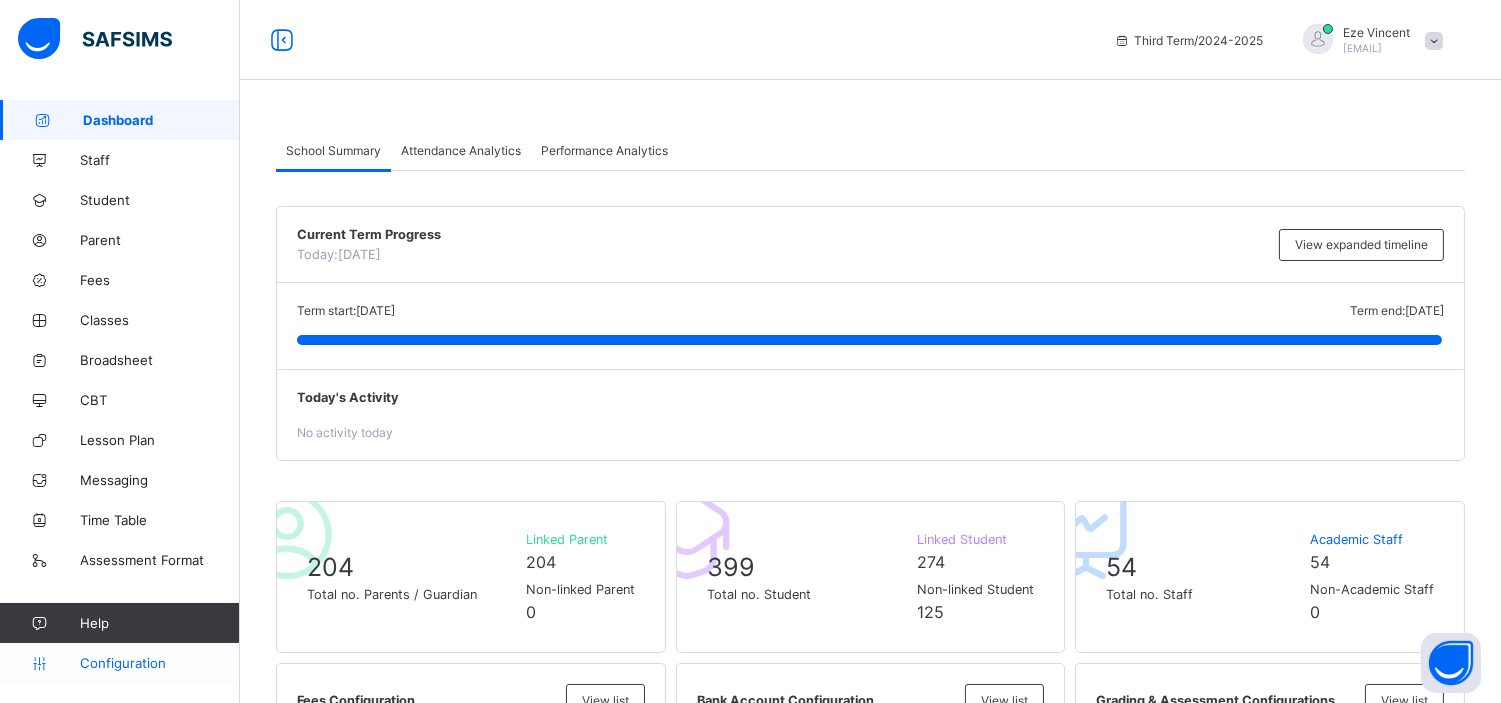 click on "Configuration" at bounding box center (159, 663) 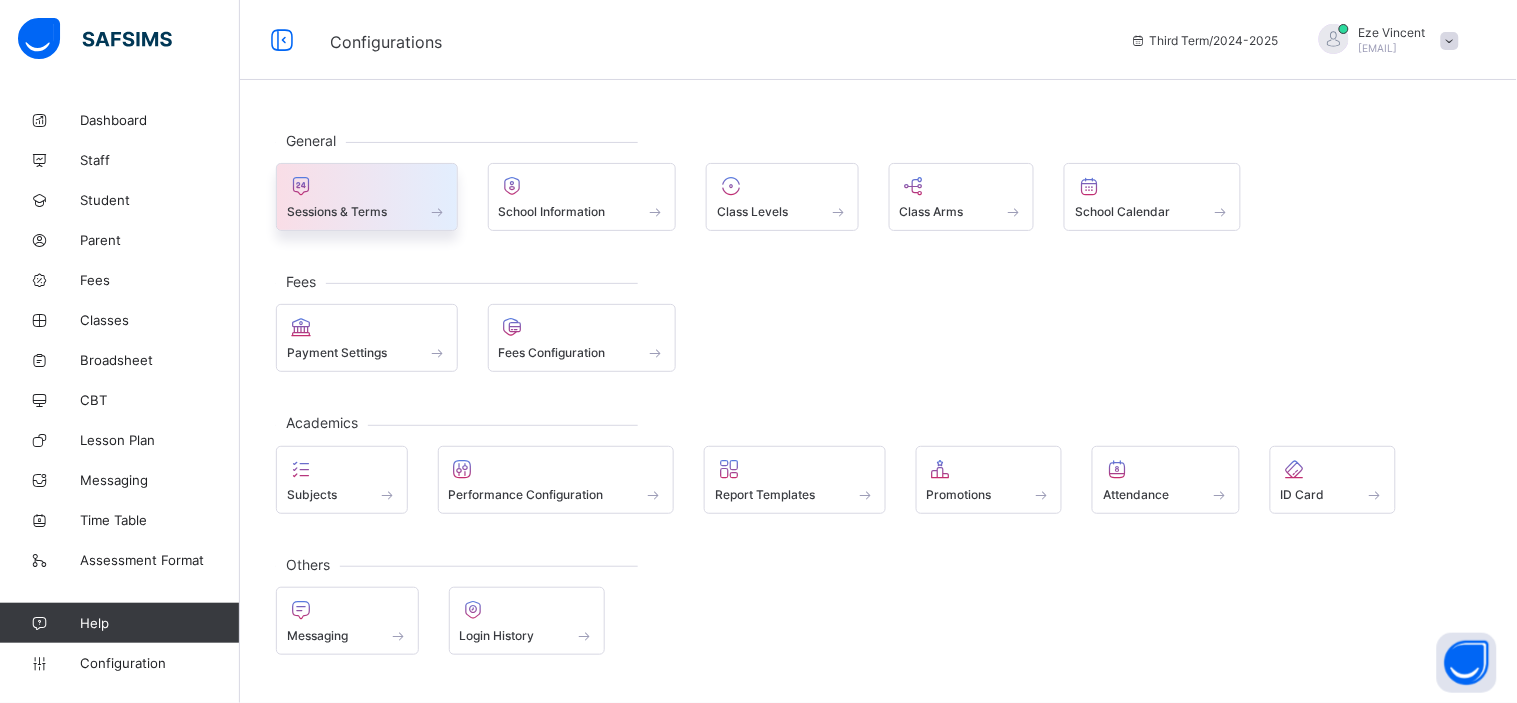 click at bounding box center [367, 200] 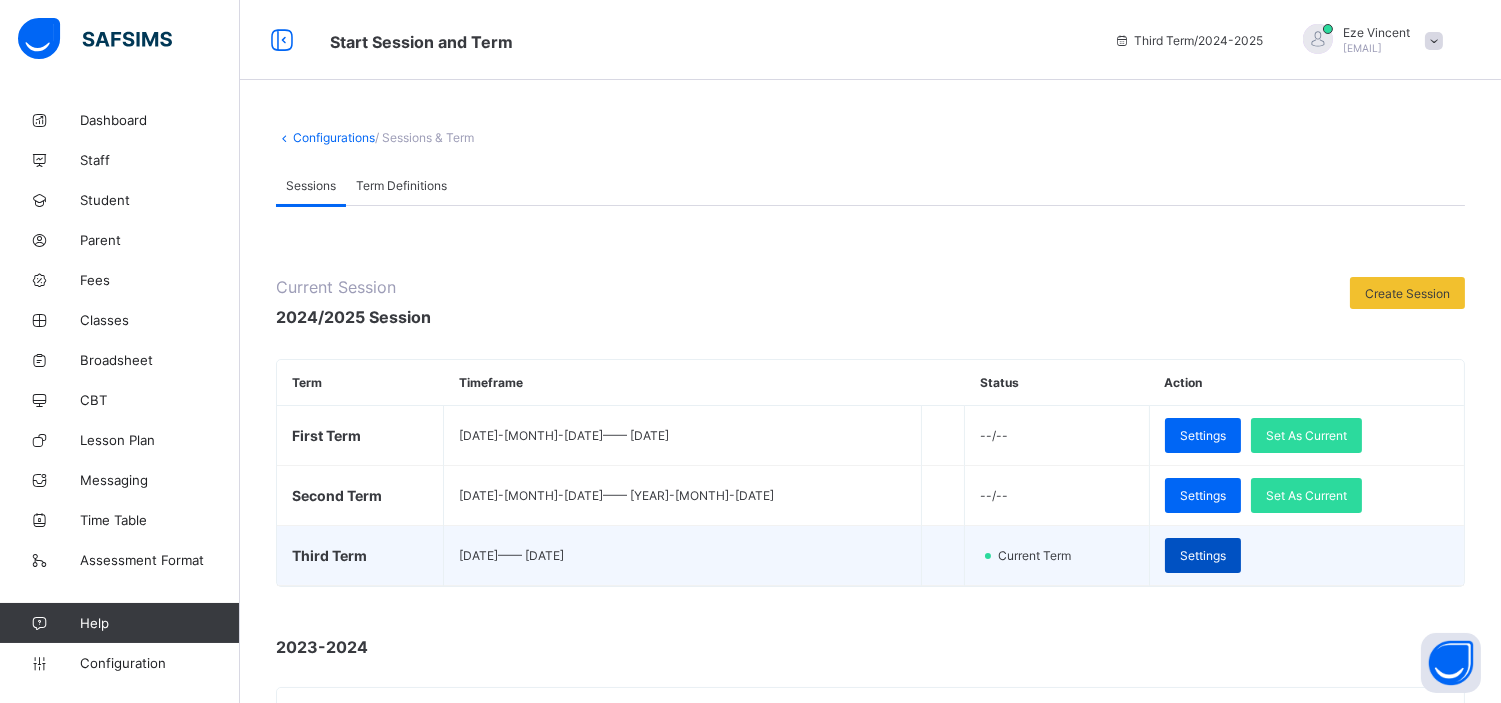 click on "Settings" at bounding box center (1203, 555) 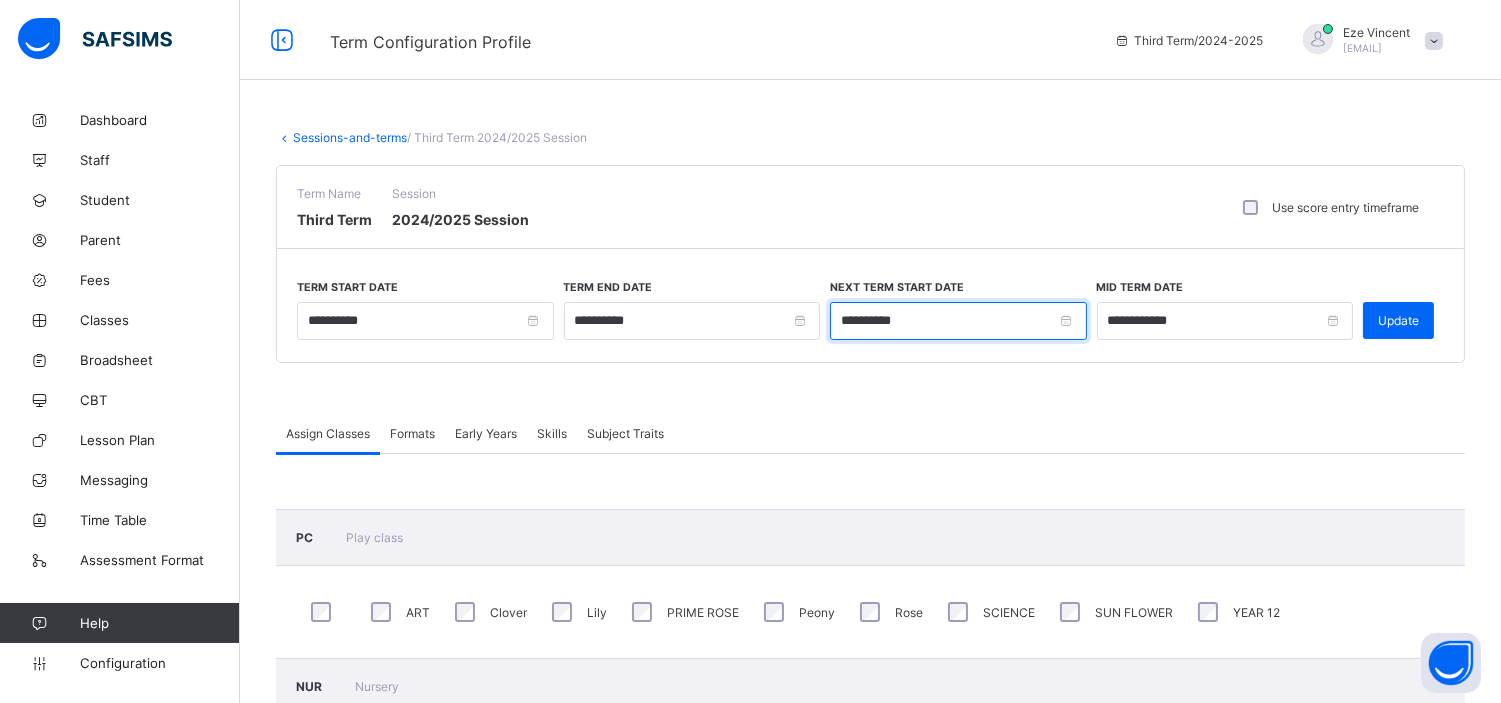 click on "**********" at bounding box center [958, 321] 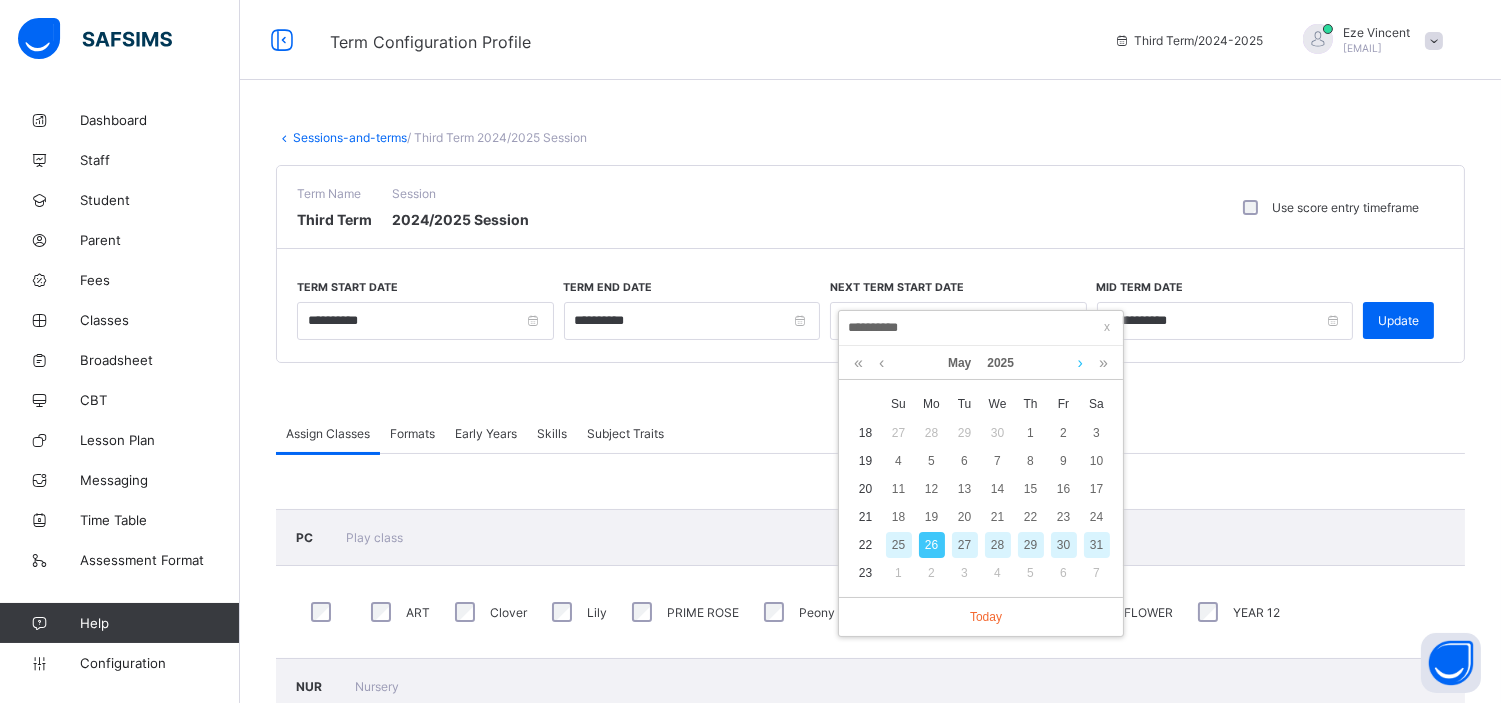 click at bounding box center (1080, 363) 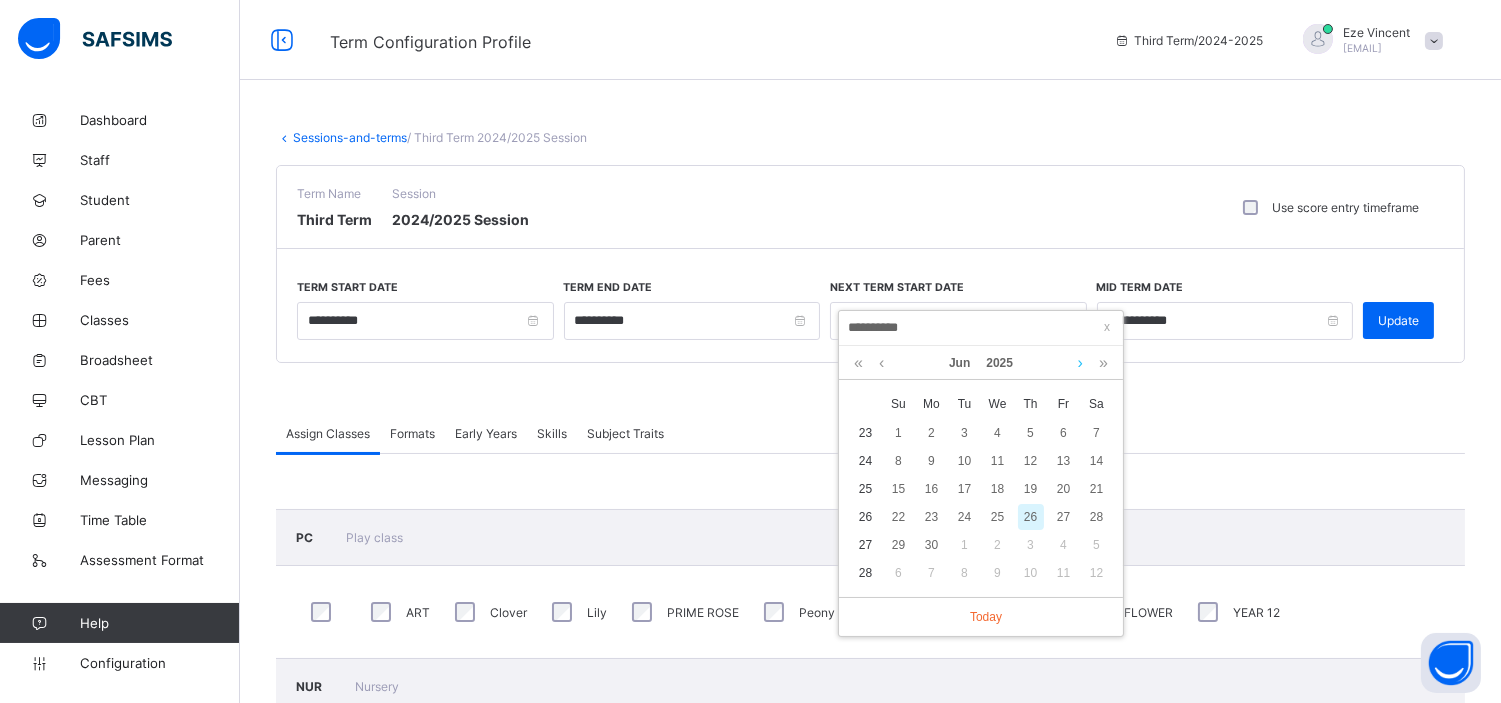 click at bounding box center [1080, 363] 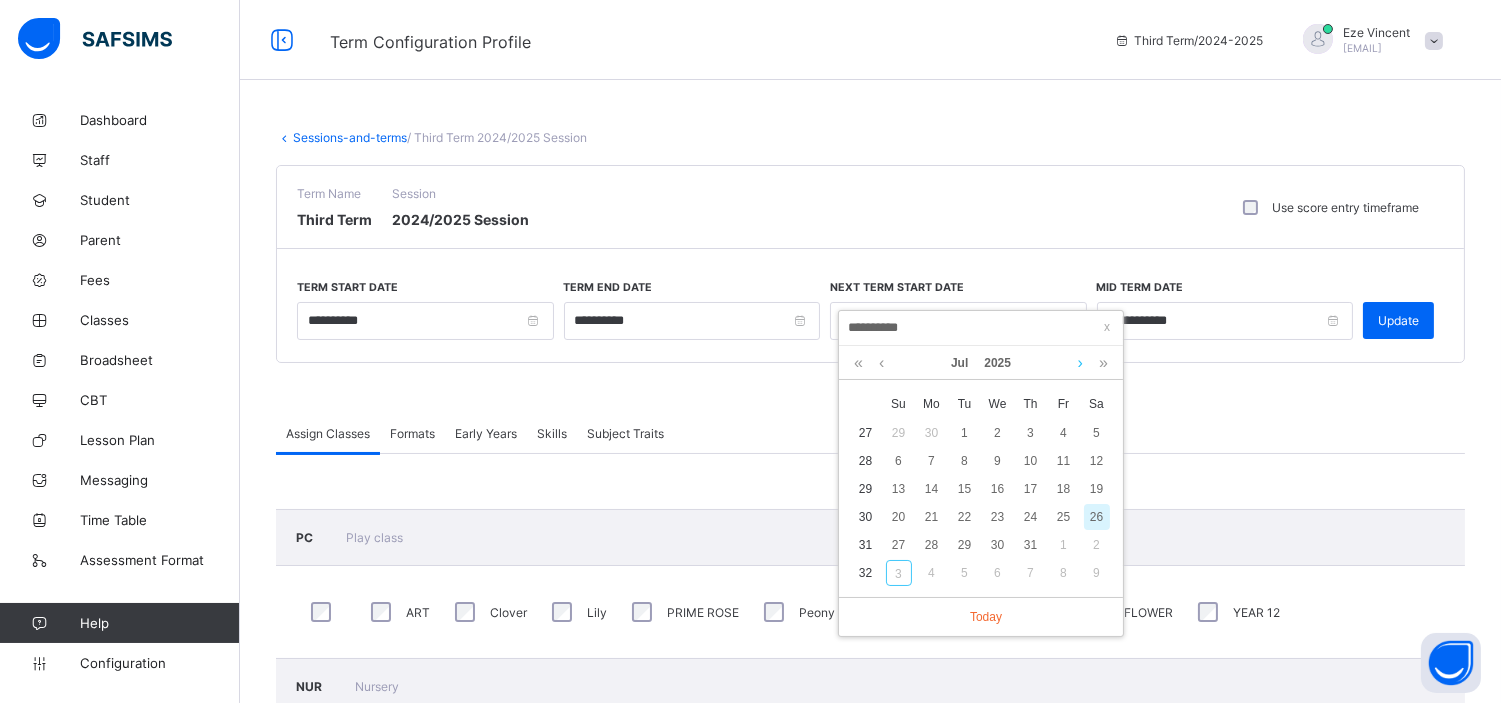 click at bounding box center [1080, 363] 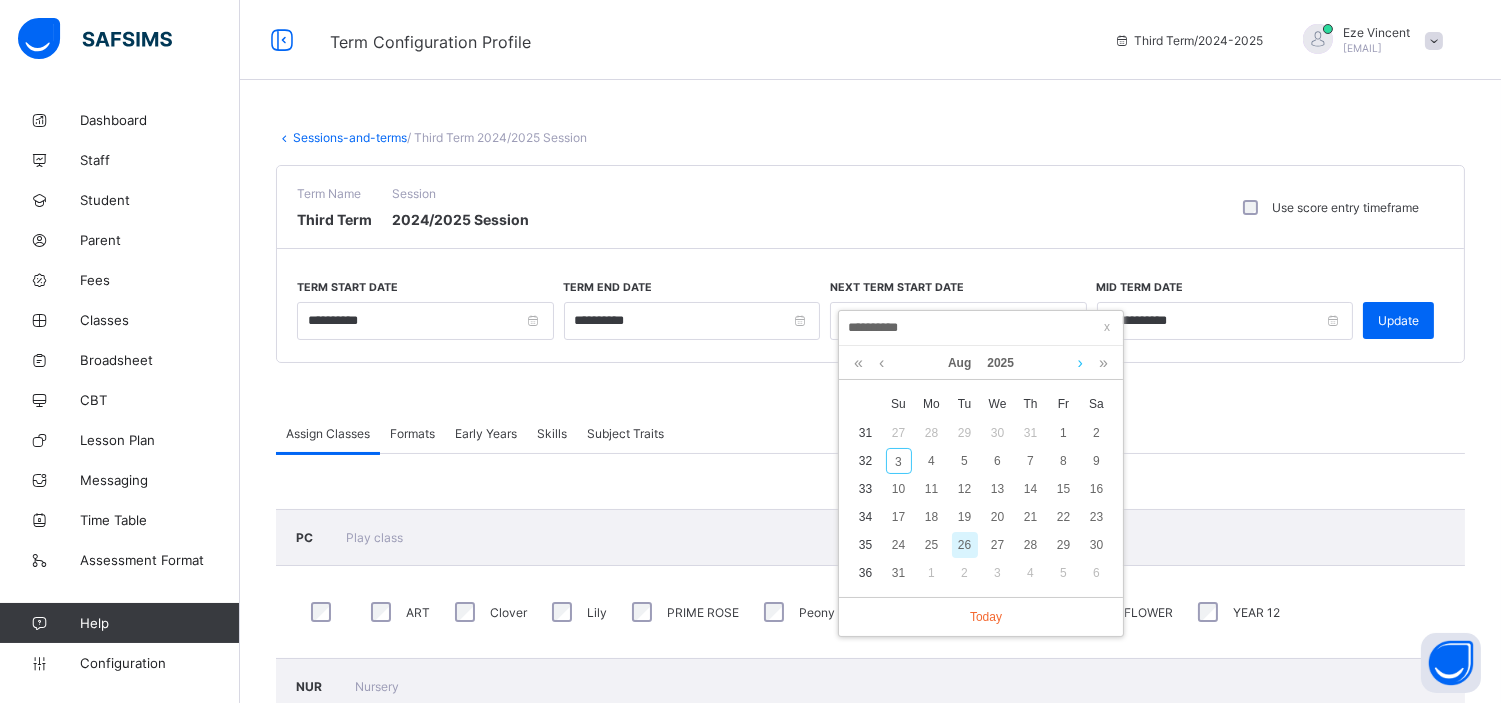 click at bounding box center (1080, 363) 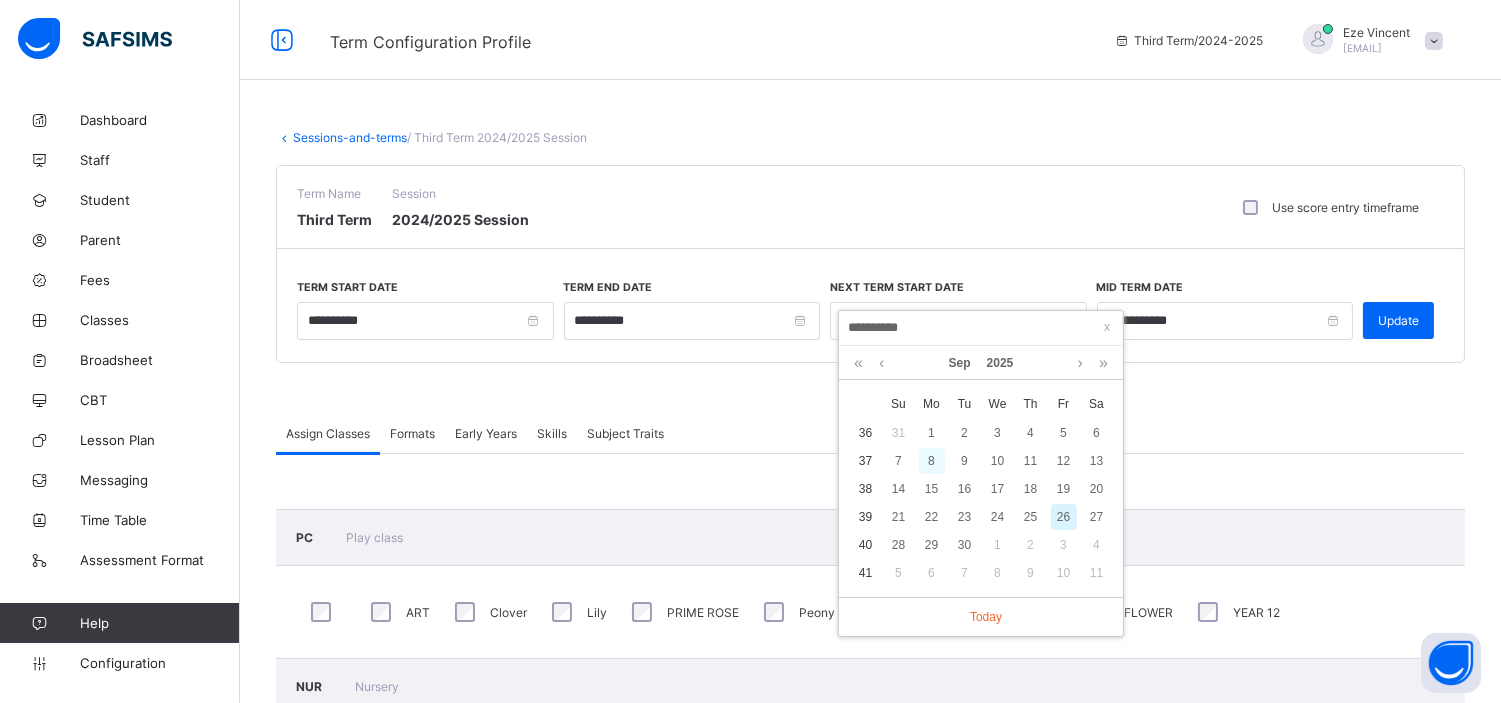 click on "8" at bounding box center (932, 461) 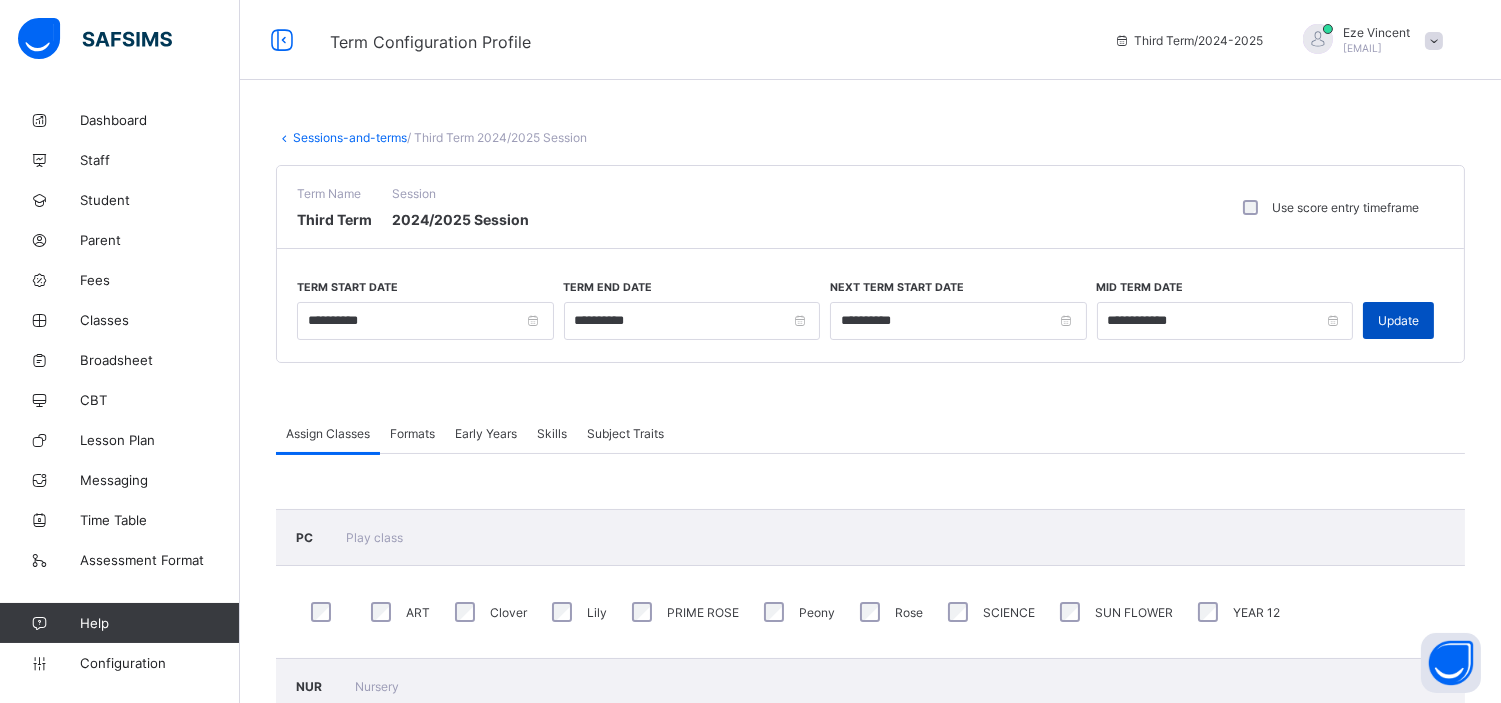 click on "Update" at bounding box center (1398, 320) 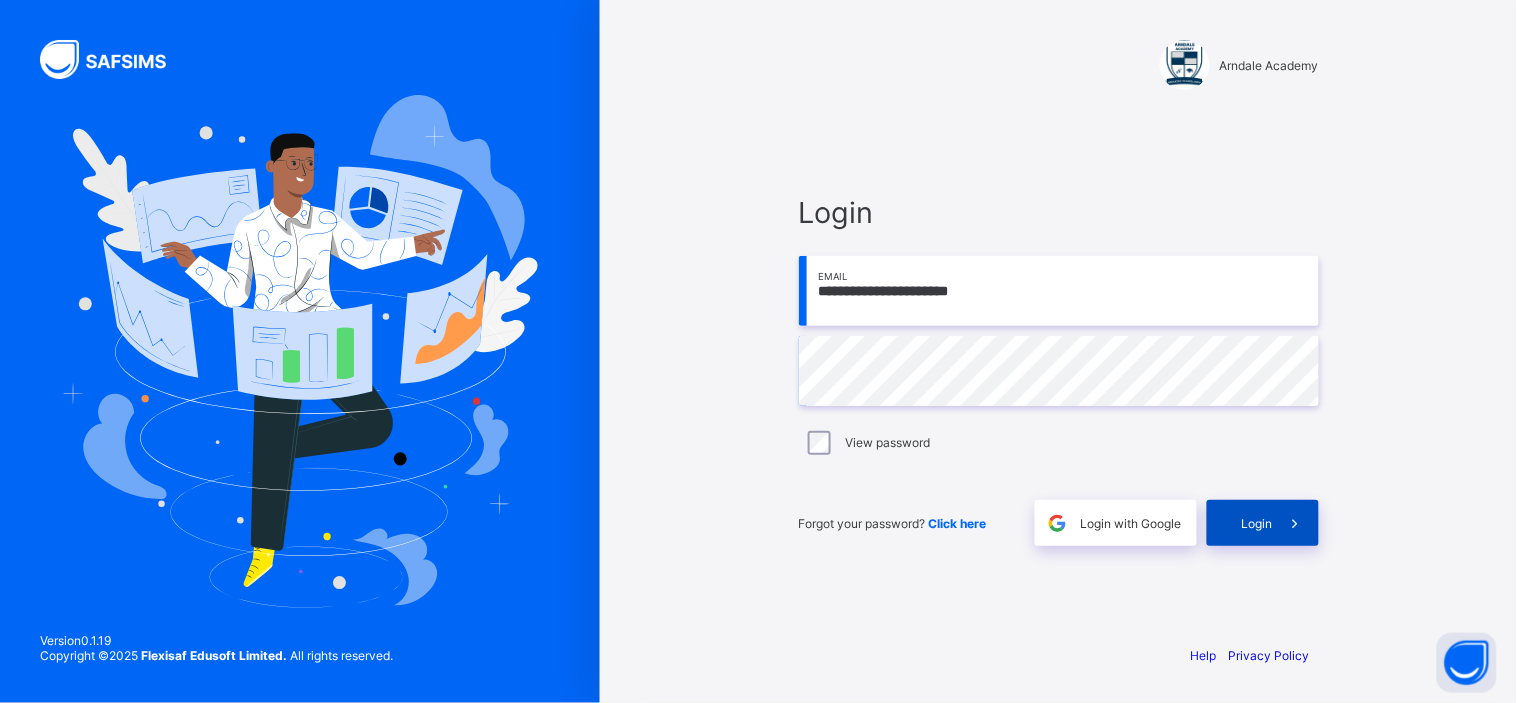 click on "Login" at bounding box center (1257, 523) 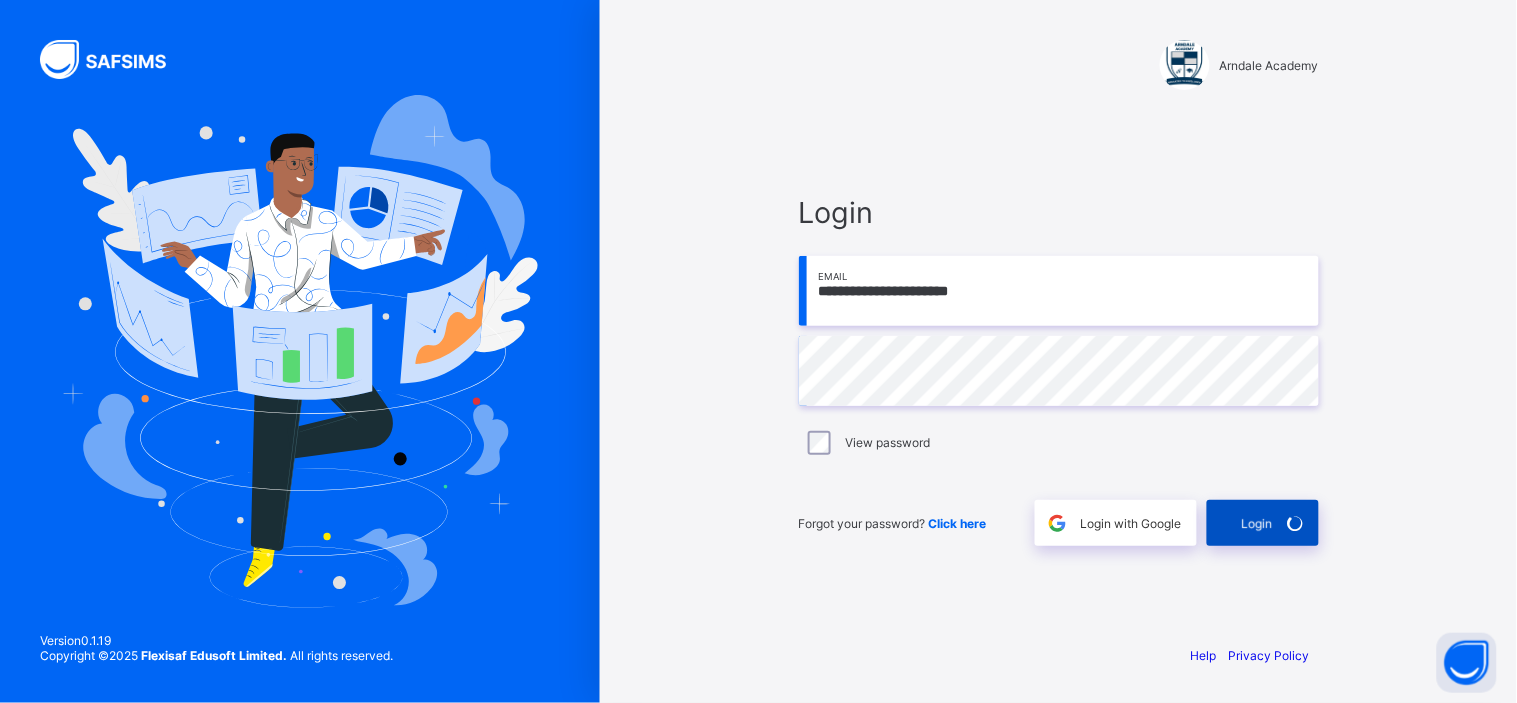click on "Login" at bounding box center [1263, 523] 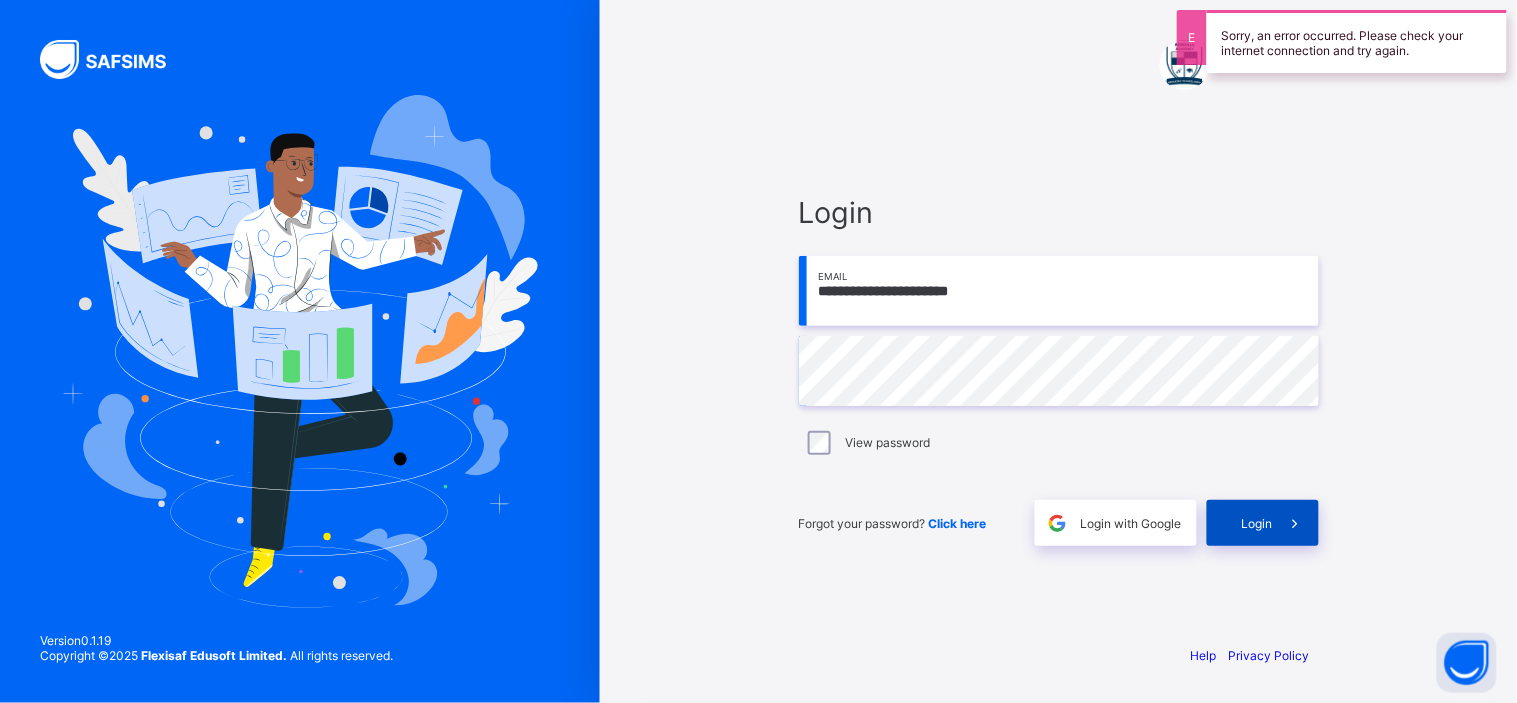 click on "Login" at bounding box center [1257, 523] 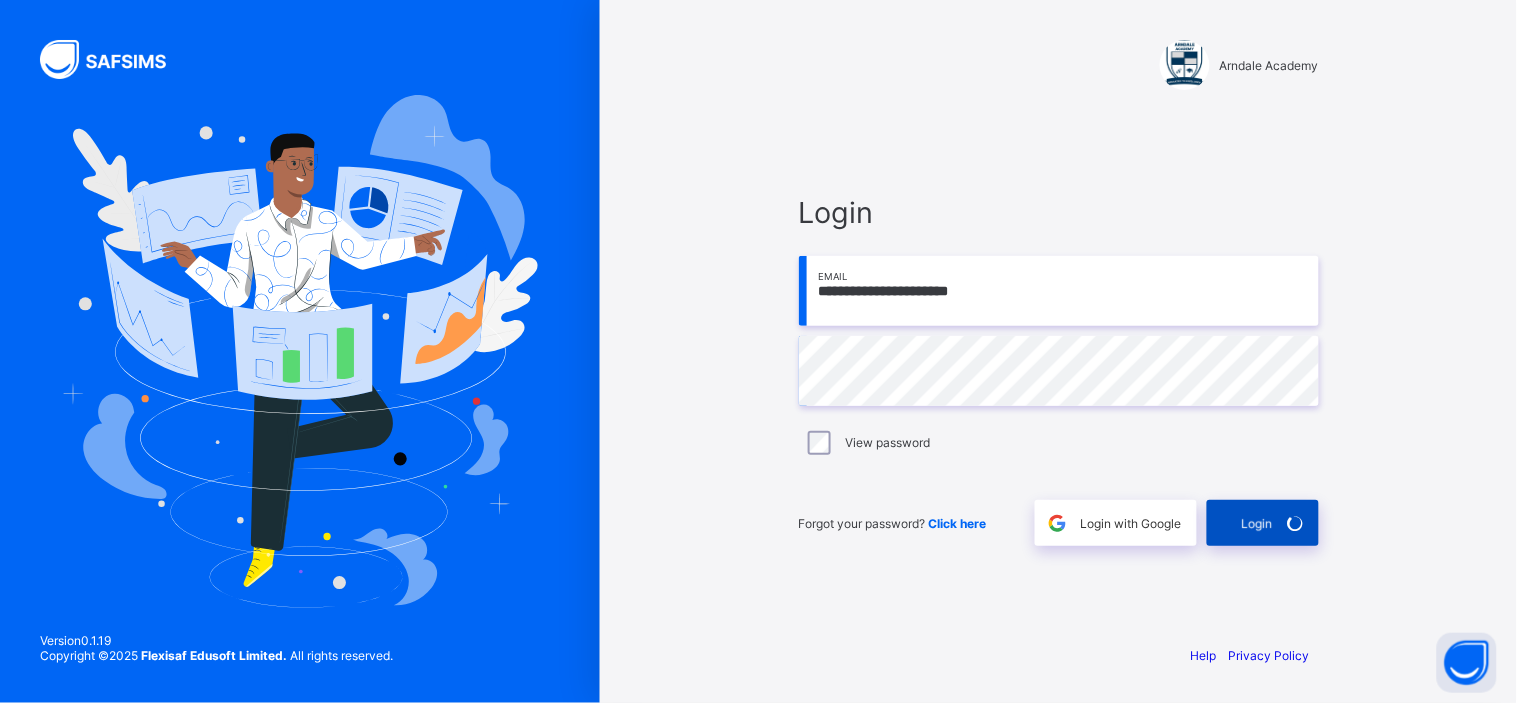 click on "Login" at bounding box center (1263, 523) 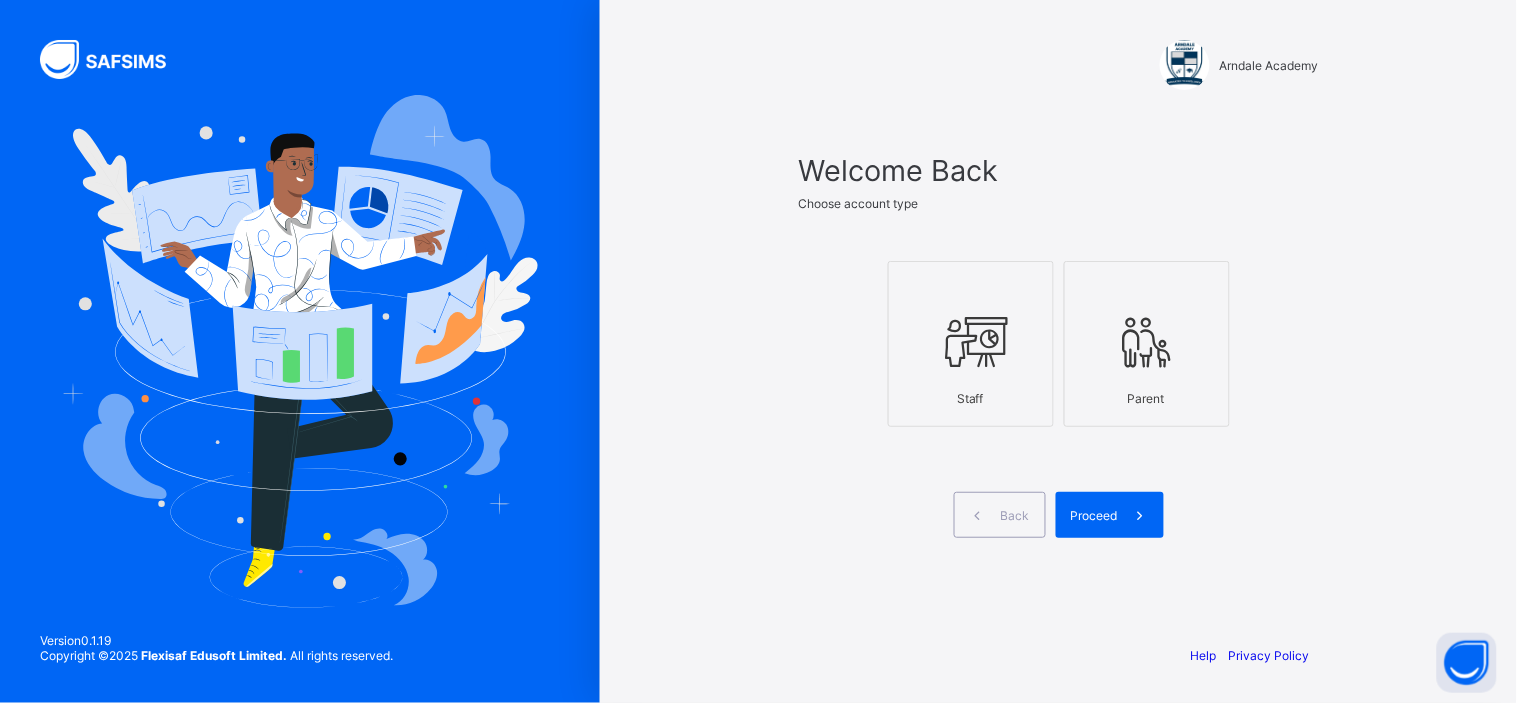 click at bounding box center (971, 342) 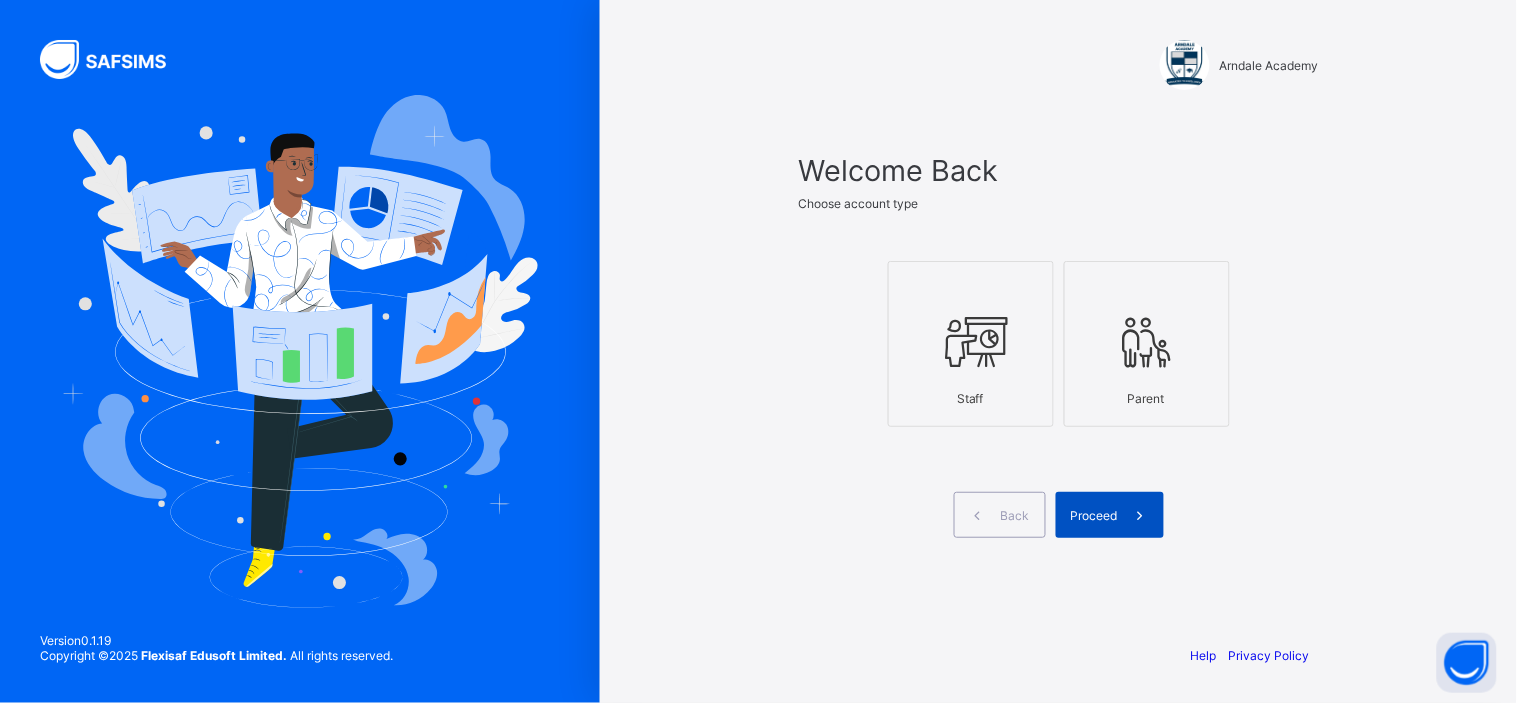 click on "Proceed" at bounding box center [1094, 515] 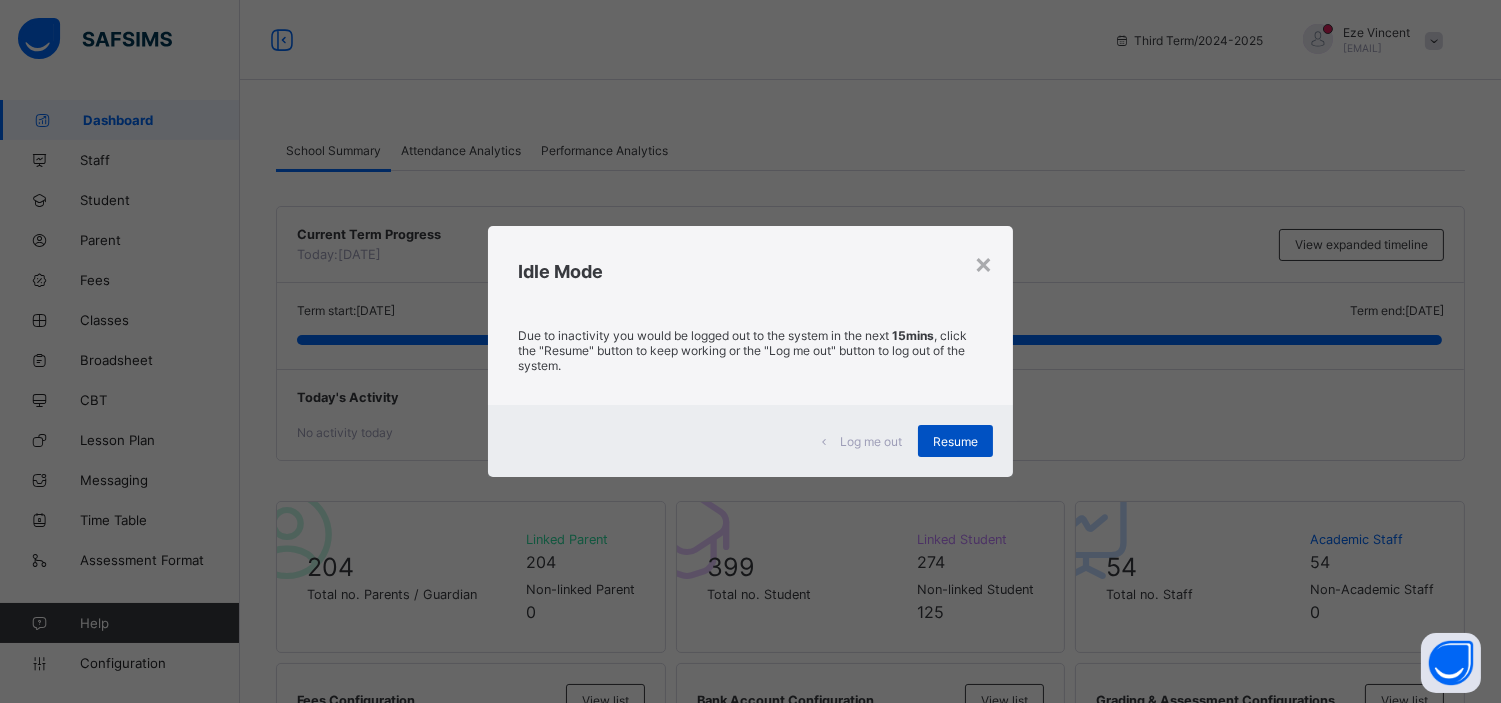 click on "Resume" at bounding box center (955, 441) 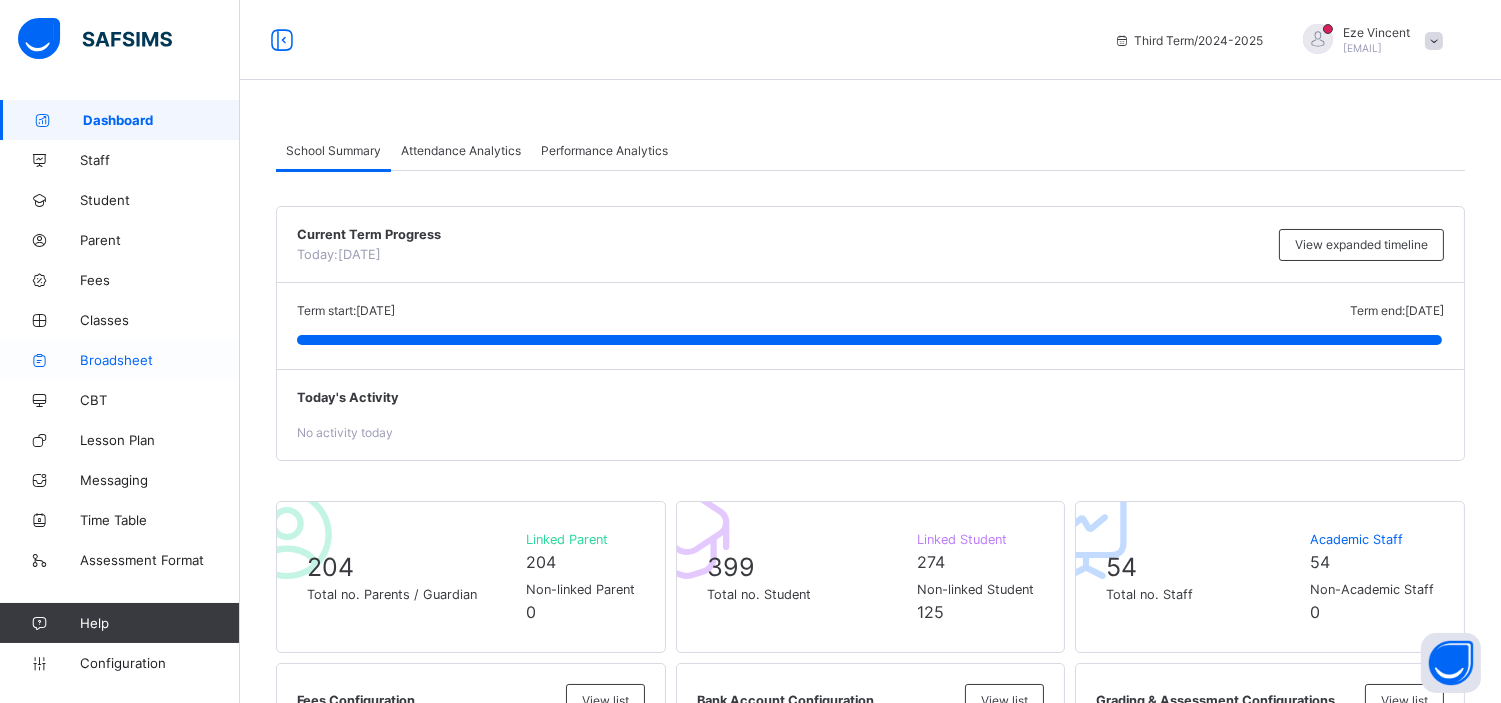 click on "Broadsheet" at bounding box center (160, 360) 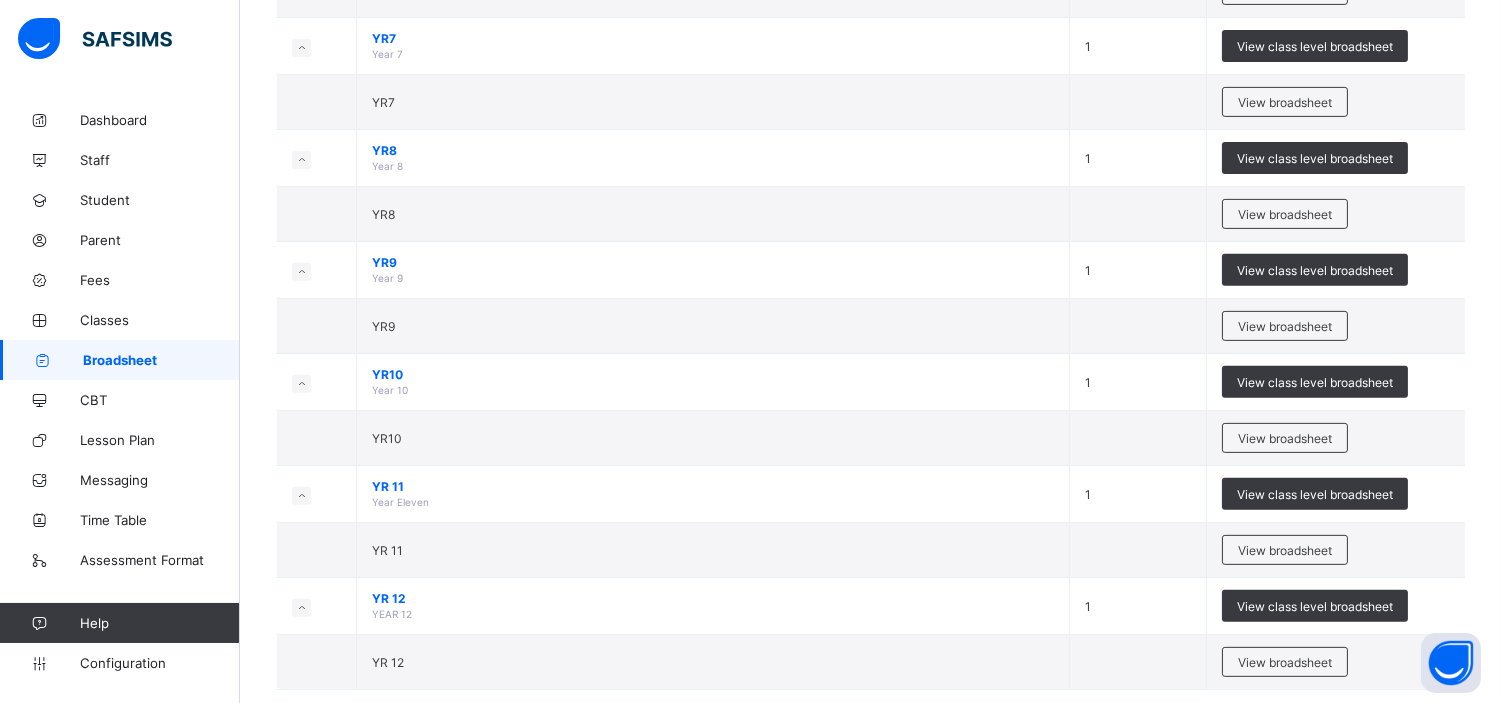 scroll, scrollTop: 1482, scrollLeft: 0, axis: vertical 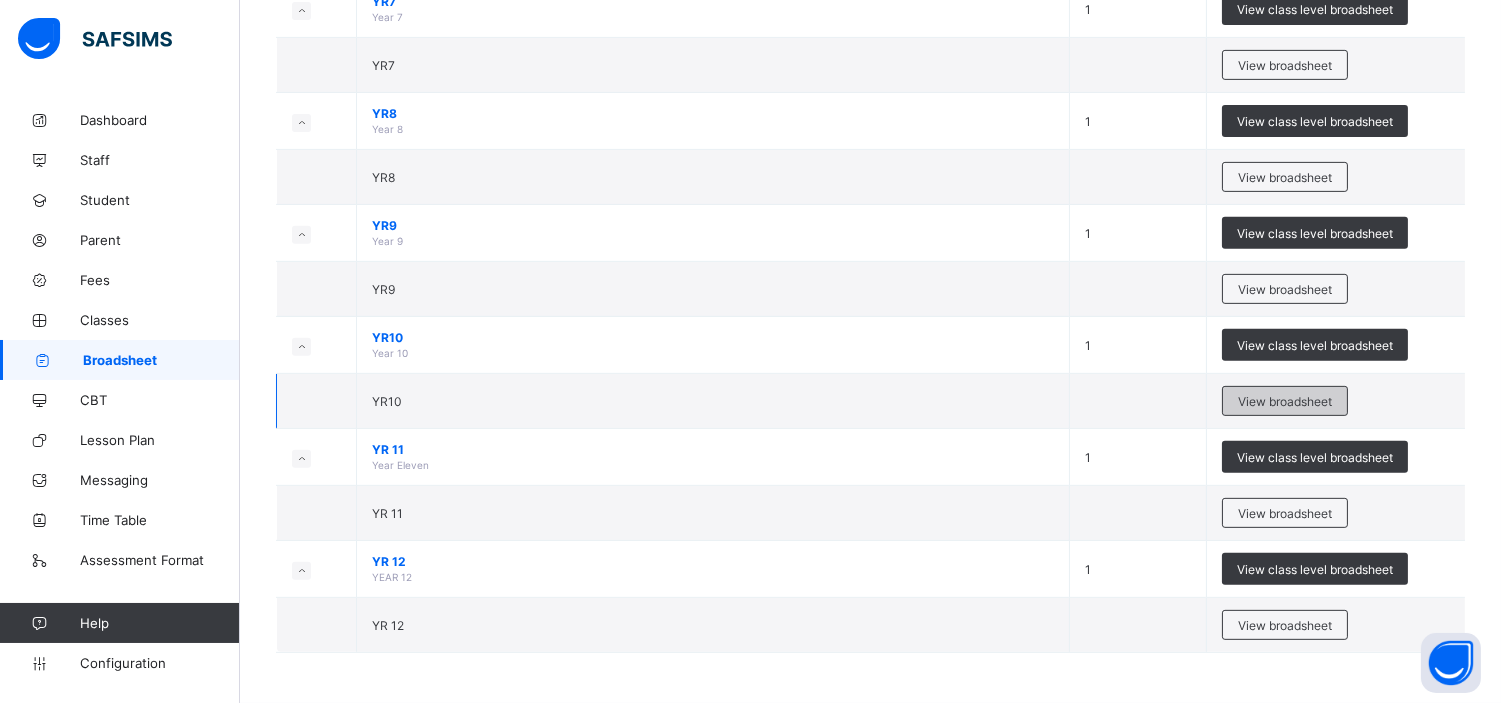 click on "View broadsheet" at bounding box center [1285, 401] 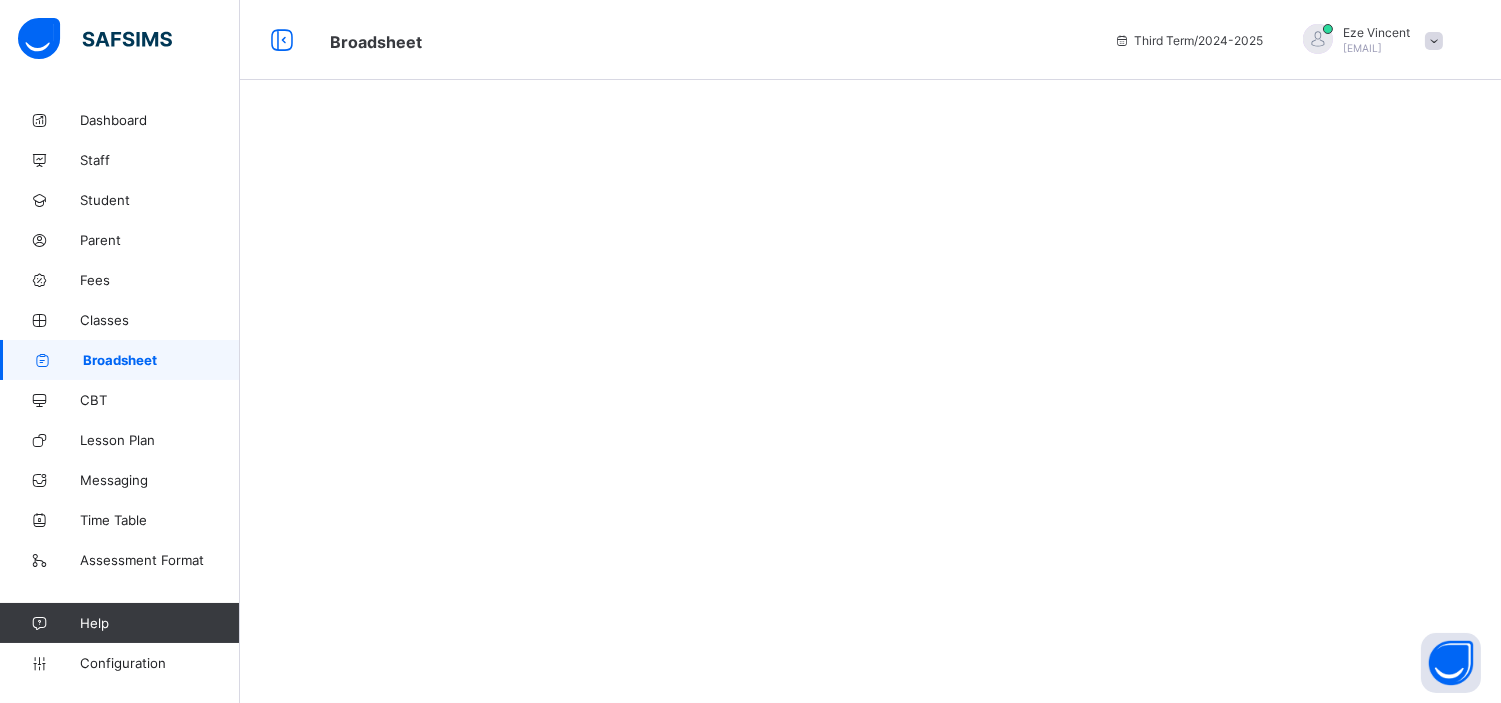 scroll, scrollTop: 0, scrollLeft: 0, axis: both 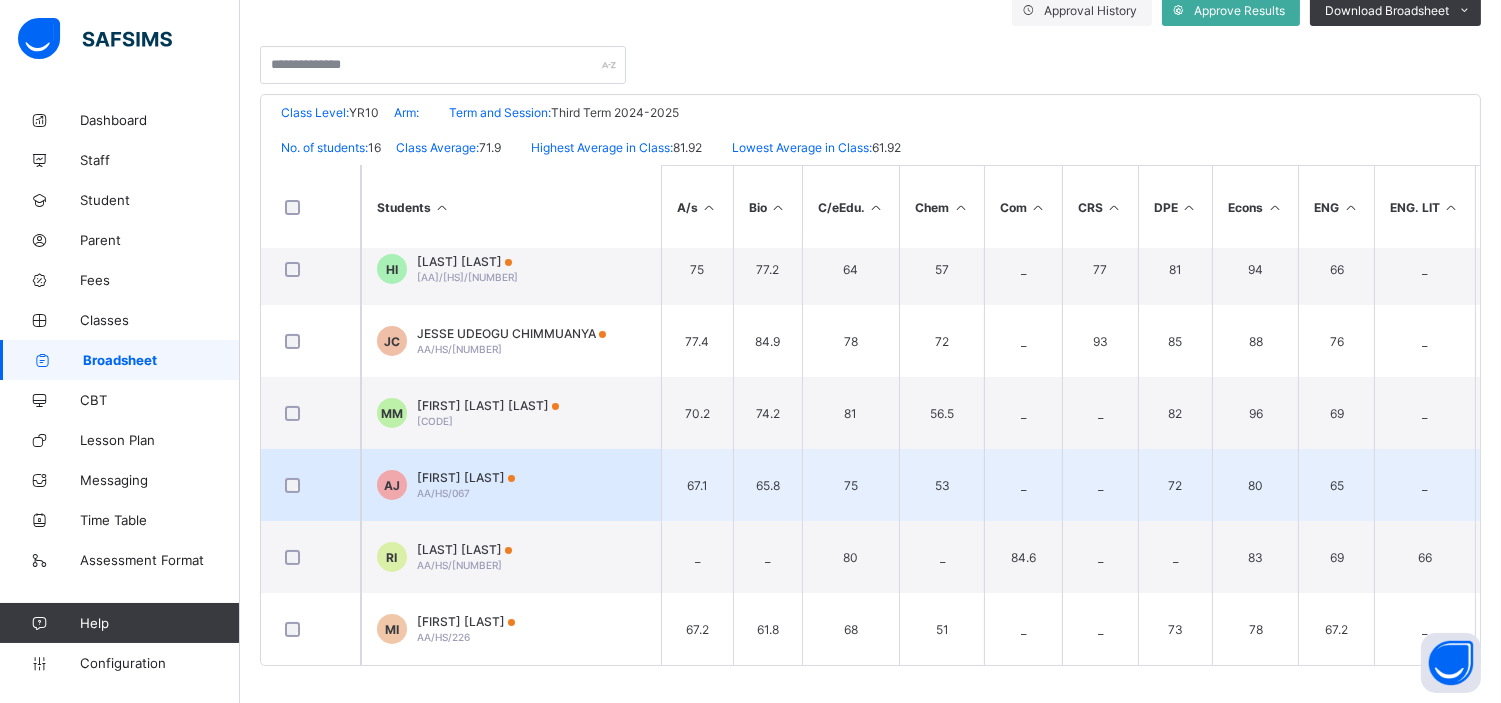 click on "[FIRST]  [LAST]" at bounding box center (466, 477) 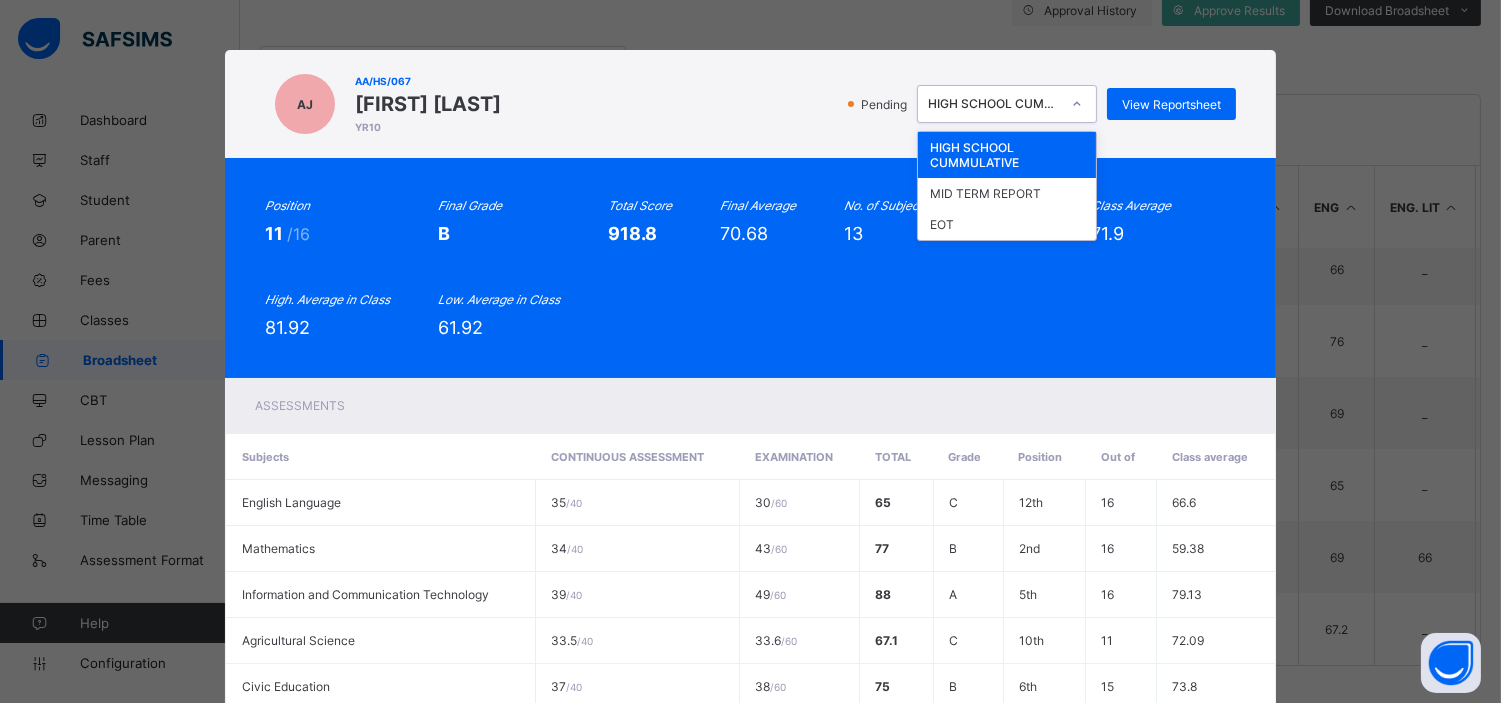 click 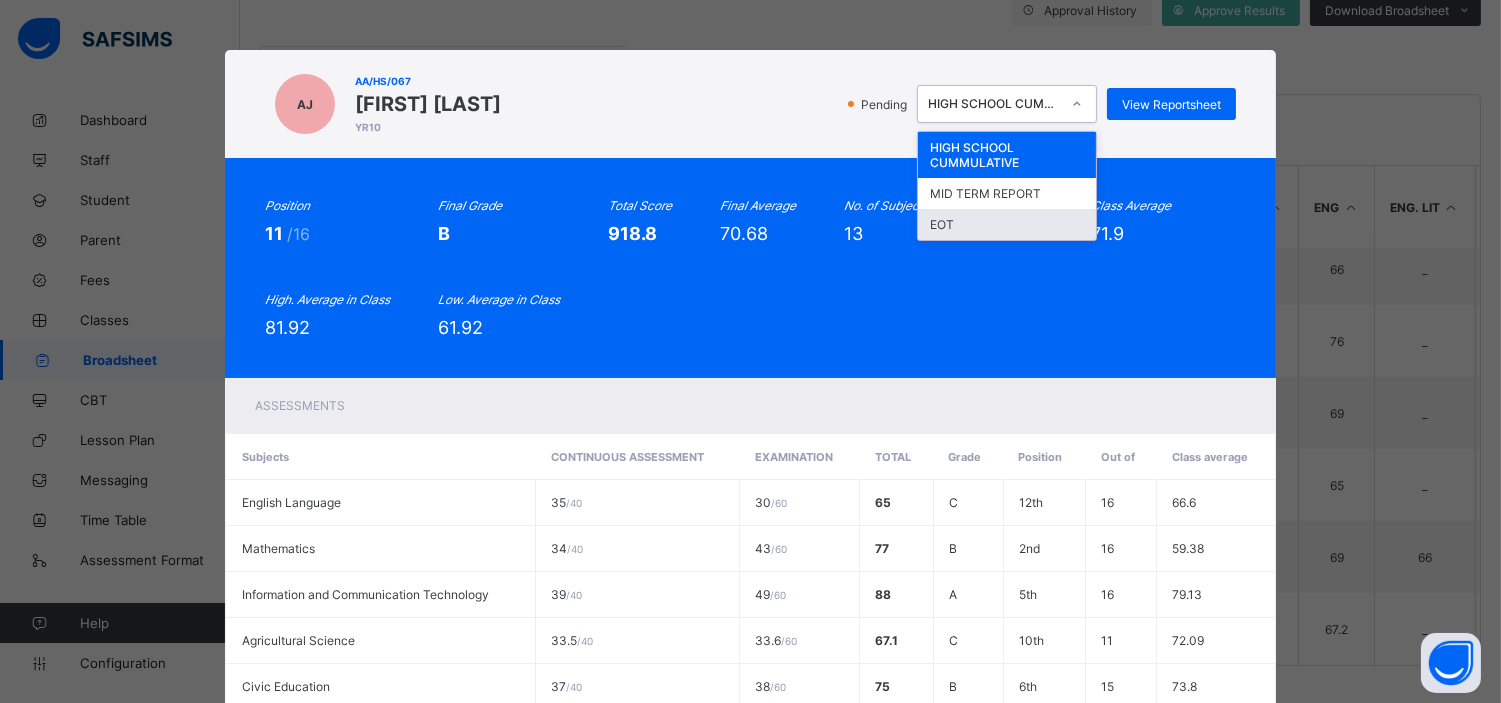 click on "EOT" at bounding box center (1007, 224) 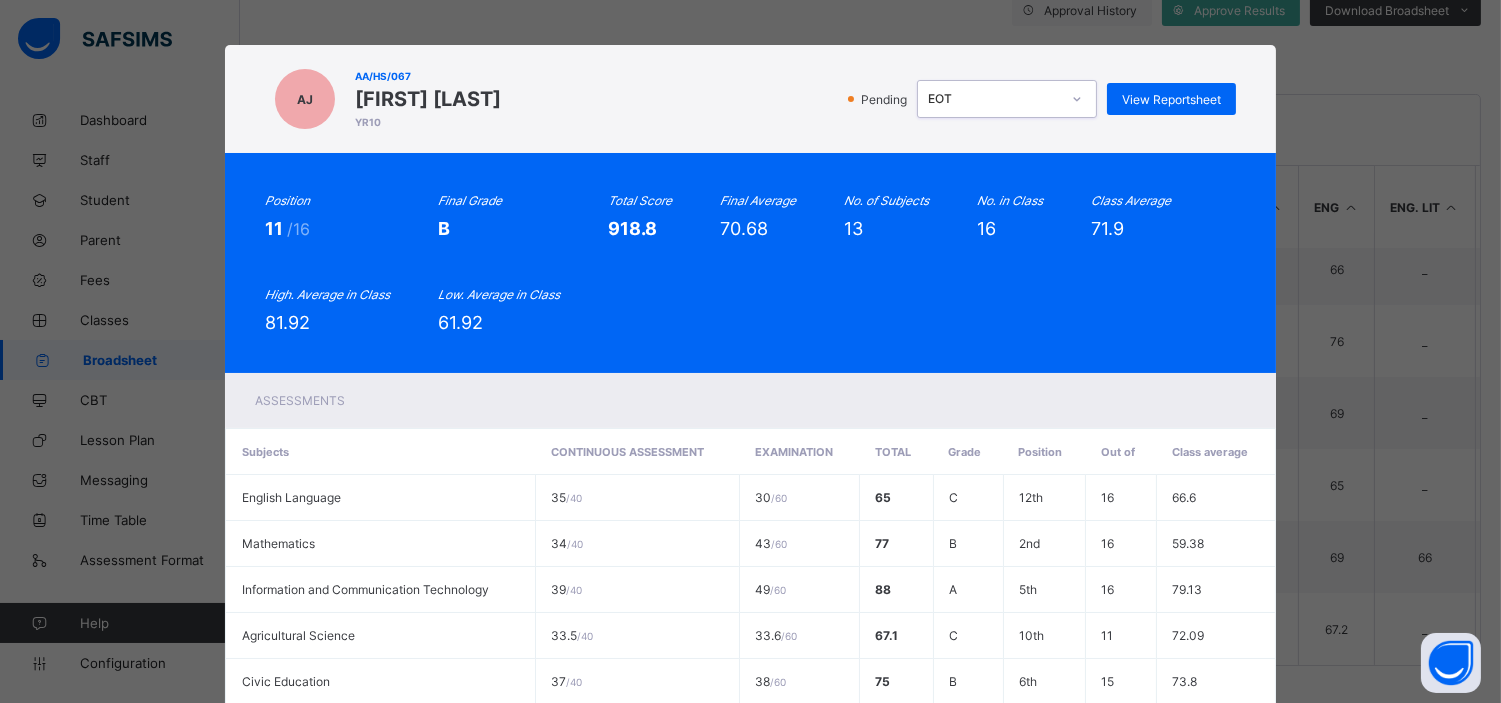 scroll, scrollTop: 0, scrollLeft: 0, axis: both 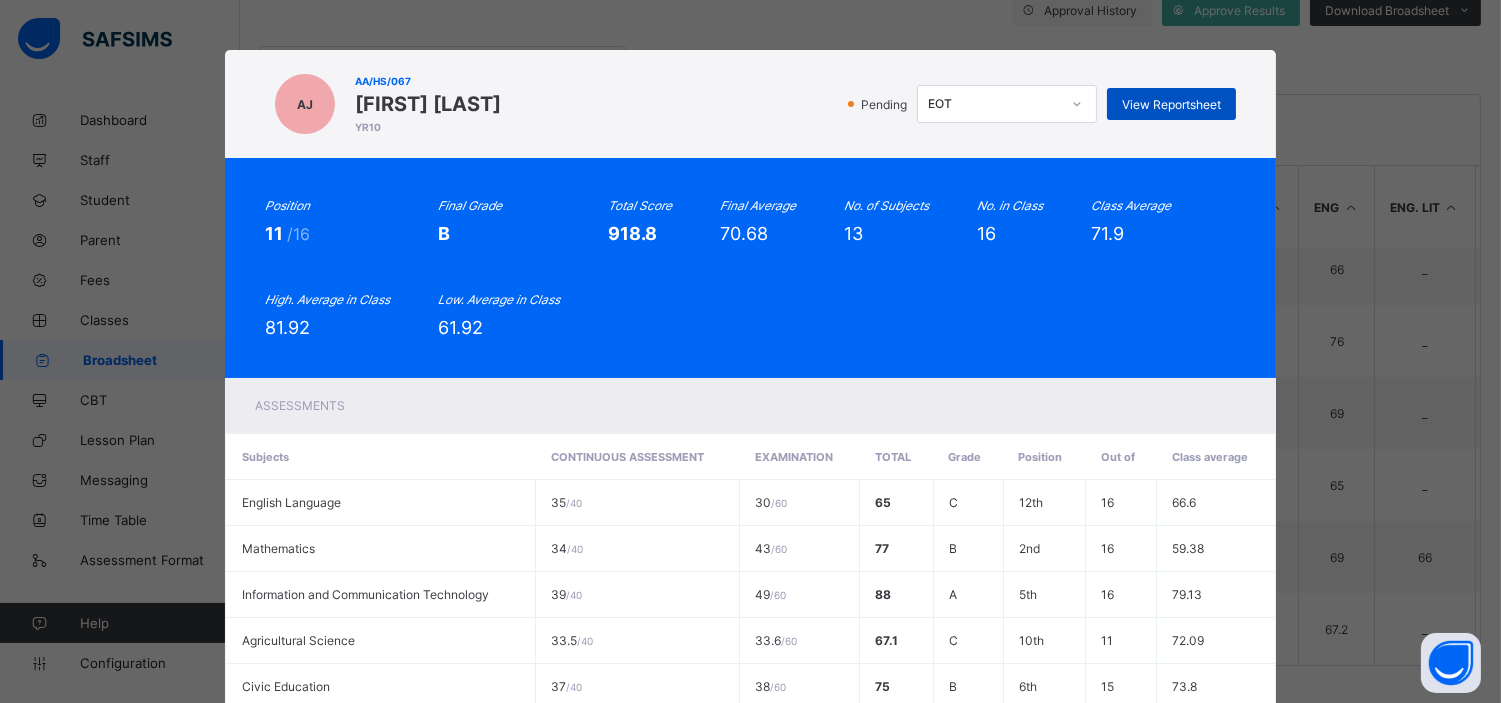 click on "View Reportsheet" at bounding box center [1171, 104] 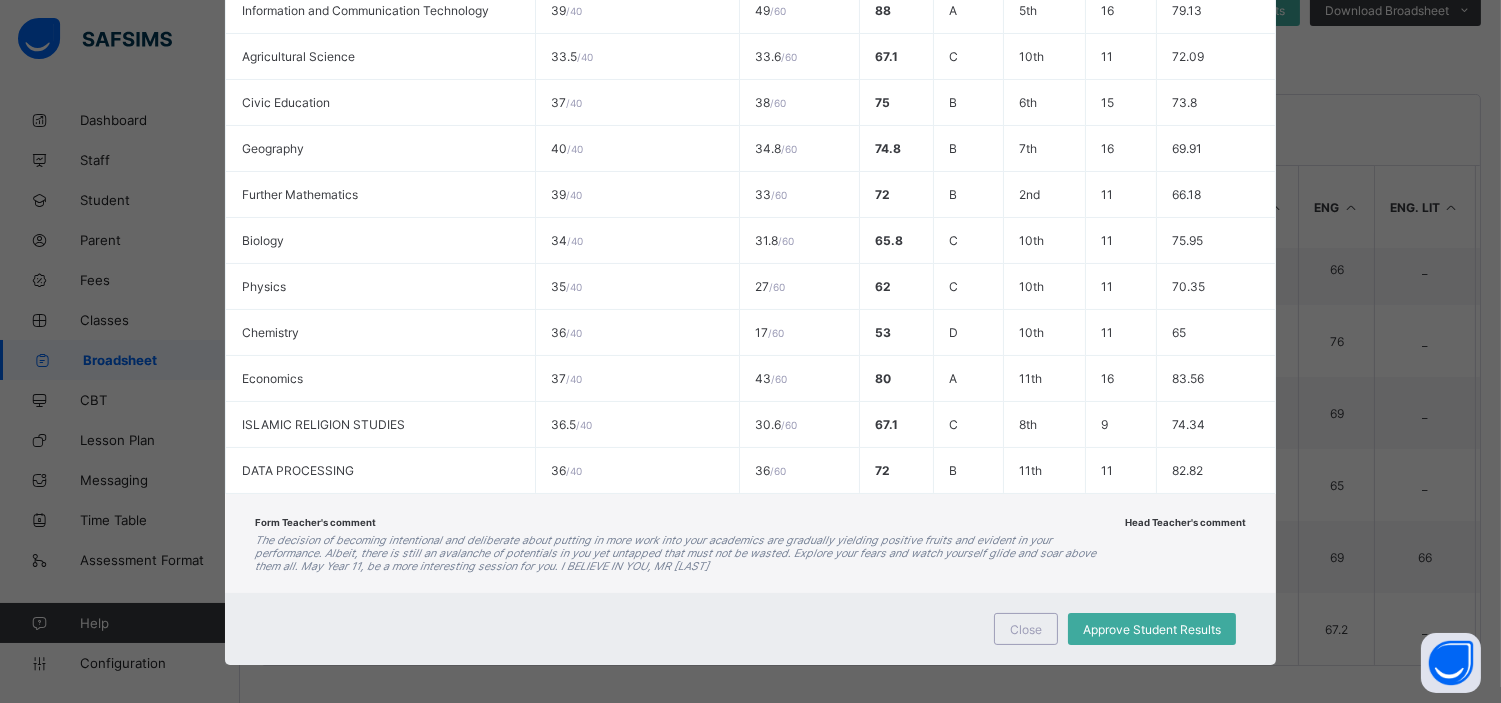scroll, scrollTop: 586, scrollLeft: 0, axis: vertical 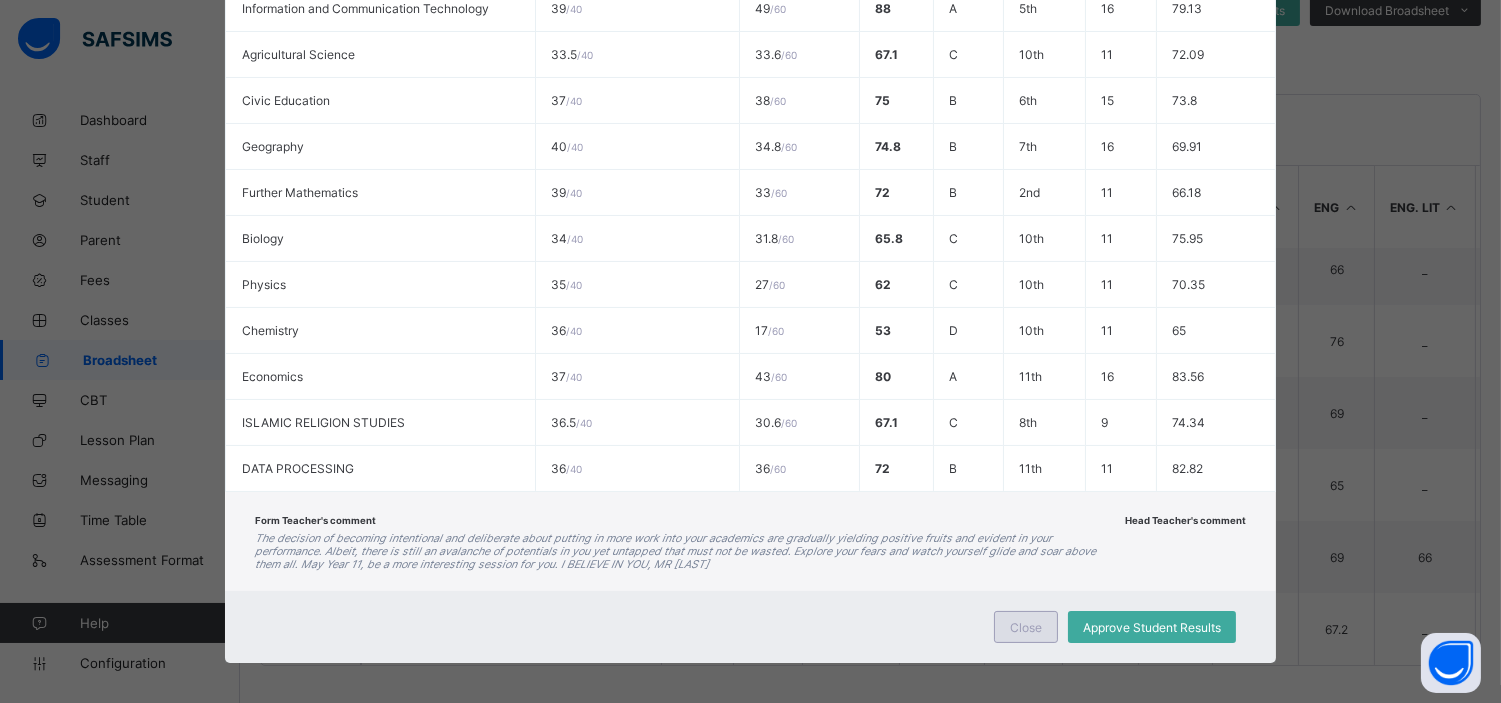 click on "Close" at bounding box center [1026, 627] 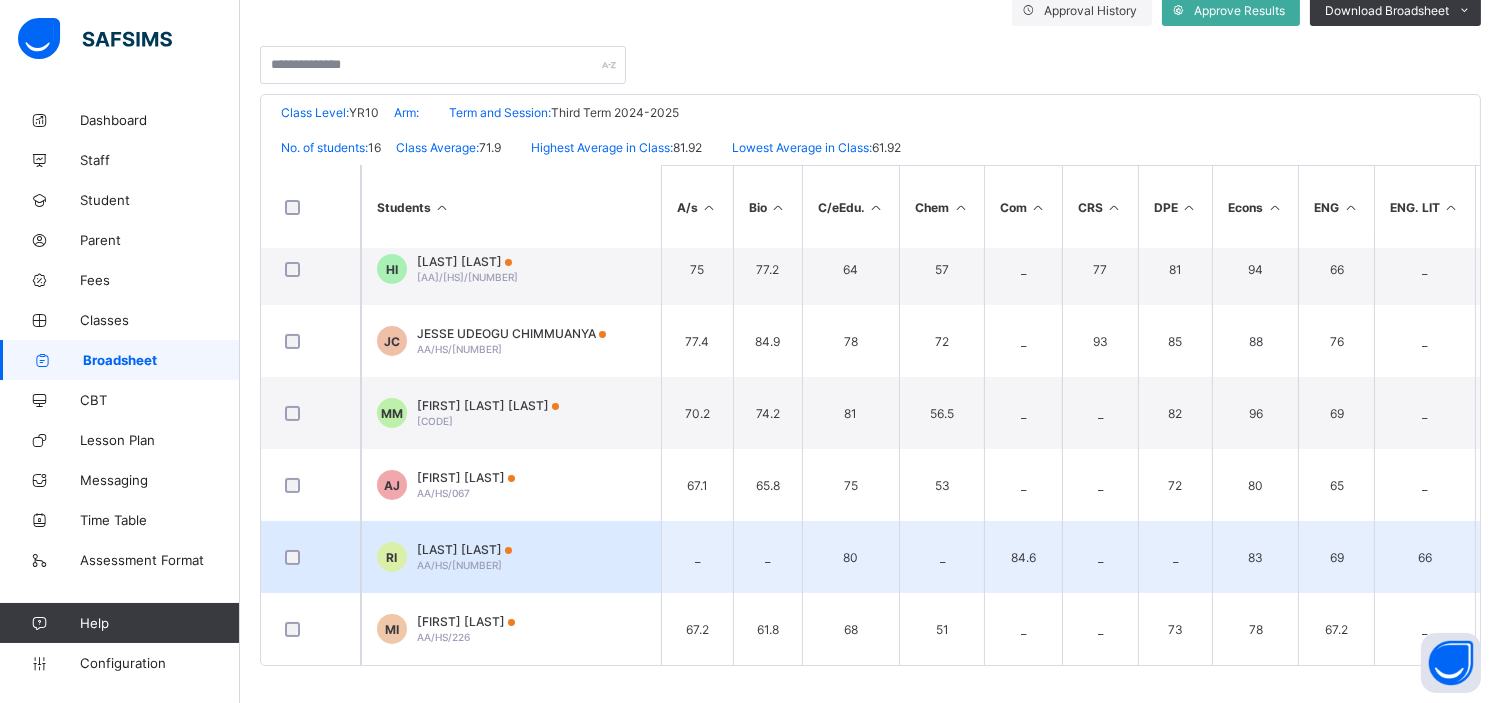 click on "[LAST] [LAST] [LAST] [CODE]" at bounding box center (511, 557) 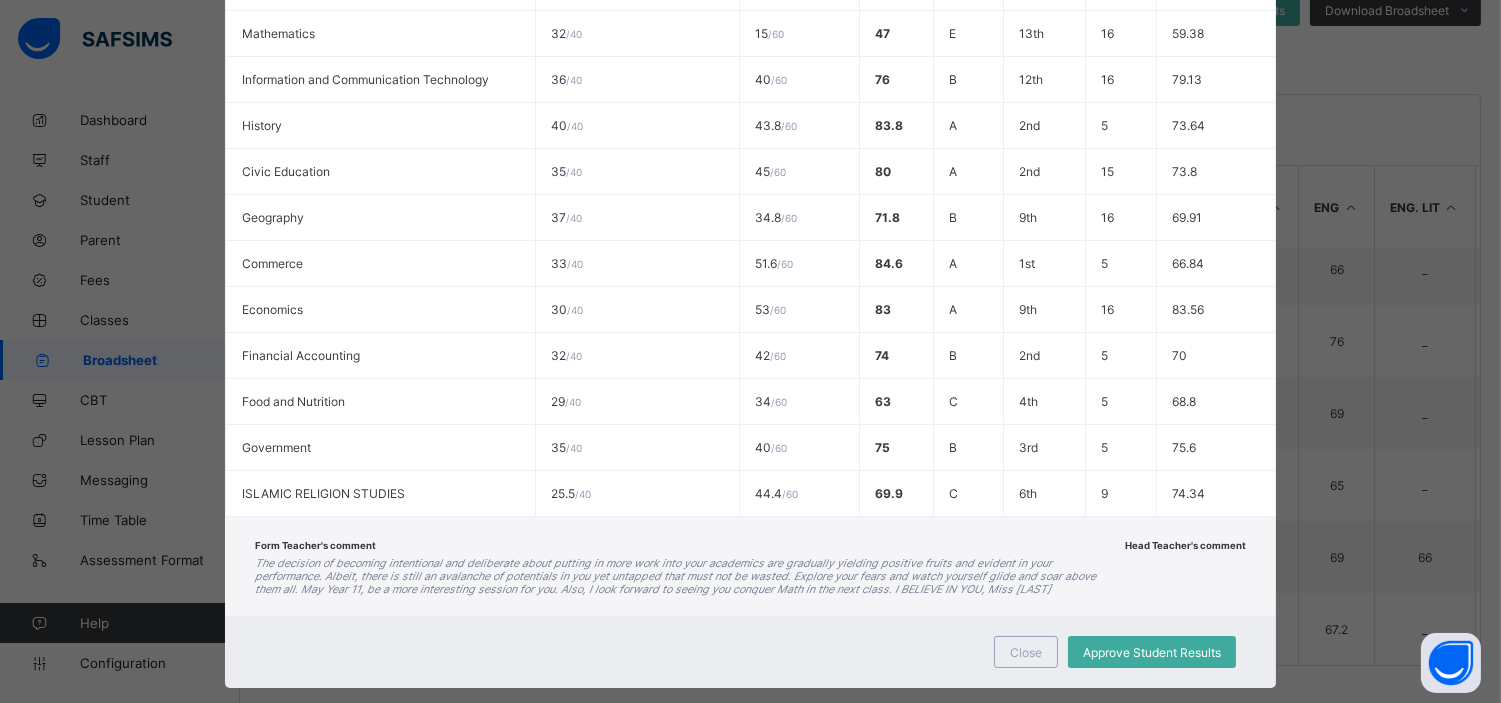 scroll, scrollTop: 586, scrollLeft: 0, axis: vertical 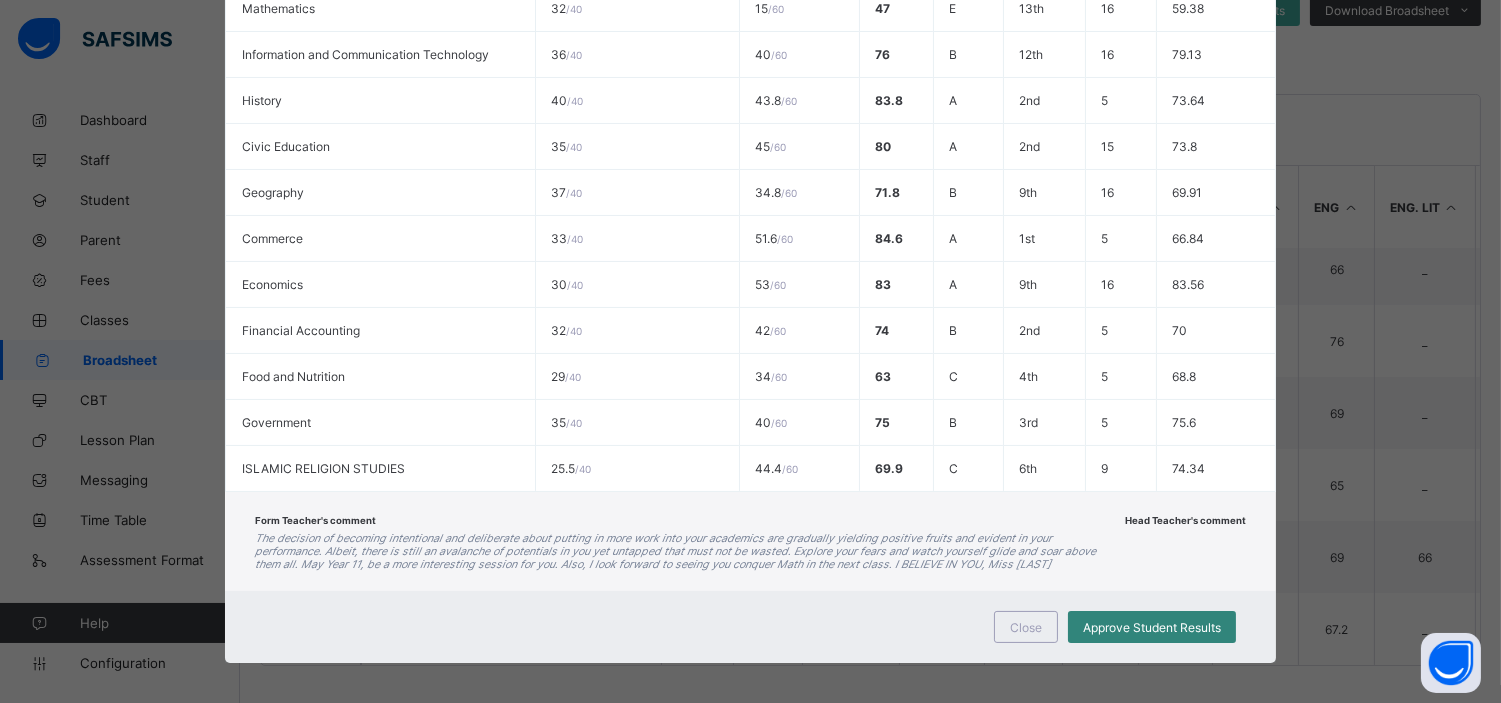click on "Approve Student Results" at bounding box center [1152, 627] 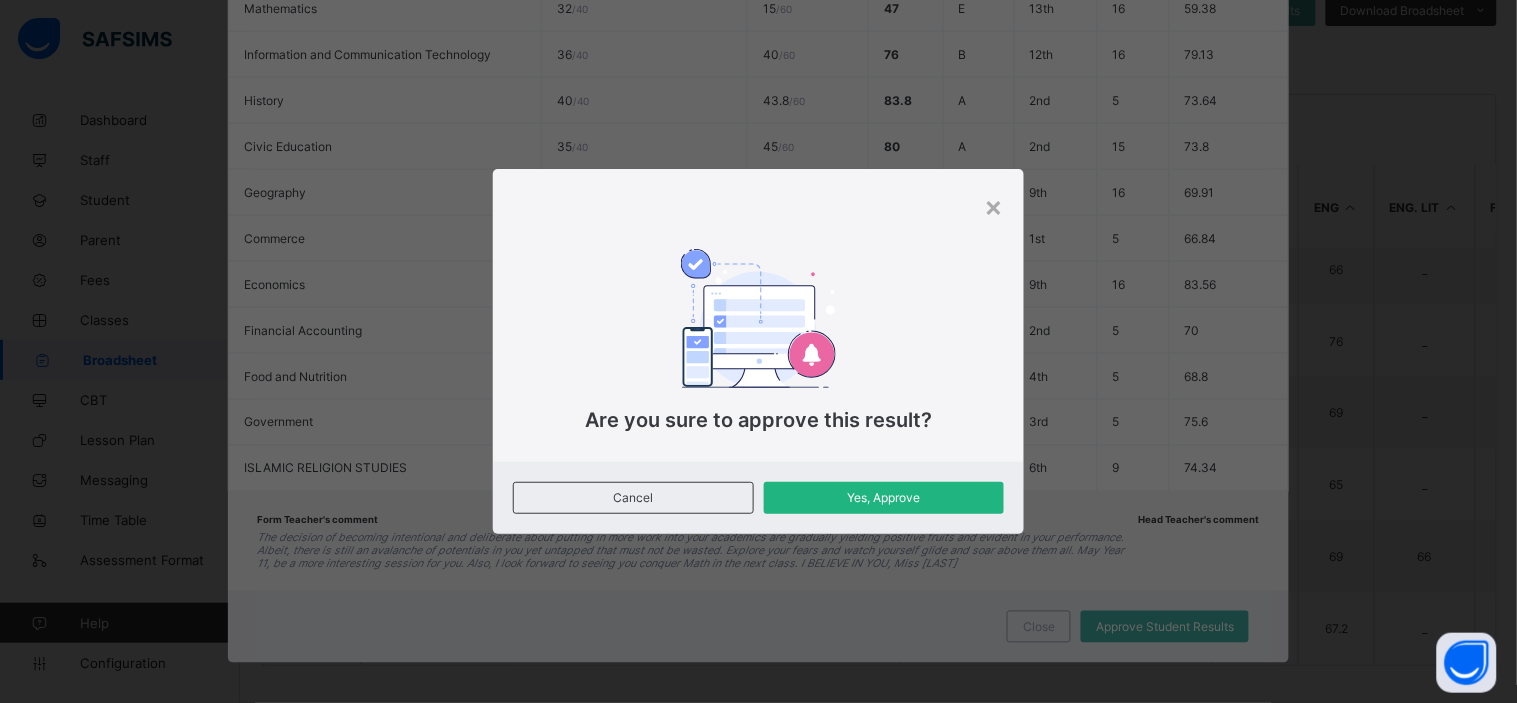 click on "Yes, Approve" at bounding box center [884, 497] 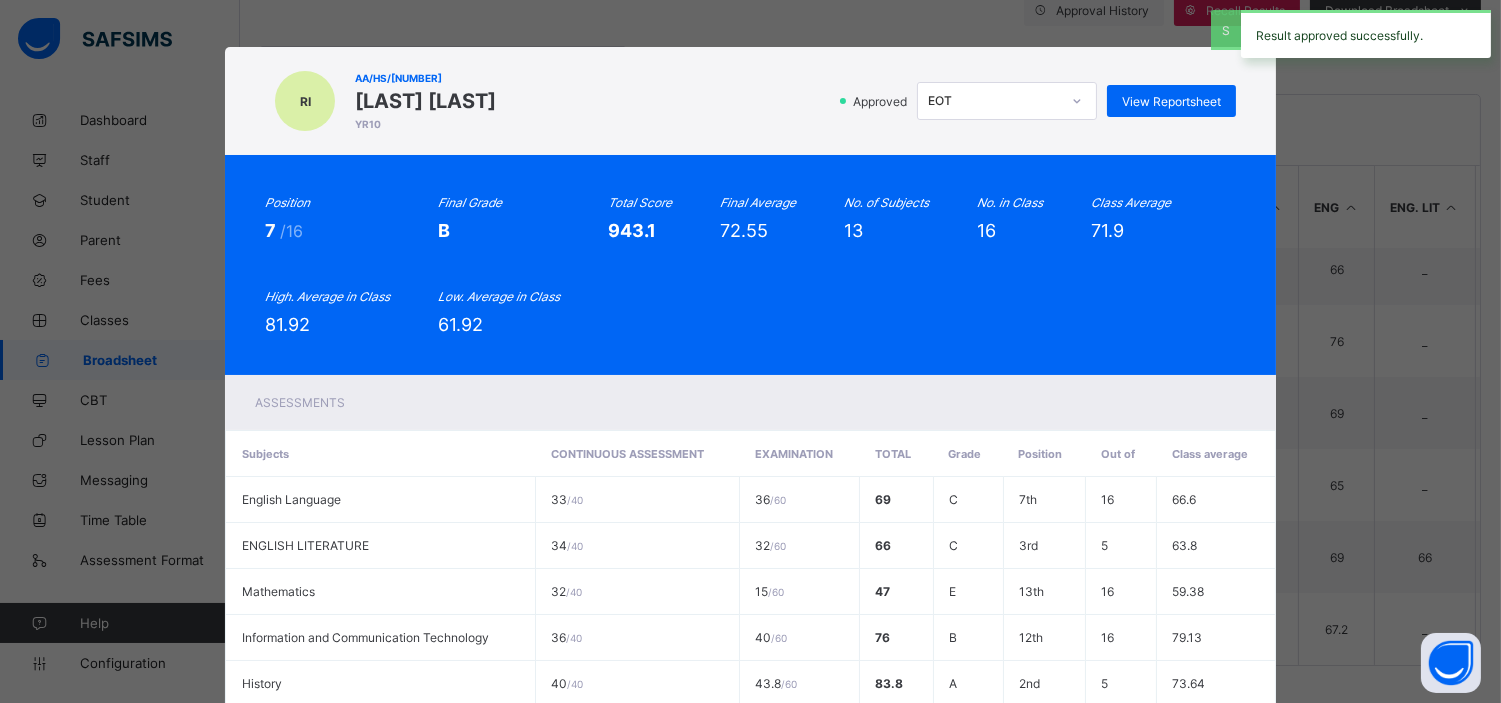 scroll, scrollTop: 0, scrollLeft: 0, axis: both 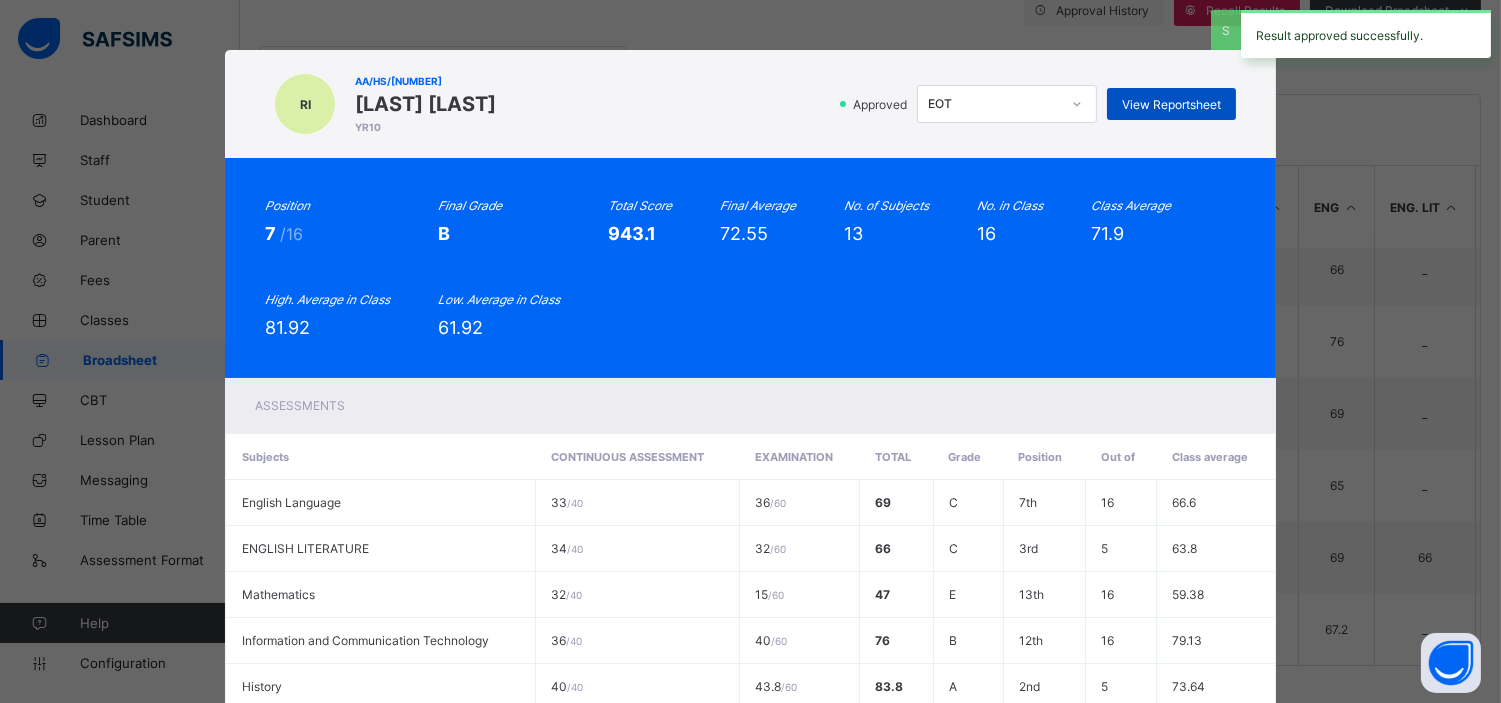 click on "View Reportsheet" at bounding box center (1171, 104) 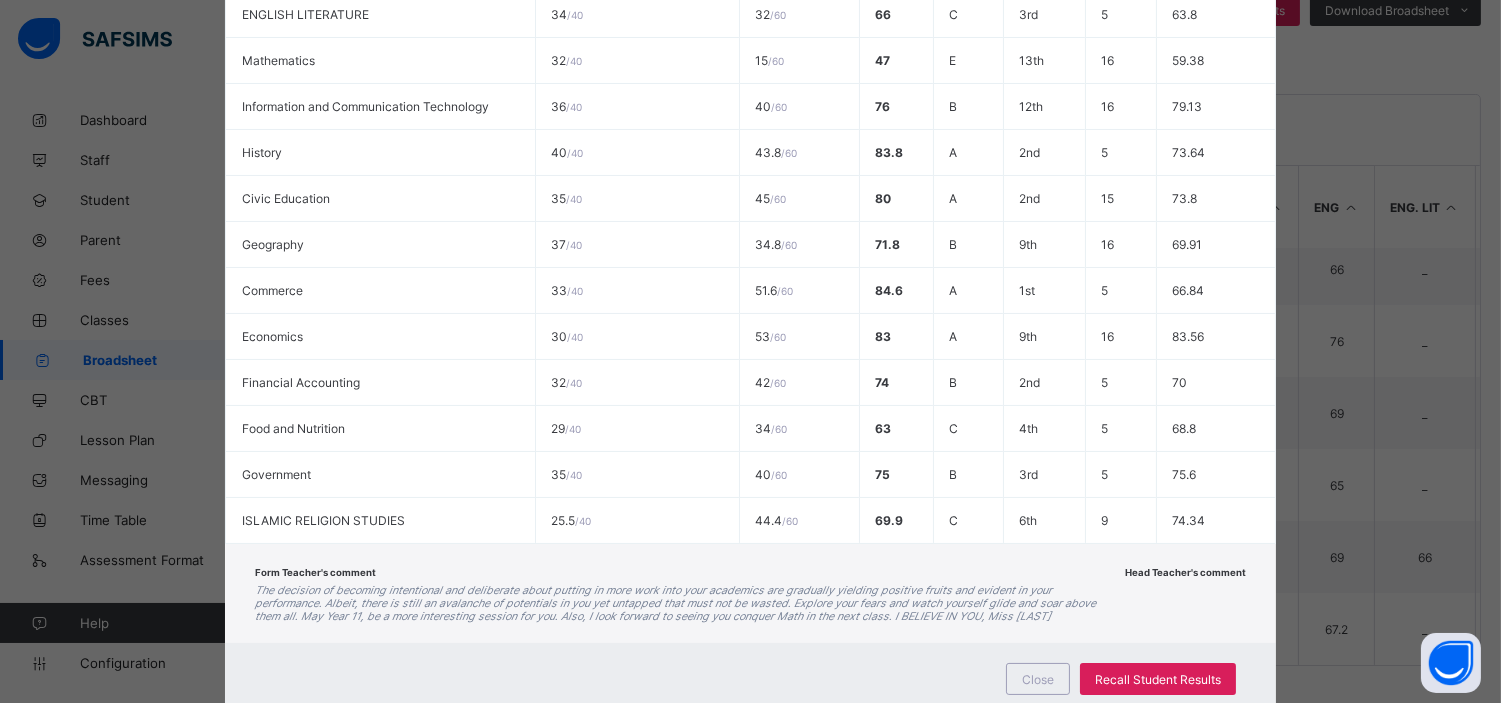 scroll, scrollTop: 586, scrollLeft: 0, axis: vertical 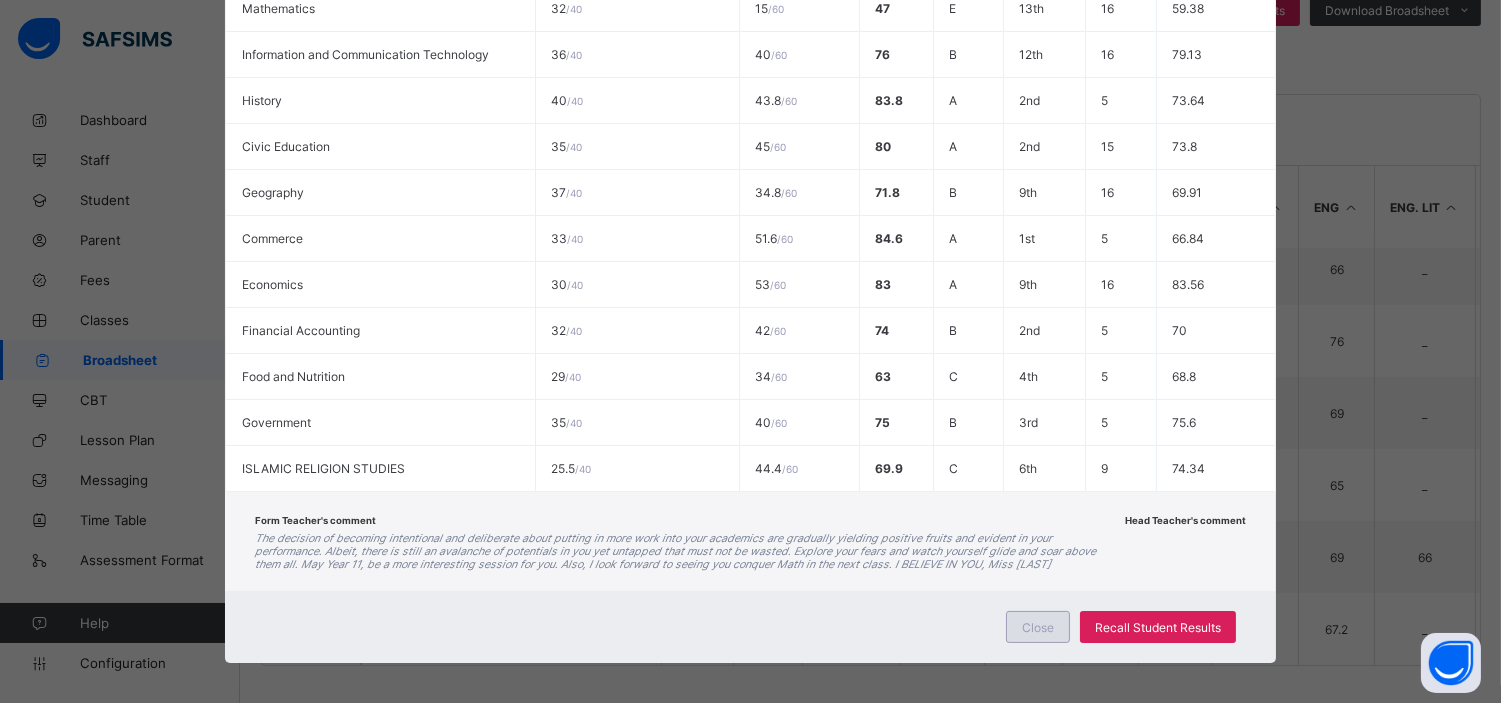 click on "Close" at bounding box center [1038, 627] 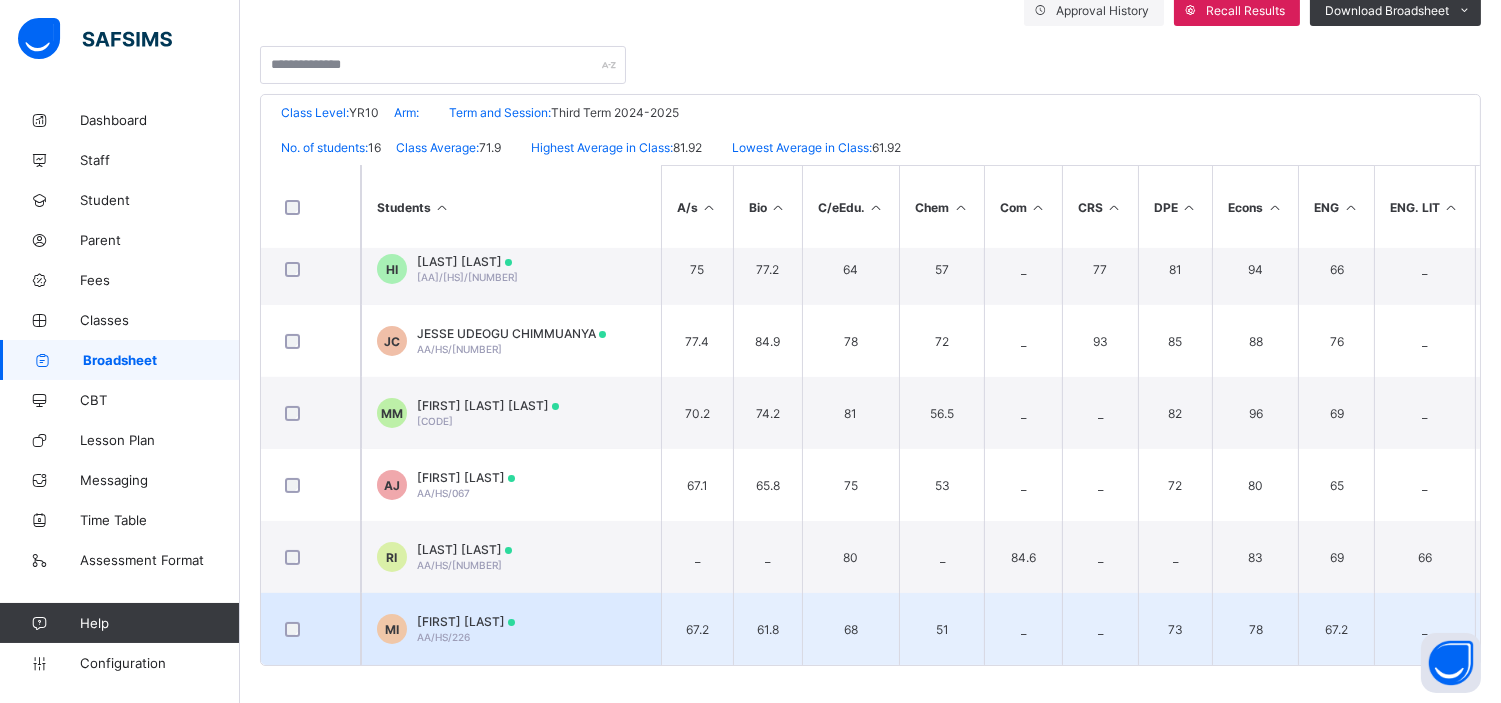click on "[FIRST]  [LAST]" at bounding box center (466, 621) 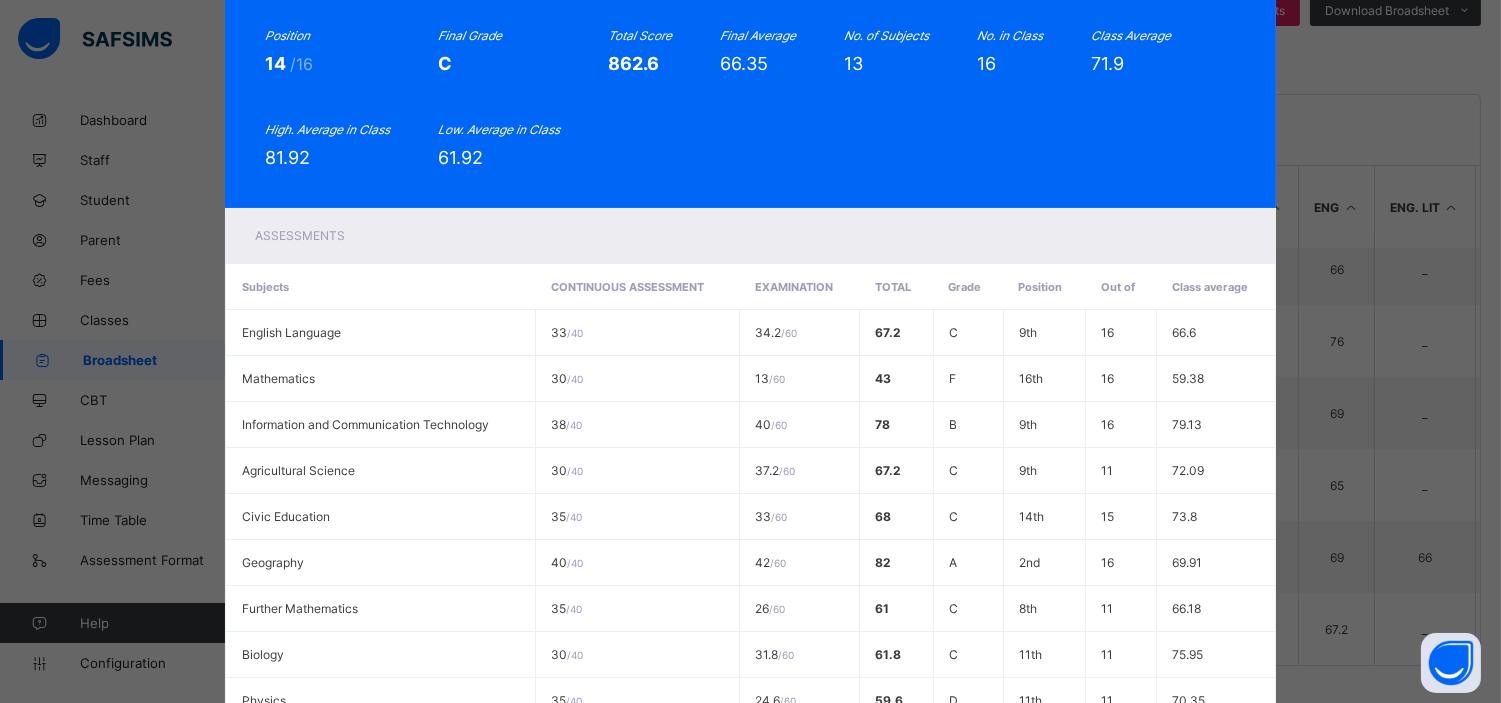 scroll, scrollTop: 0, scrollLeft: 0, axis: both 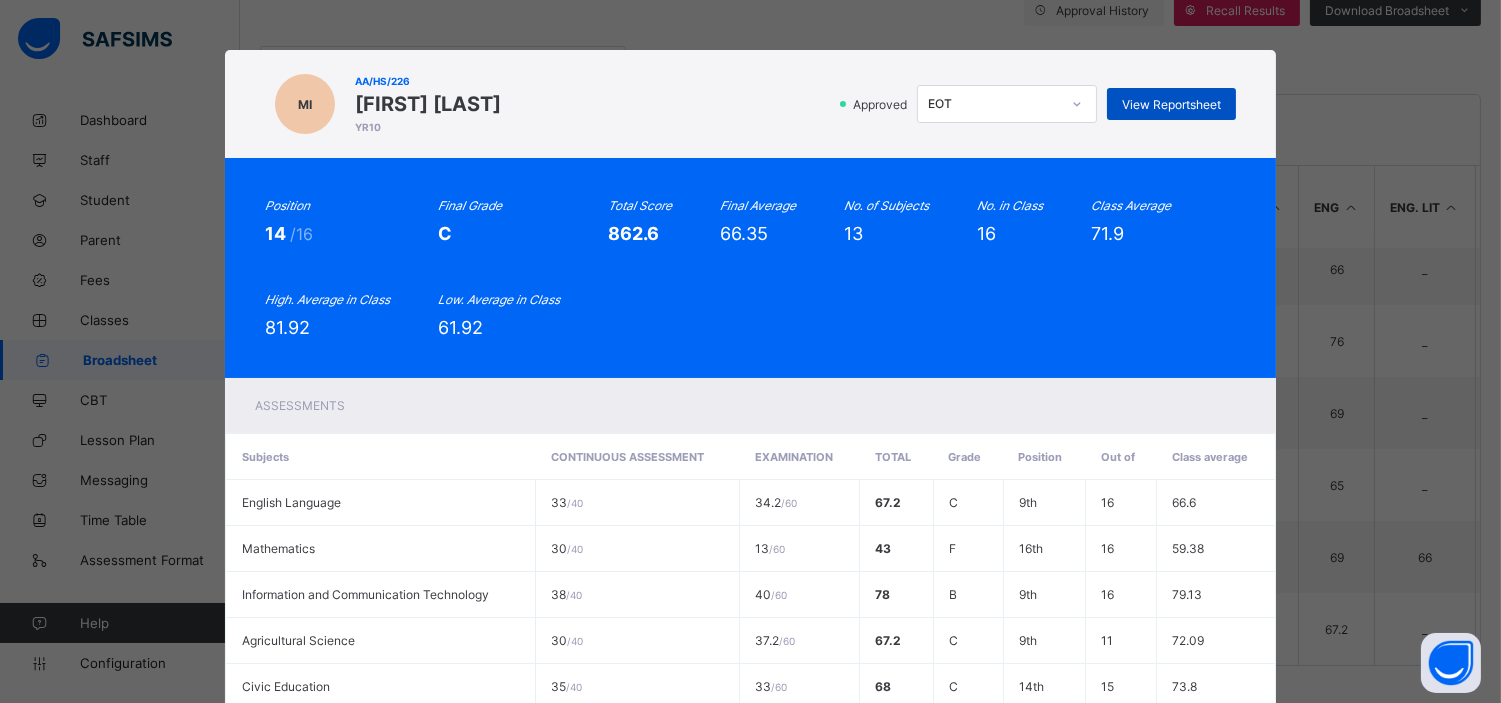 click on "View Reportsheet" at bounding box center (1171, 104) 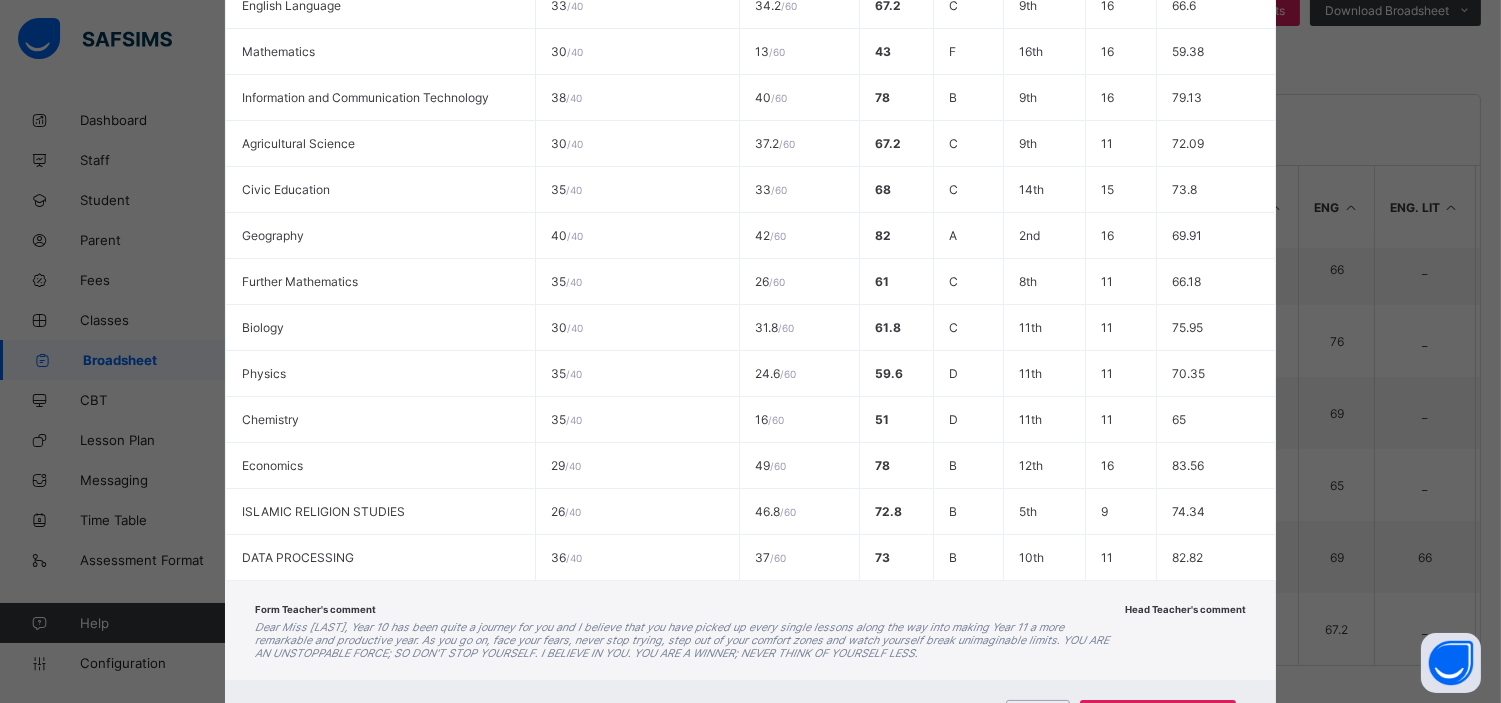 scroll, scrollTop: 586, scrollLeft: 0, axis: vertical 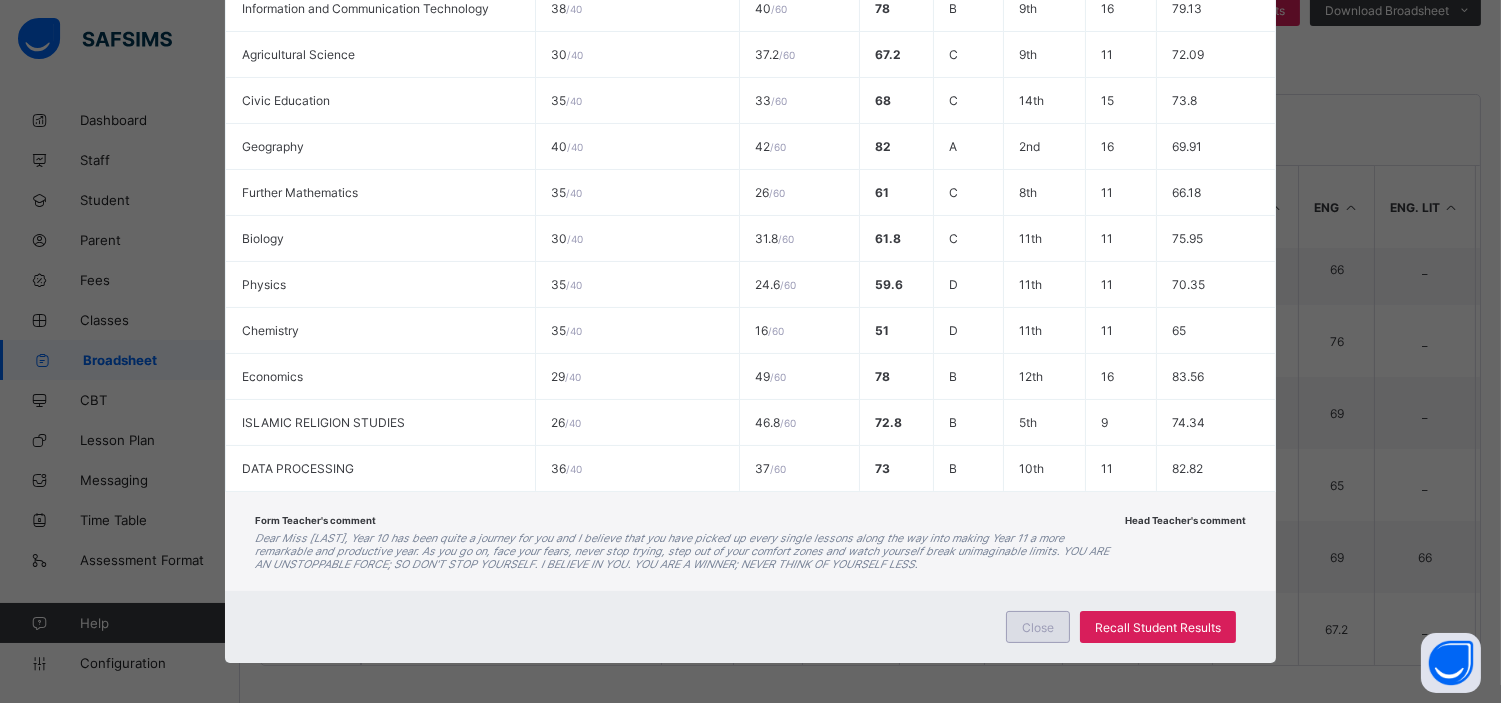 click on "Close" at bounding box center [1038, 627] 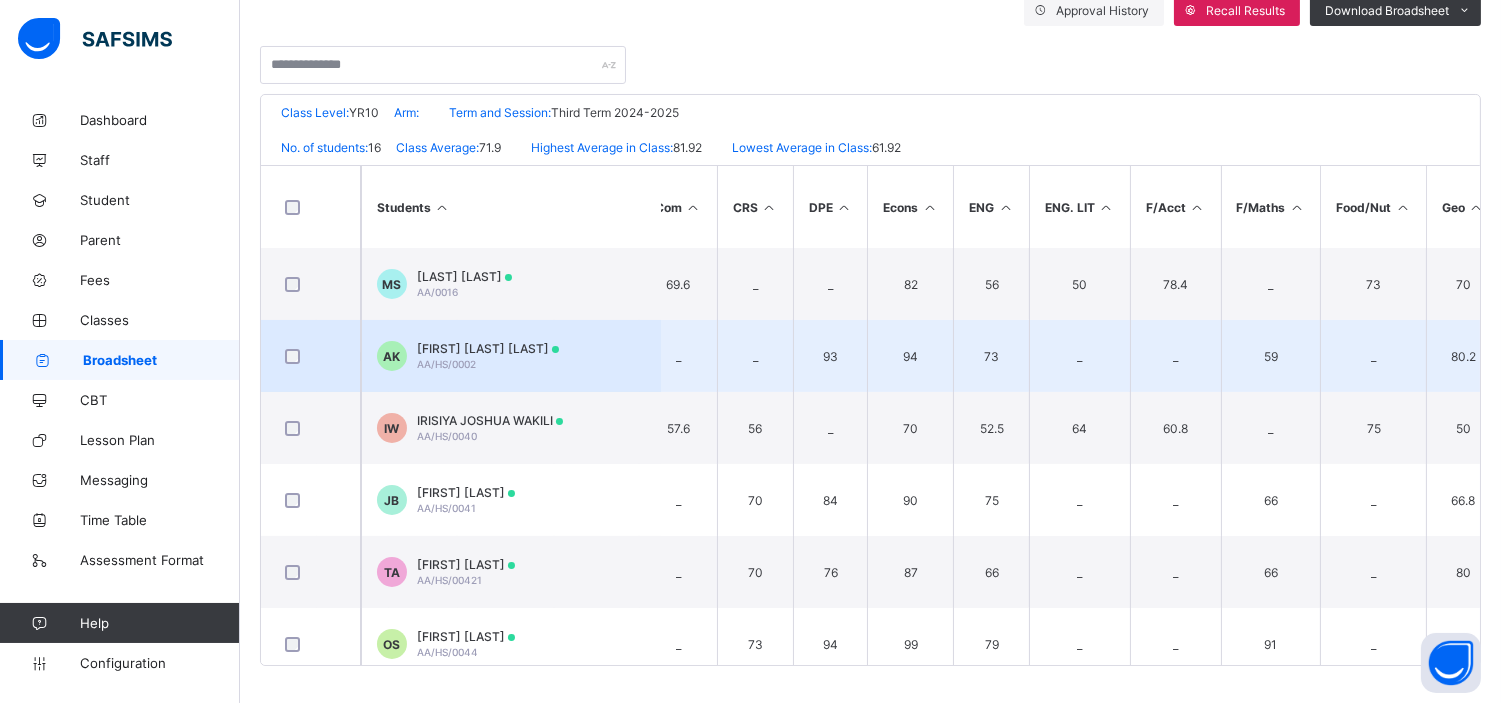scroll, scrollTop: 0, scrollLeft: 346, axis: horizontal 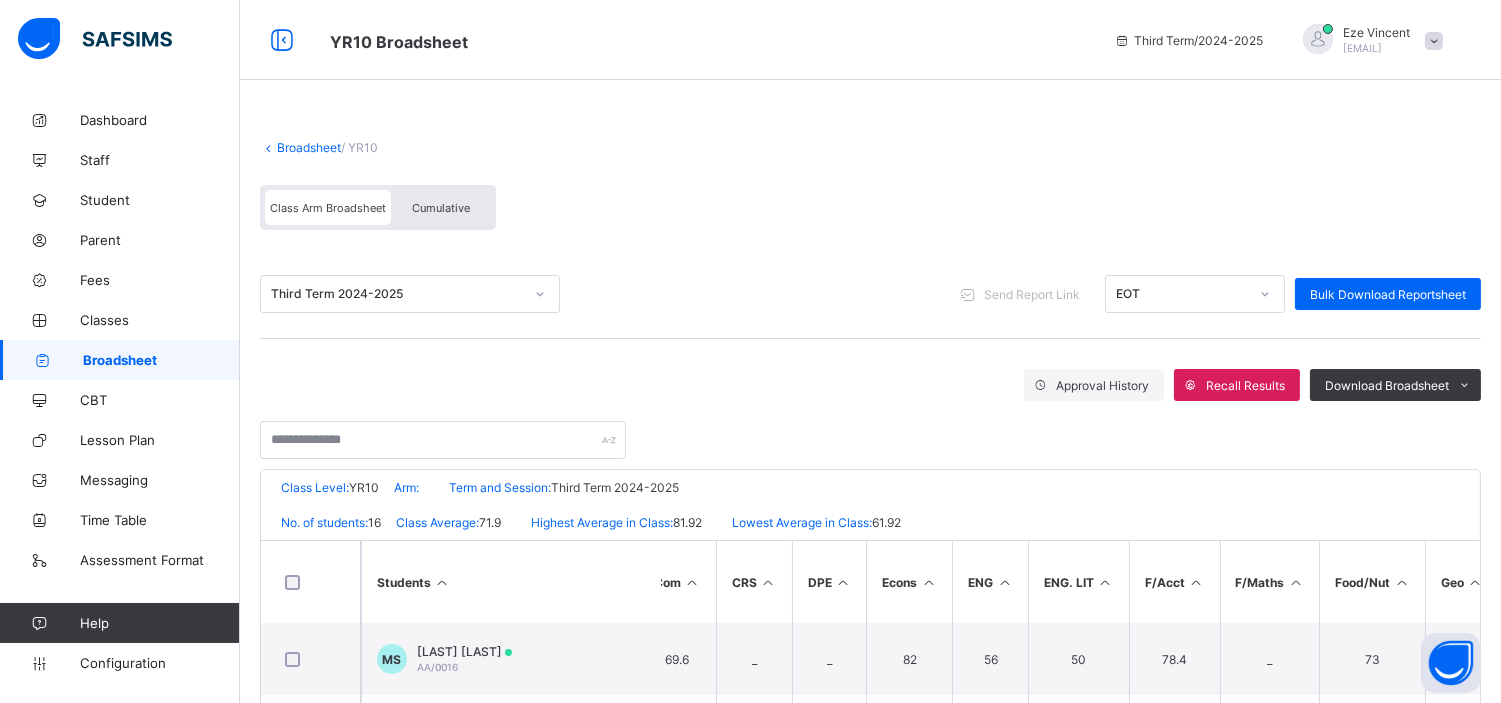 click on "Broadsheet" at bounding box center [309, 147] 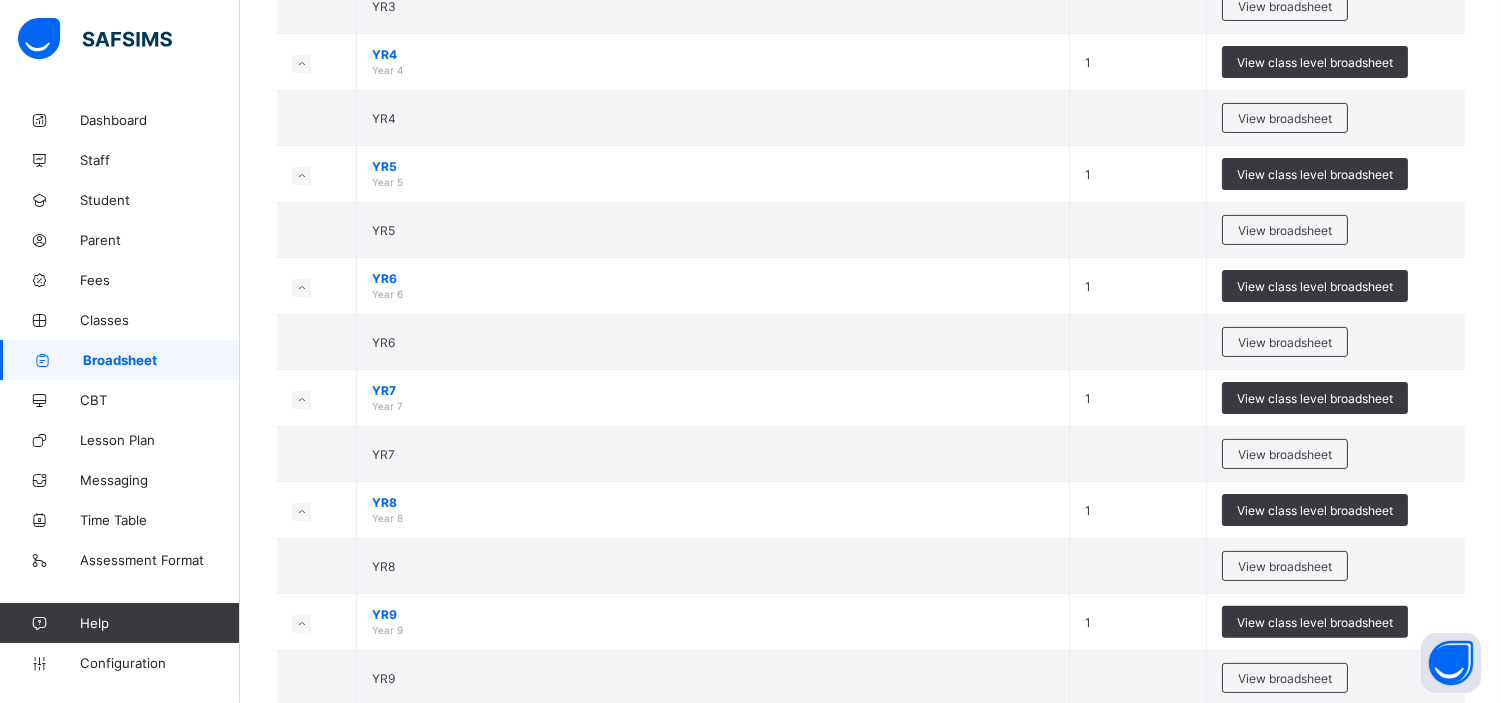 scroll, scrollTop: 1482, scrollLeft: 0, axis: vertical 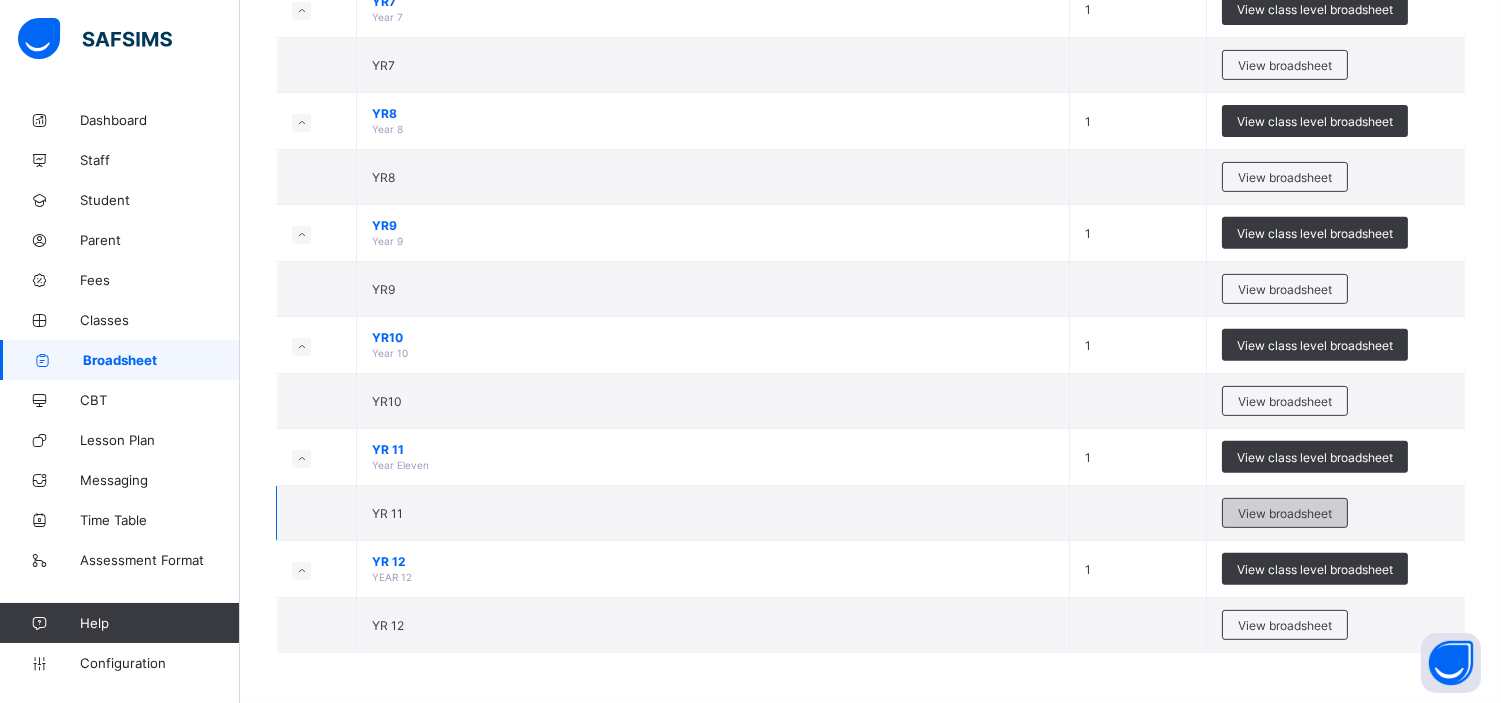 click on "View broadsheet" at bounding box center (1285, 513) 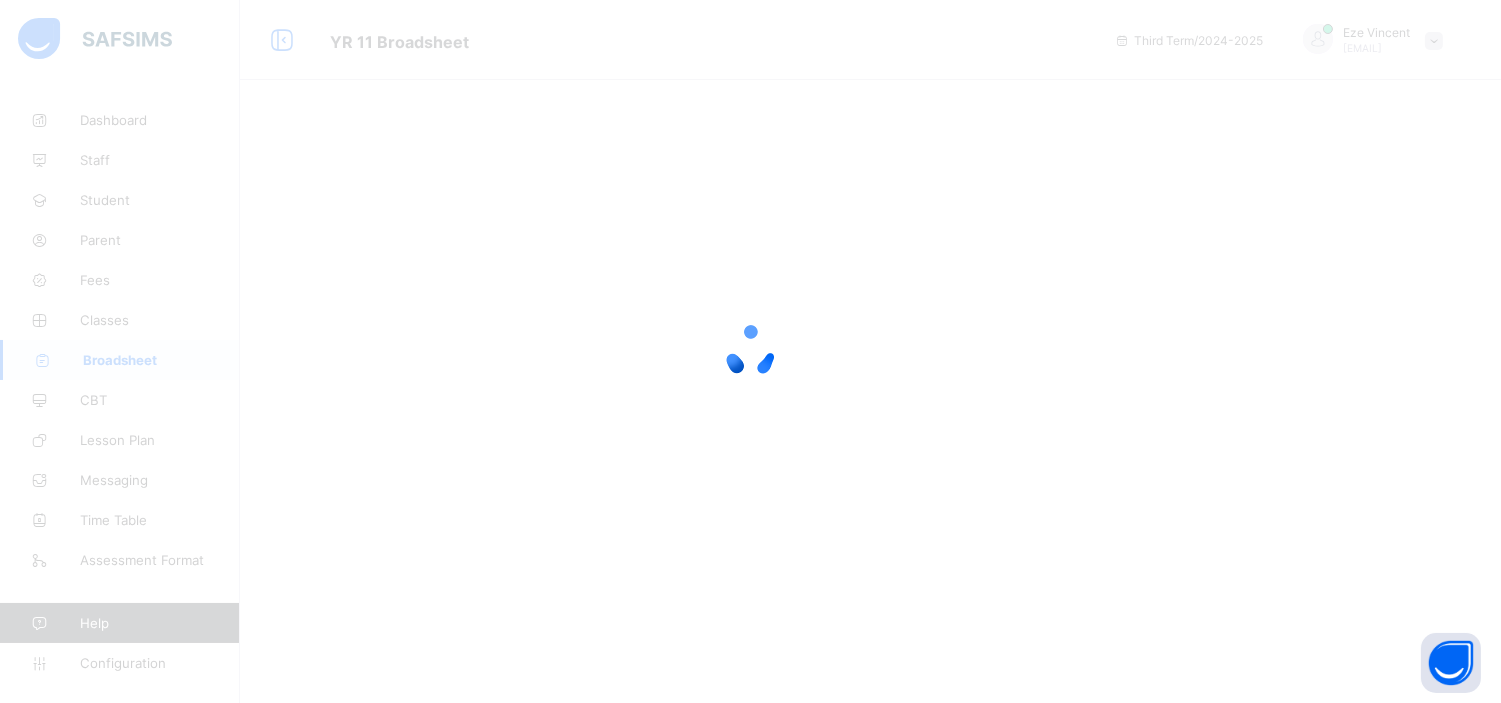 scroll, scrollTop: 0, scrollLeft: 0, axis: both 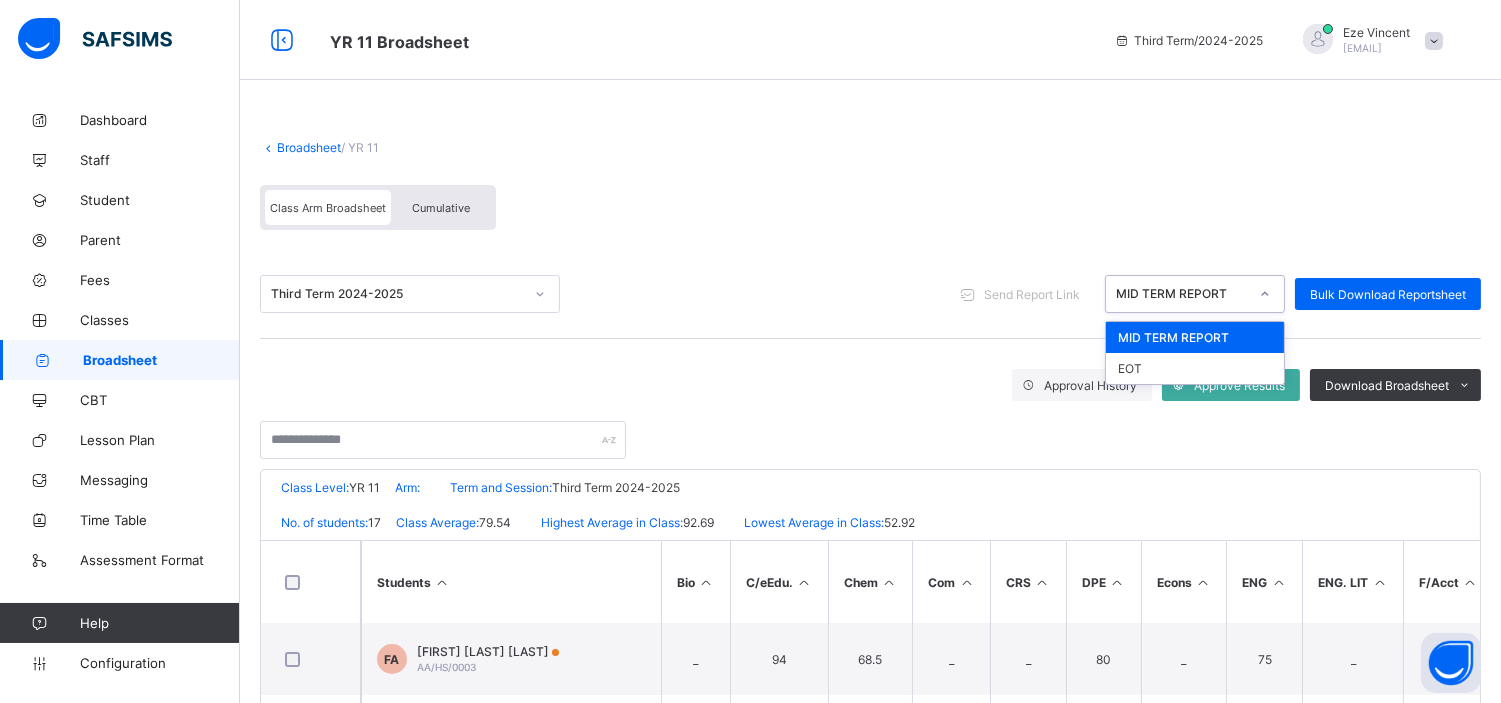 click on "MID TERM REPORT" at bounding box center (1176, 294) 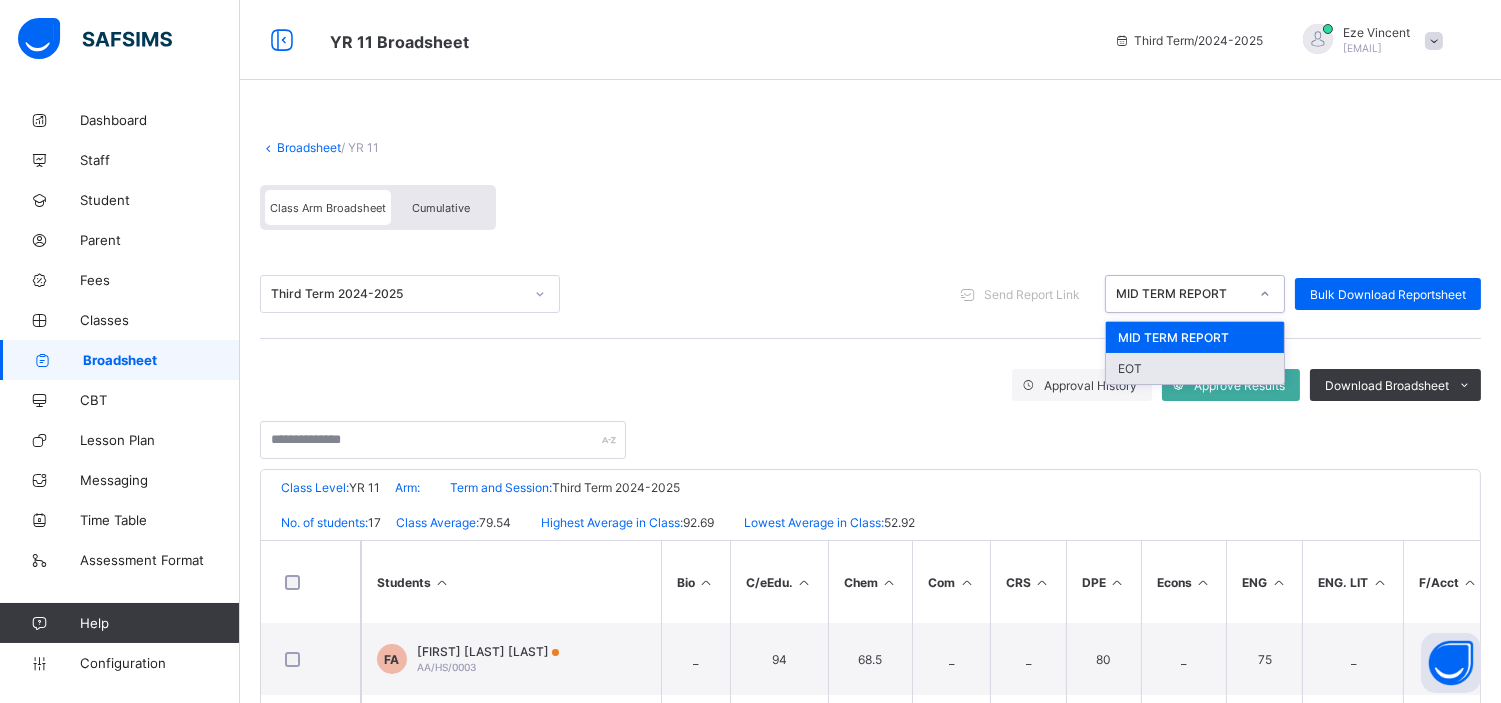 click on "EOT" at bounding box center [1195, 368] 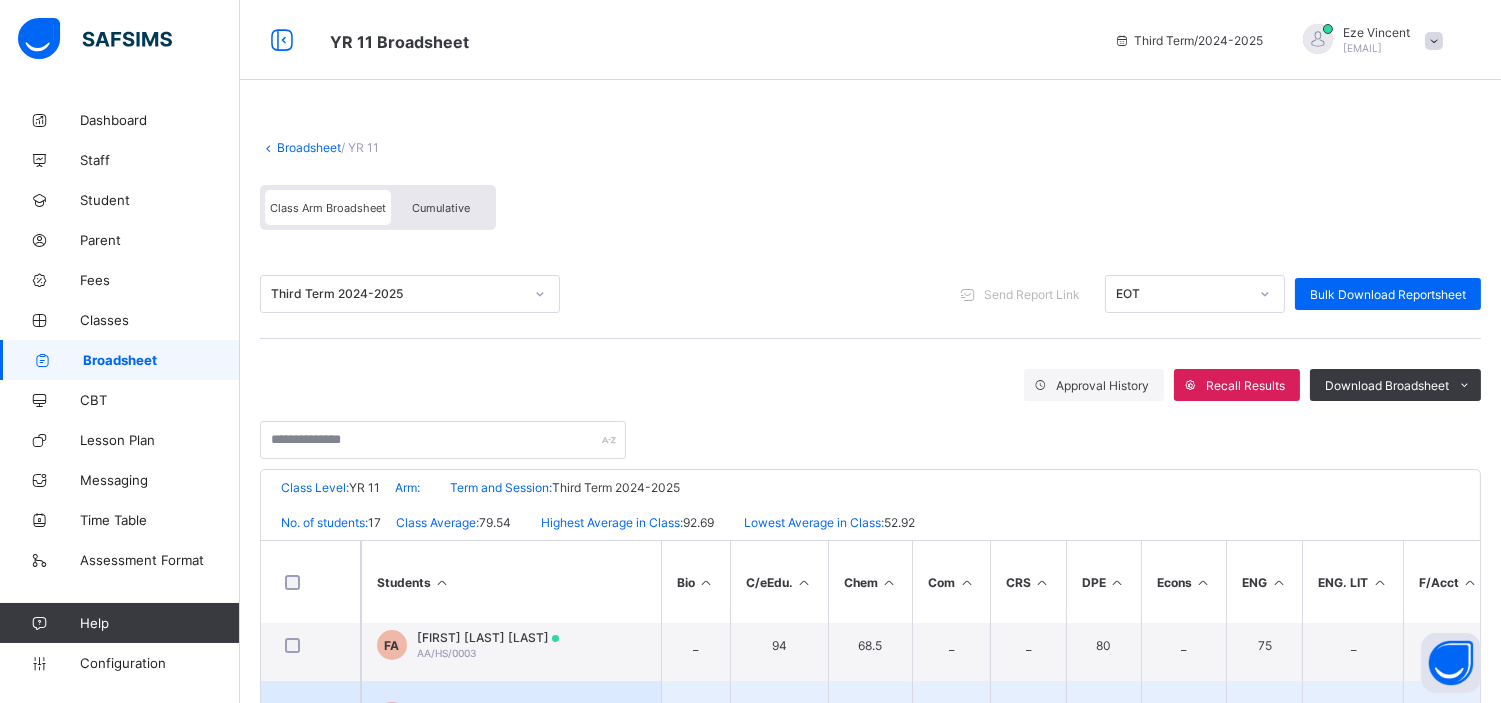 scroll, scrollTop: 0, scrollLeft: 0, axis: both 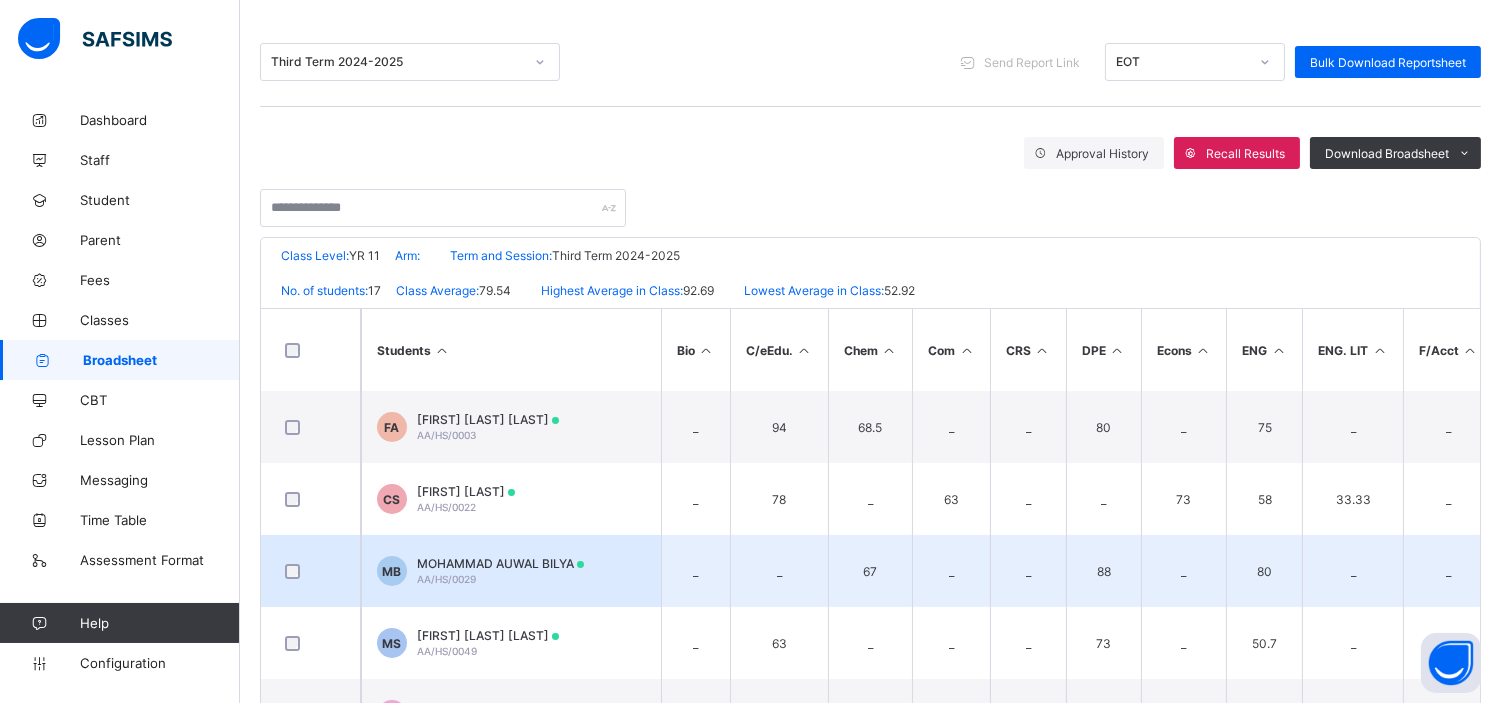 click on "MOHAMMAD AUWAL BILYA" at bounding box center [500, 563] 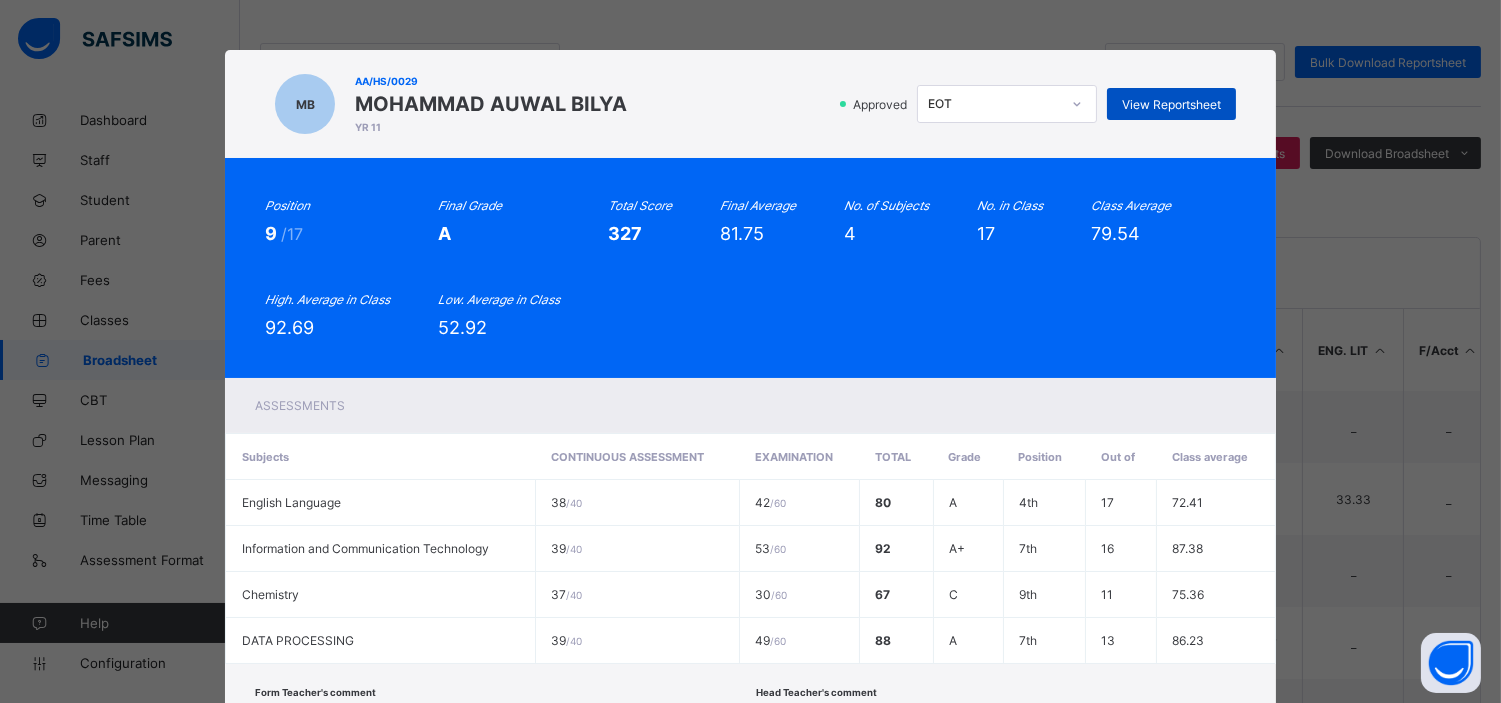 click on "View Reportsheet" at bounding box center (1171, 104) 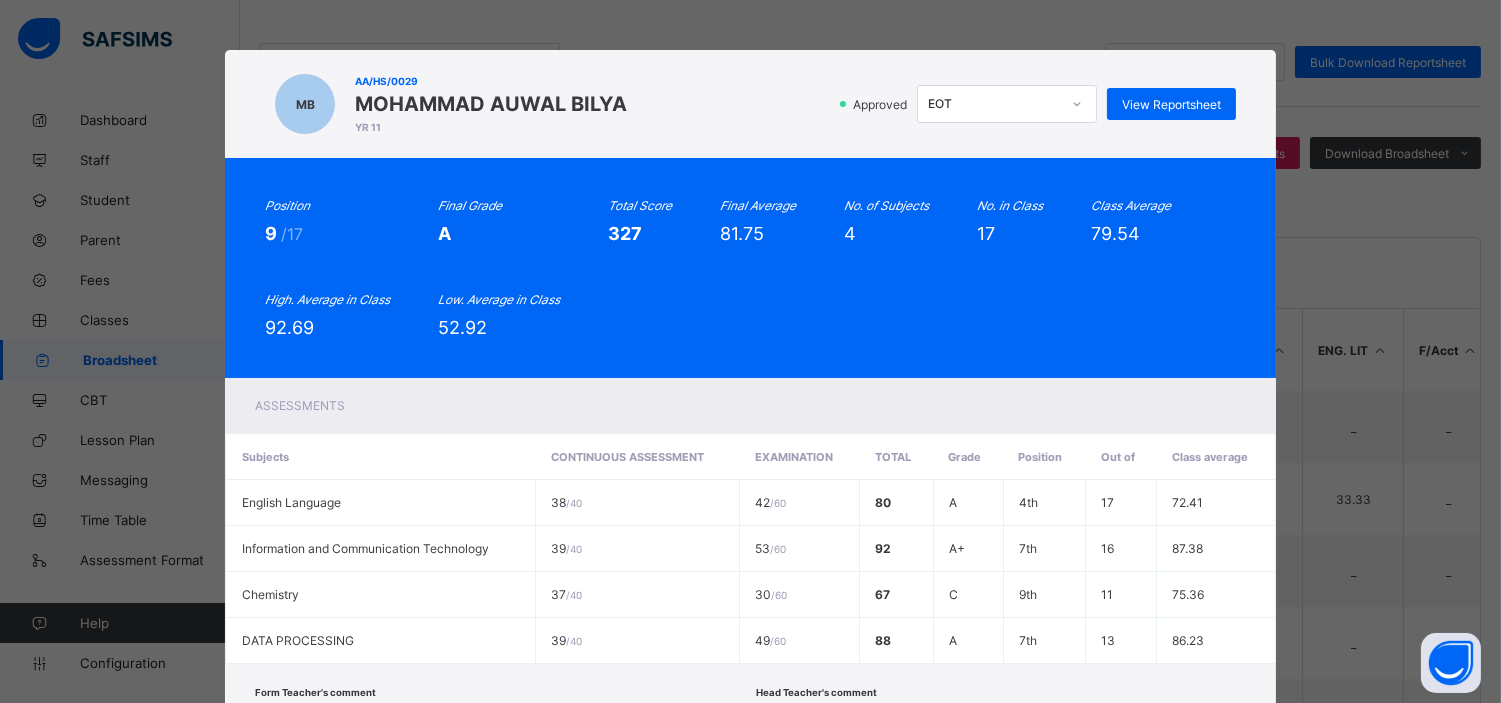 scroll, scrollTop: 152, scrollLeft: 0, axis: vertical 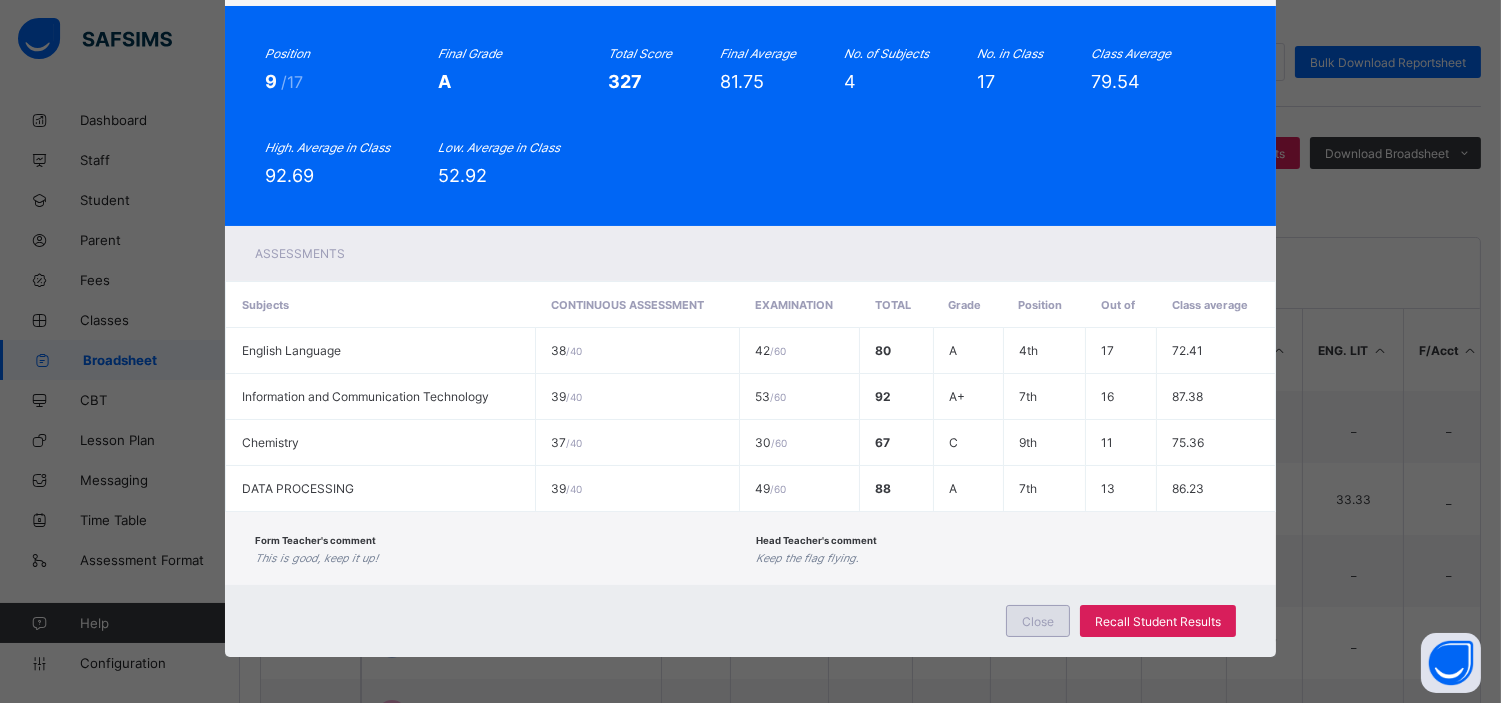 click on "Close" at bounding box center (1038, 621) 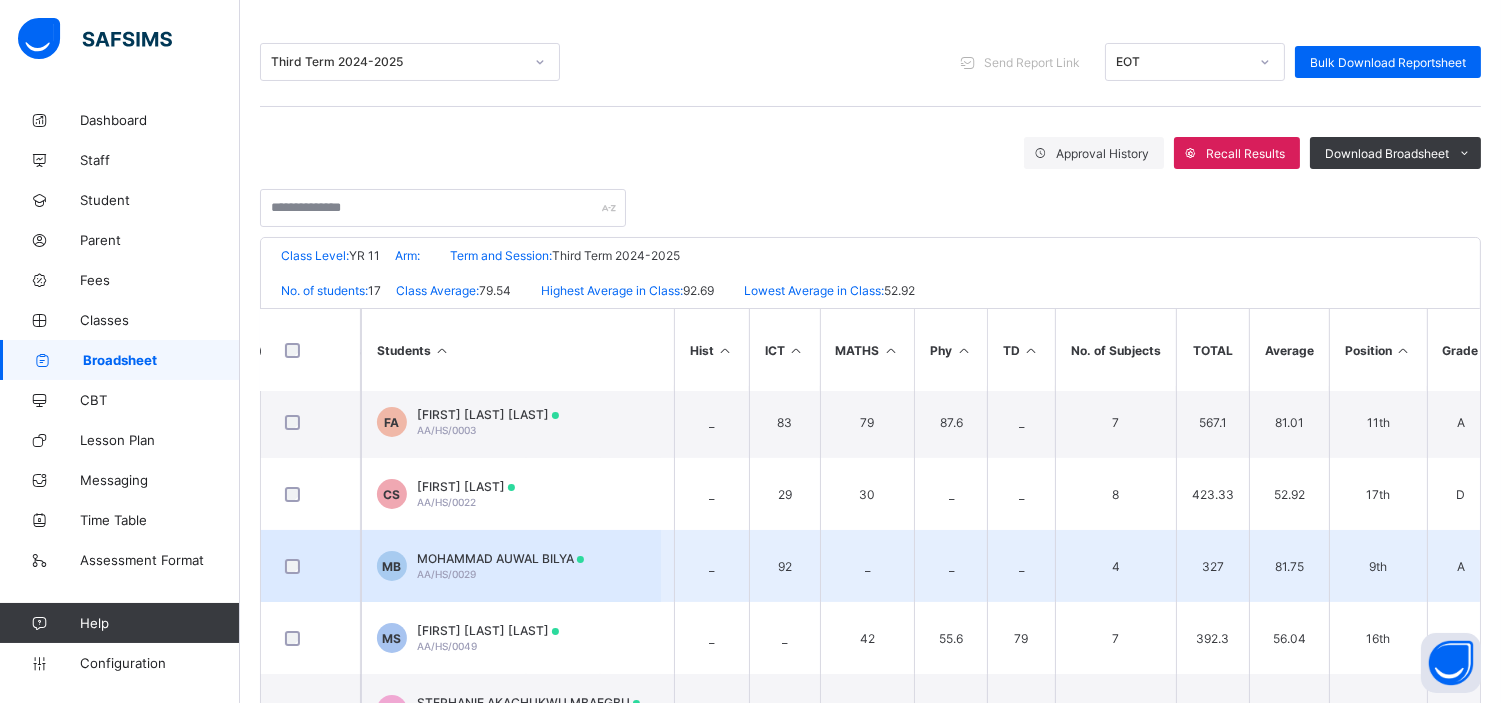 scroll, scrollTop: 10, scrollLeft: 1173, axis: both 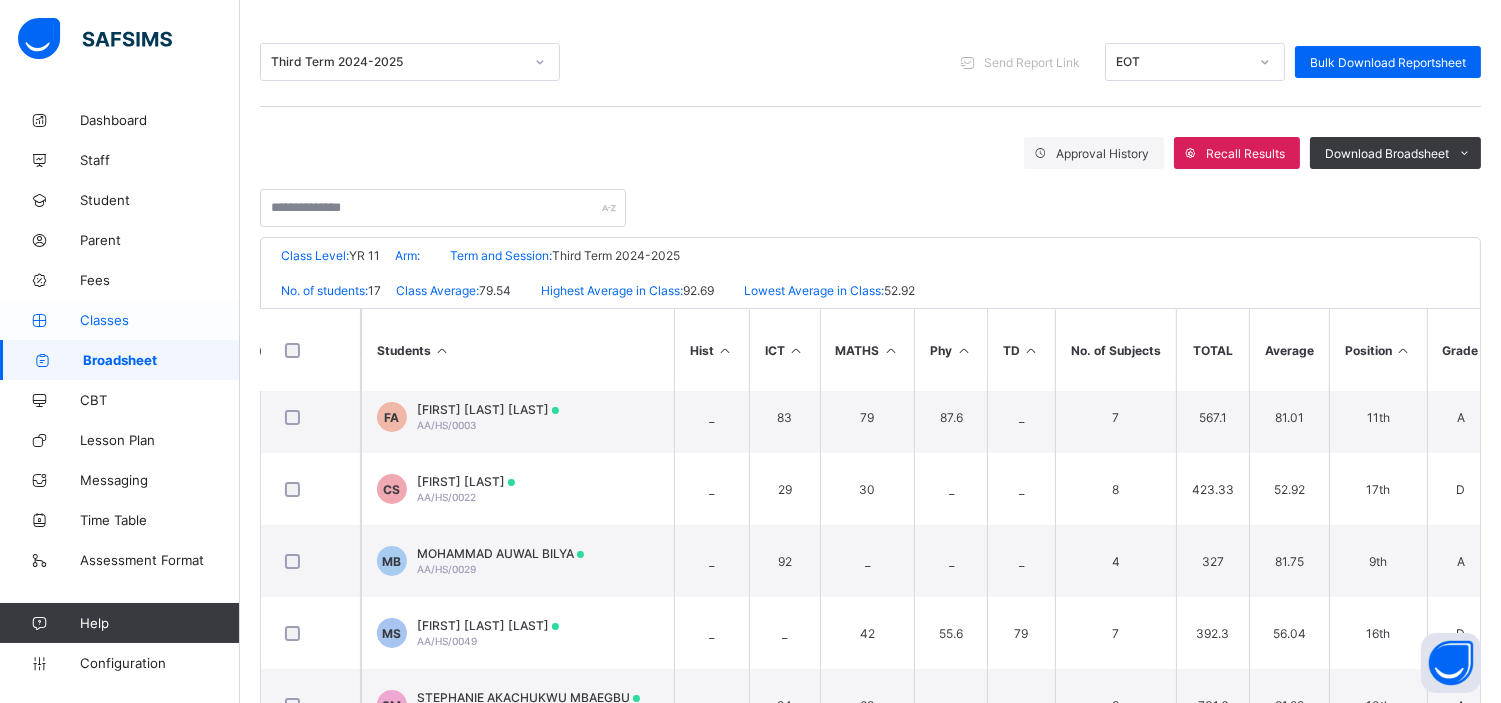 click on "Classes" at bounding box center [120, 320] 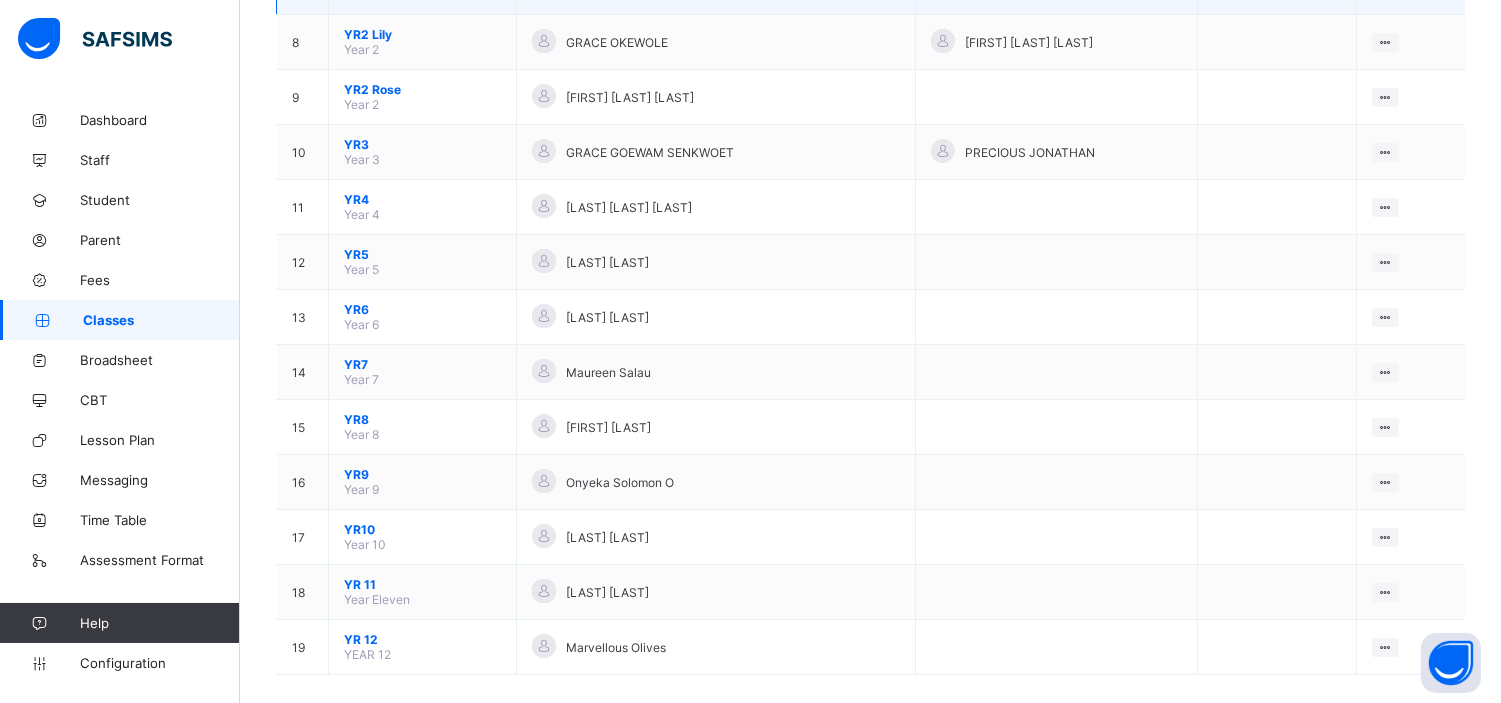 scroll, scrollTop: 606, scrollLeft: 0, axis: vertical 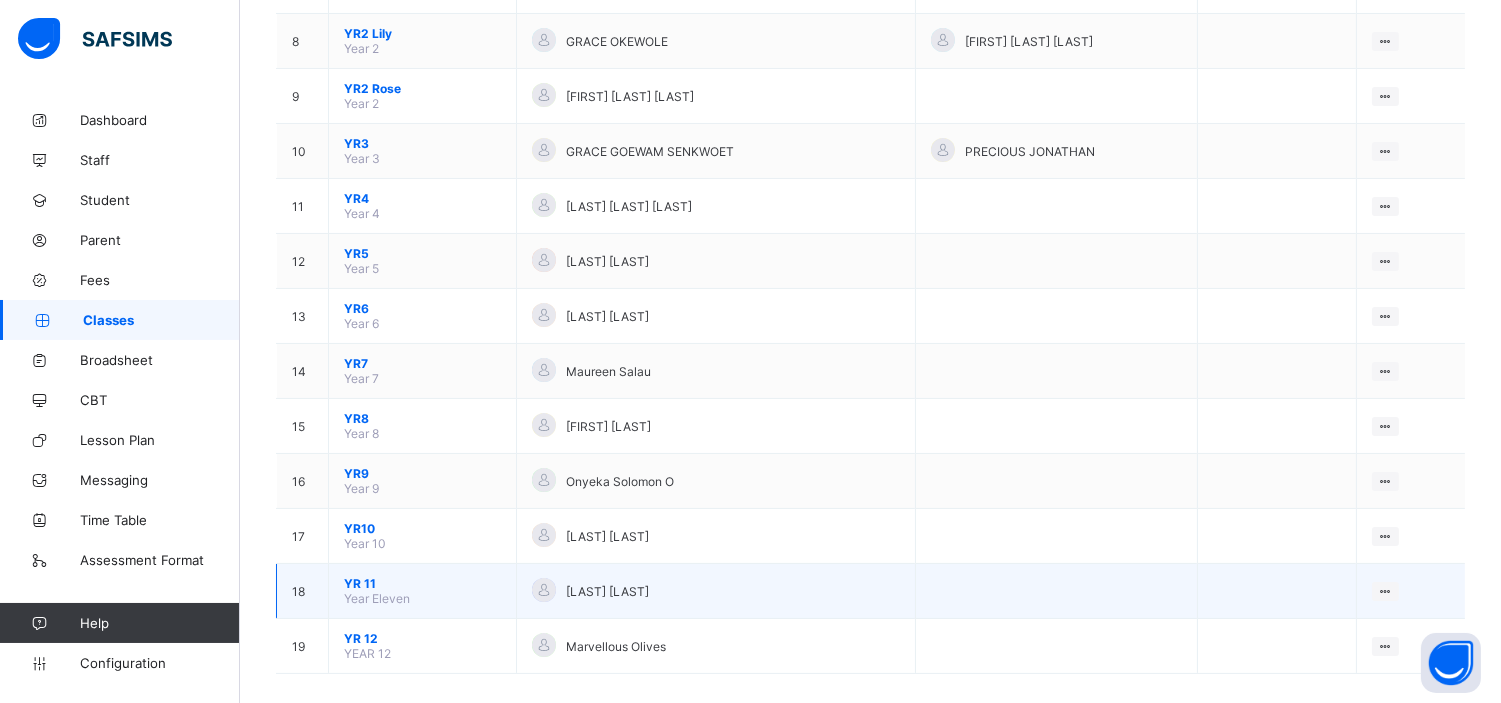 click on "YR 11" at bounding box center (422, 583) 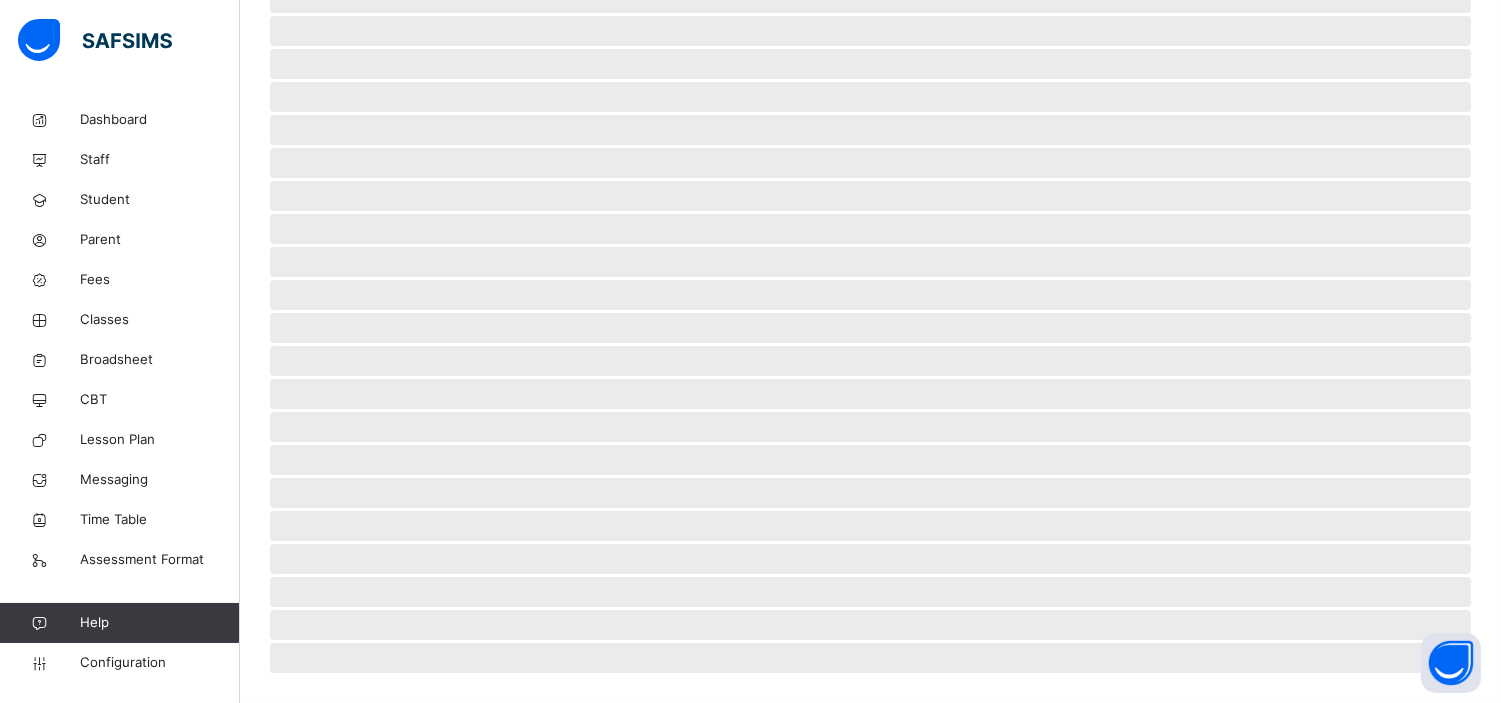 scroll, scrollTop: 0, scrollLeft: 0, axis: both 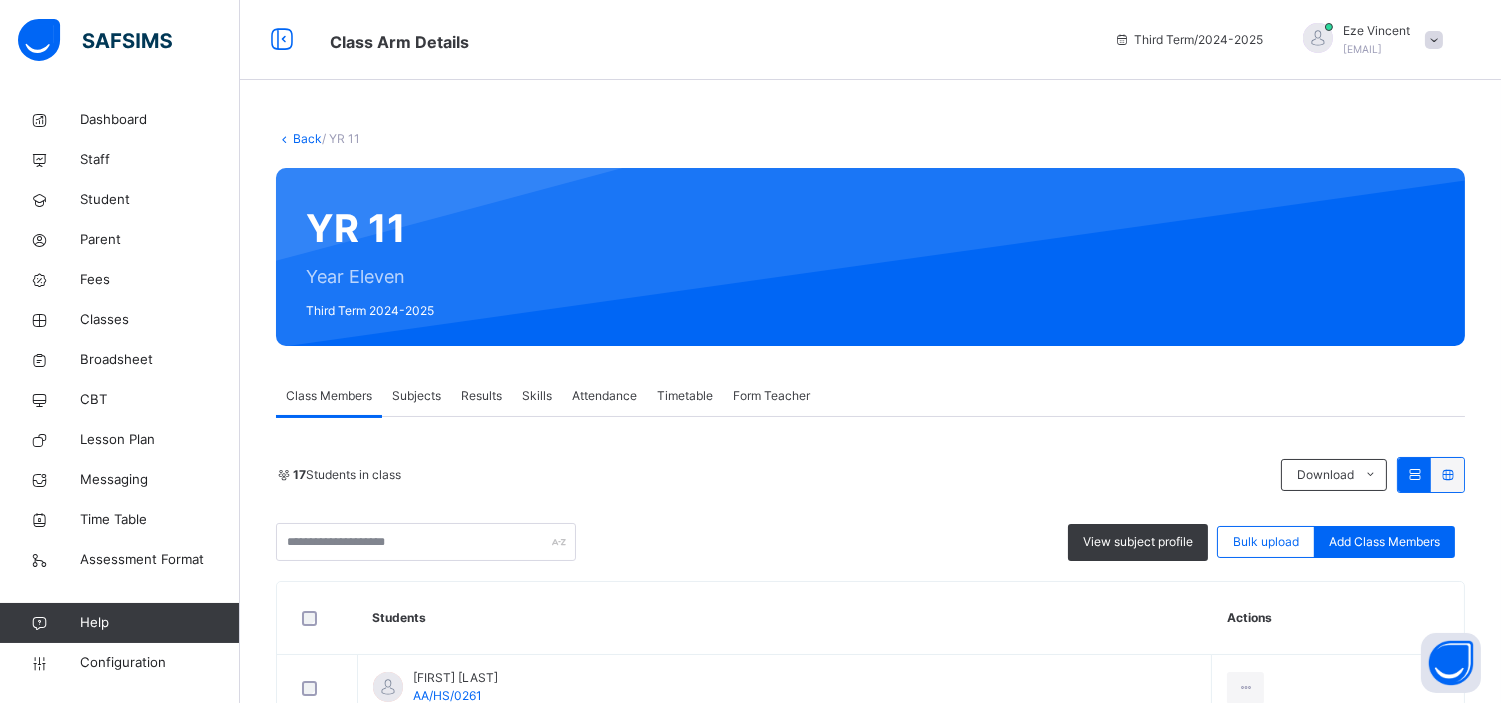 click on "Subjects" at bounding box center (416, 396) 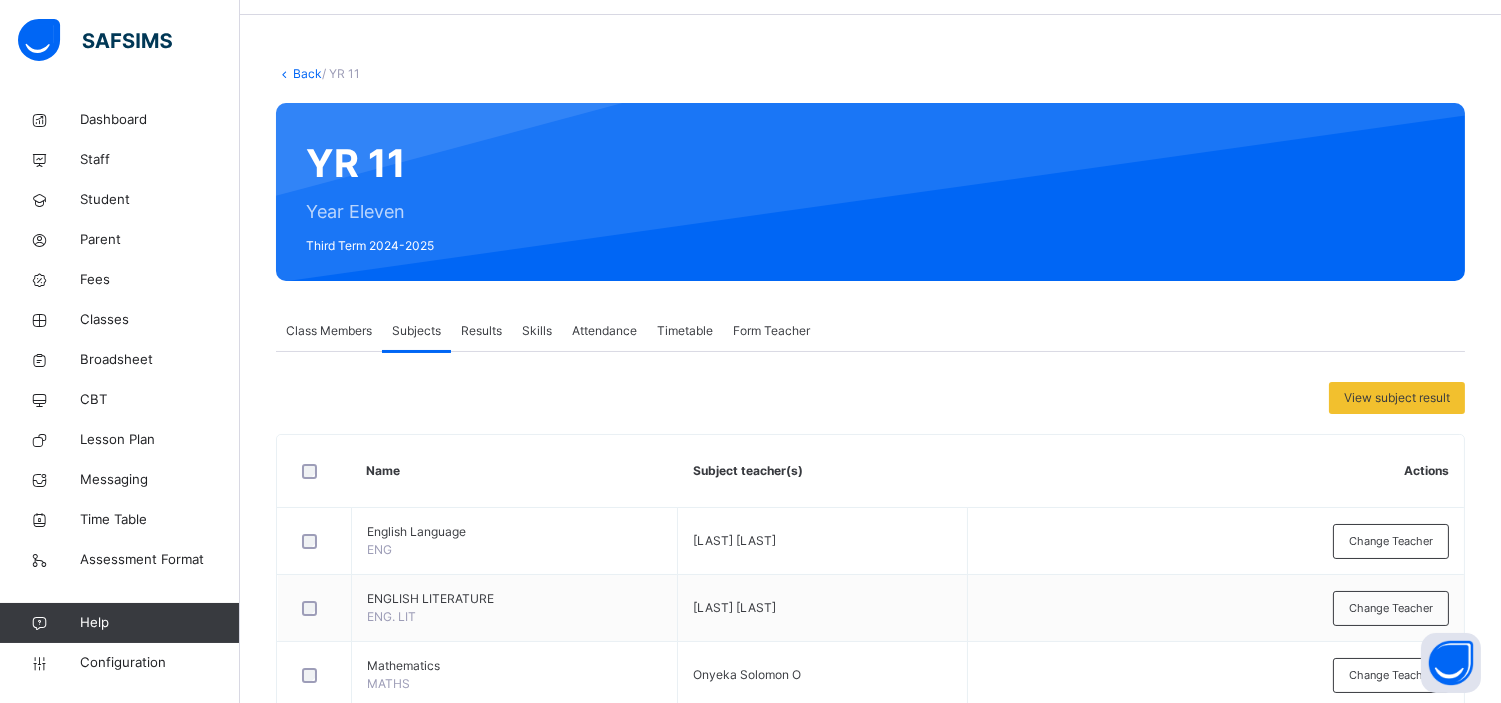 scroll, scrollTop: 64, scrollLeft: 0, axis: vertical 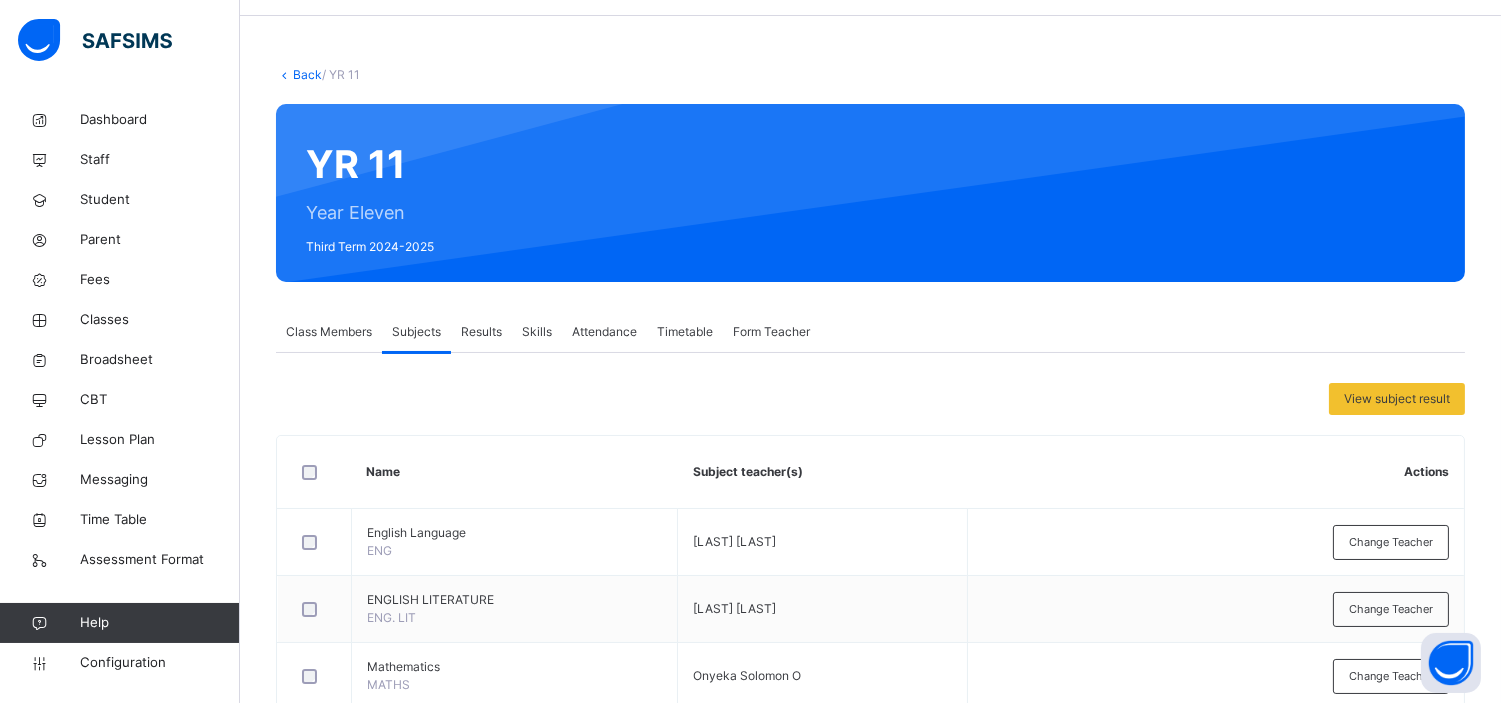 click on "Class Members" at bounding box center (329, 332) 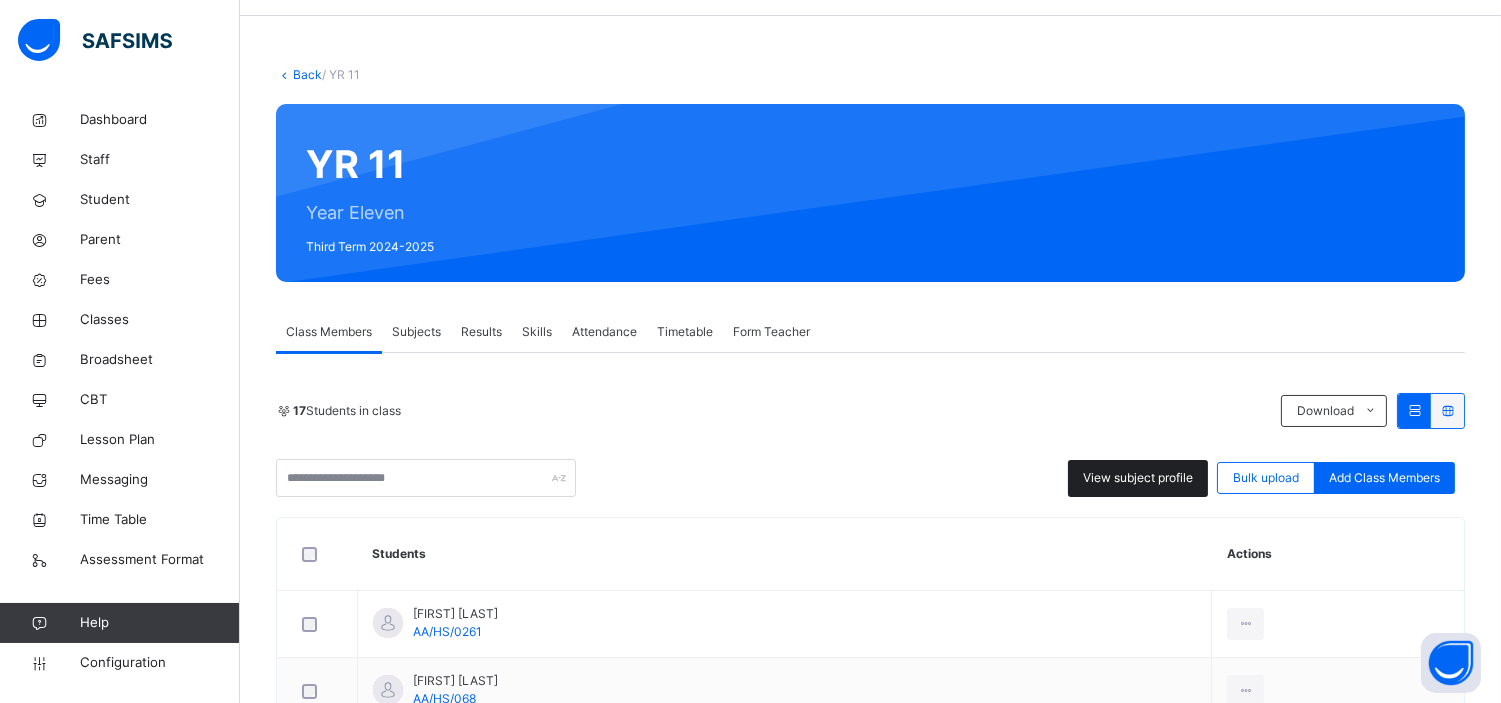 click on "View subject profile" at bounding box center (1138, 478) 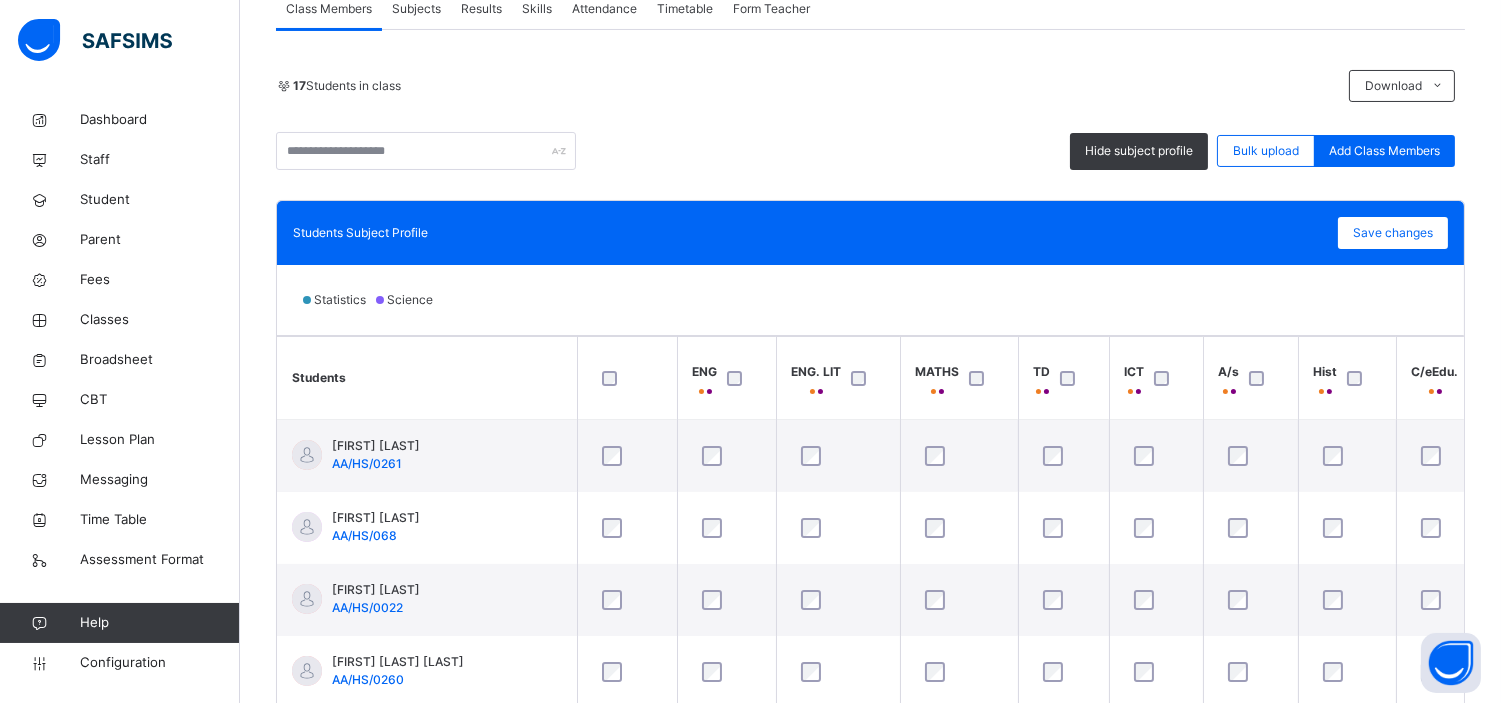 scroll, scrollTop: 388, scrollLeft: 0, axis: vertical 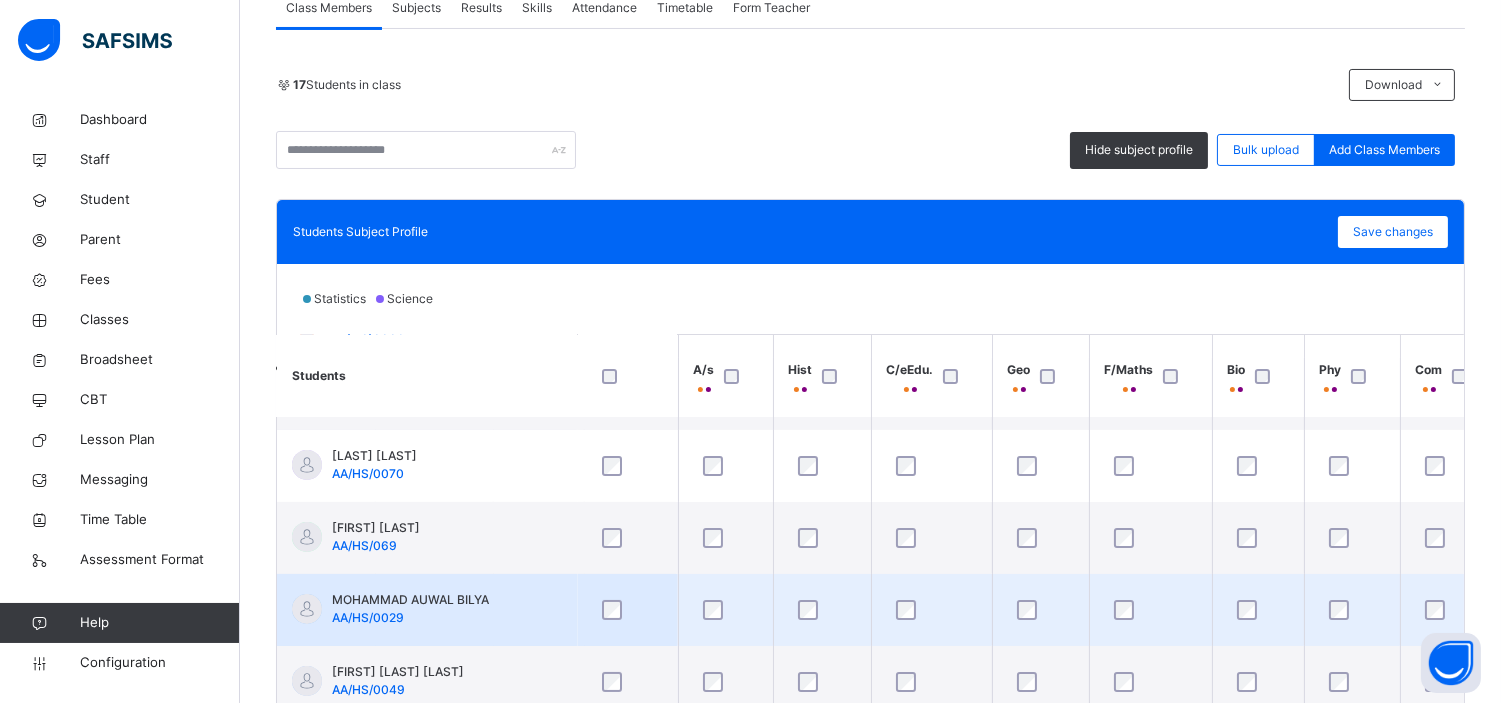 click at bounding box center [932, 610] 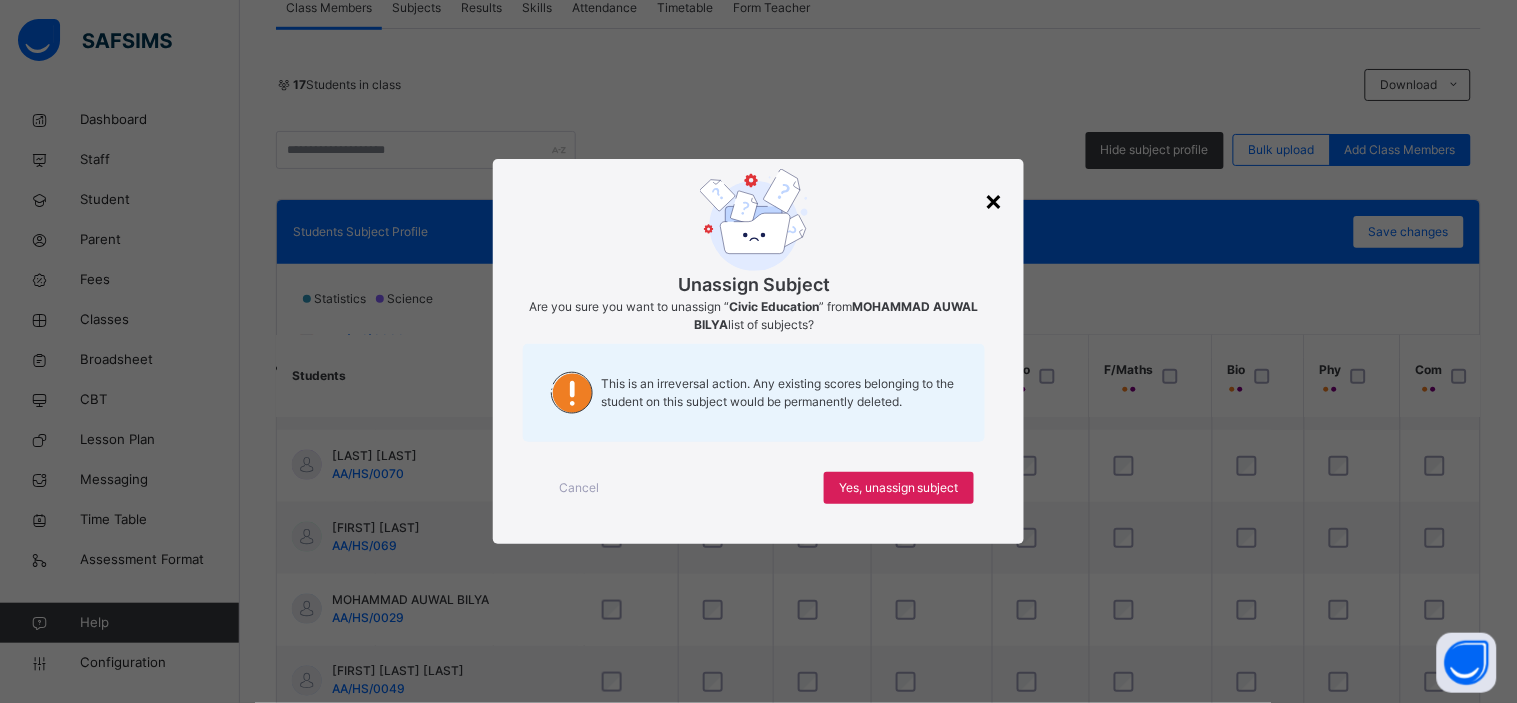 click on "×" at bounding box center [994, 200] 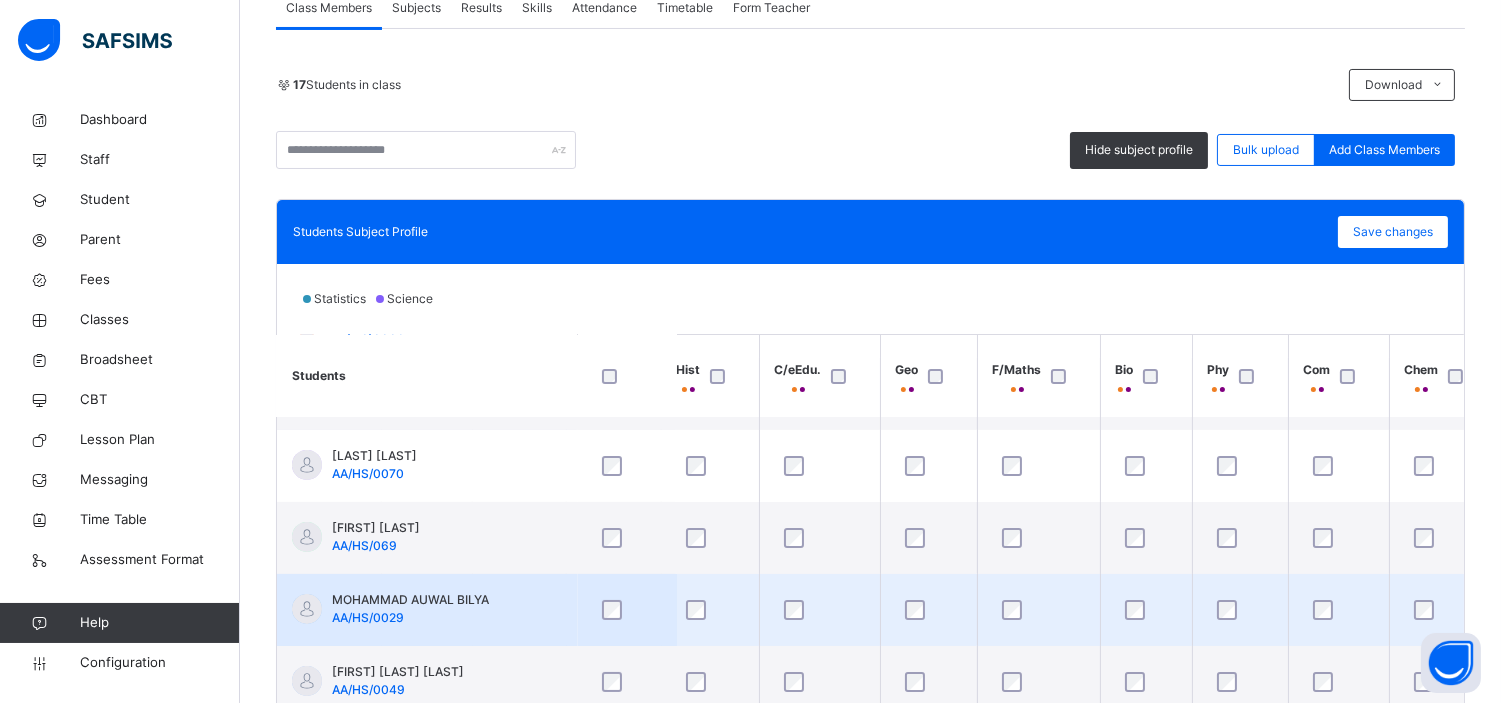 scroll, scrollTop: 637, scrollLeft: 652, axis: both 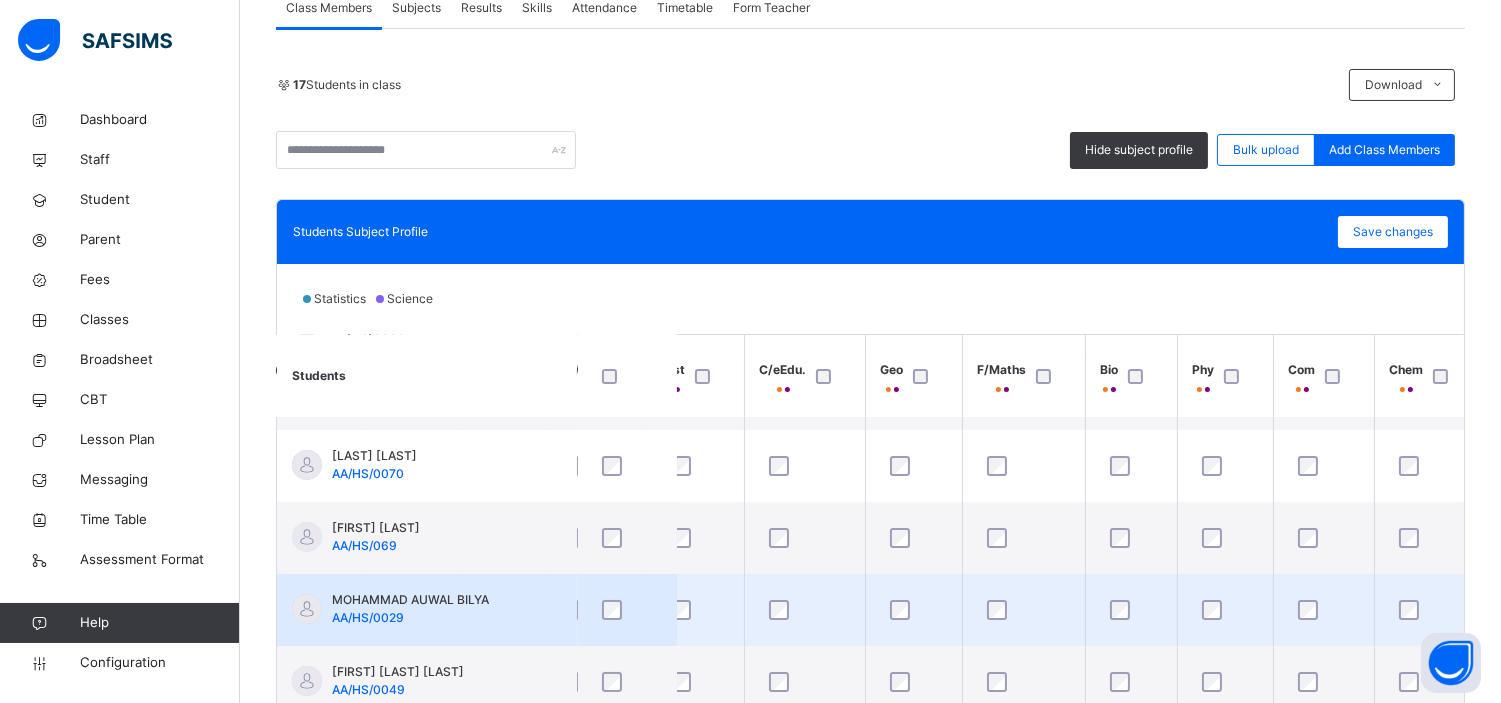 click at bounding box center [1024, 610] 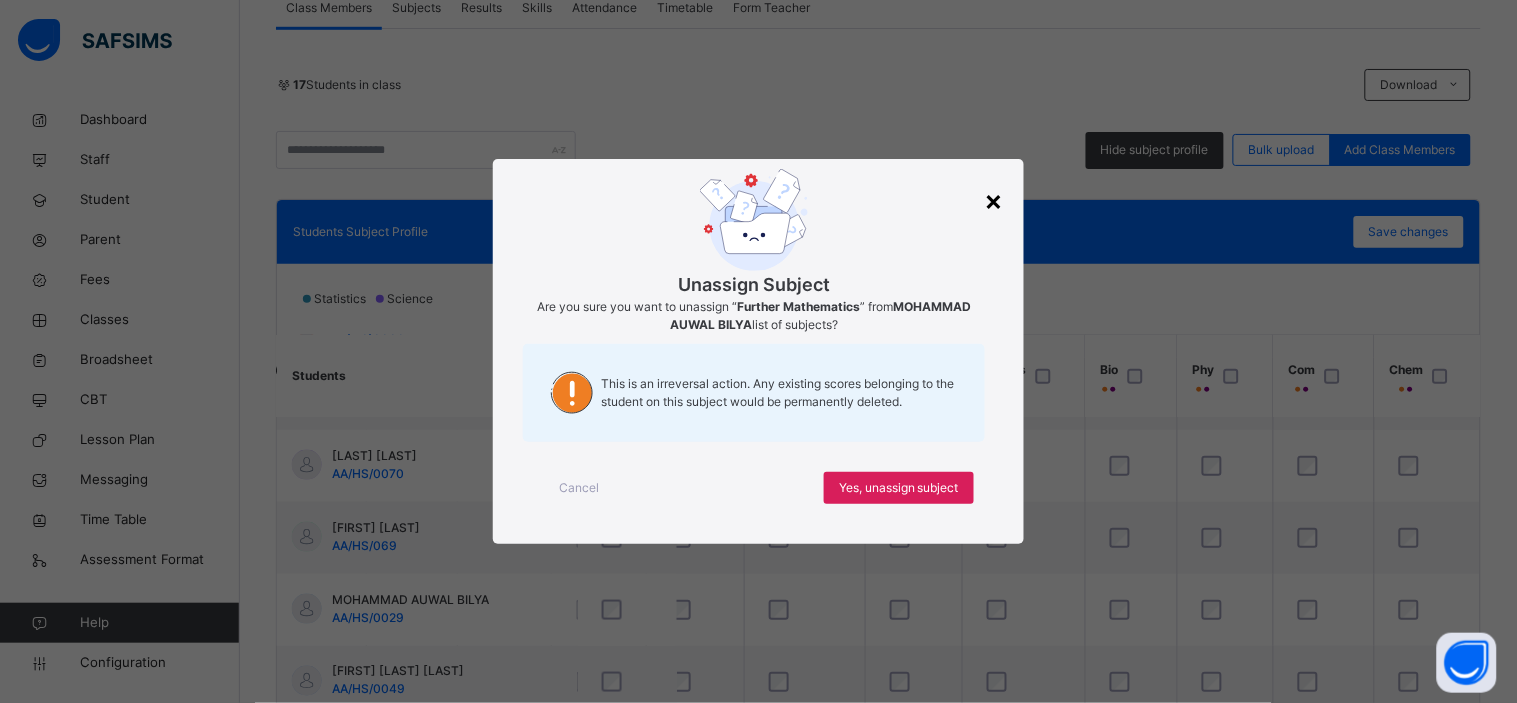 click on "×" at bounding box center (994, 200) 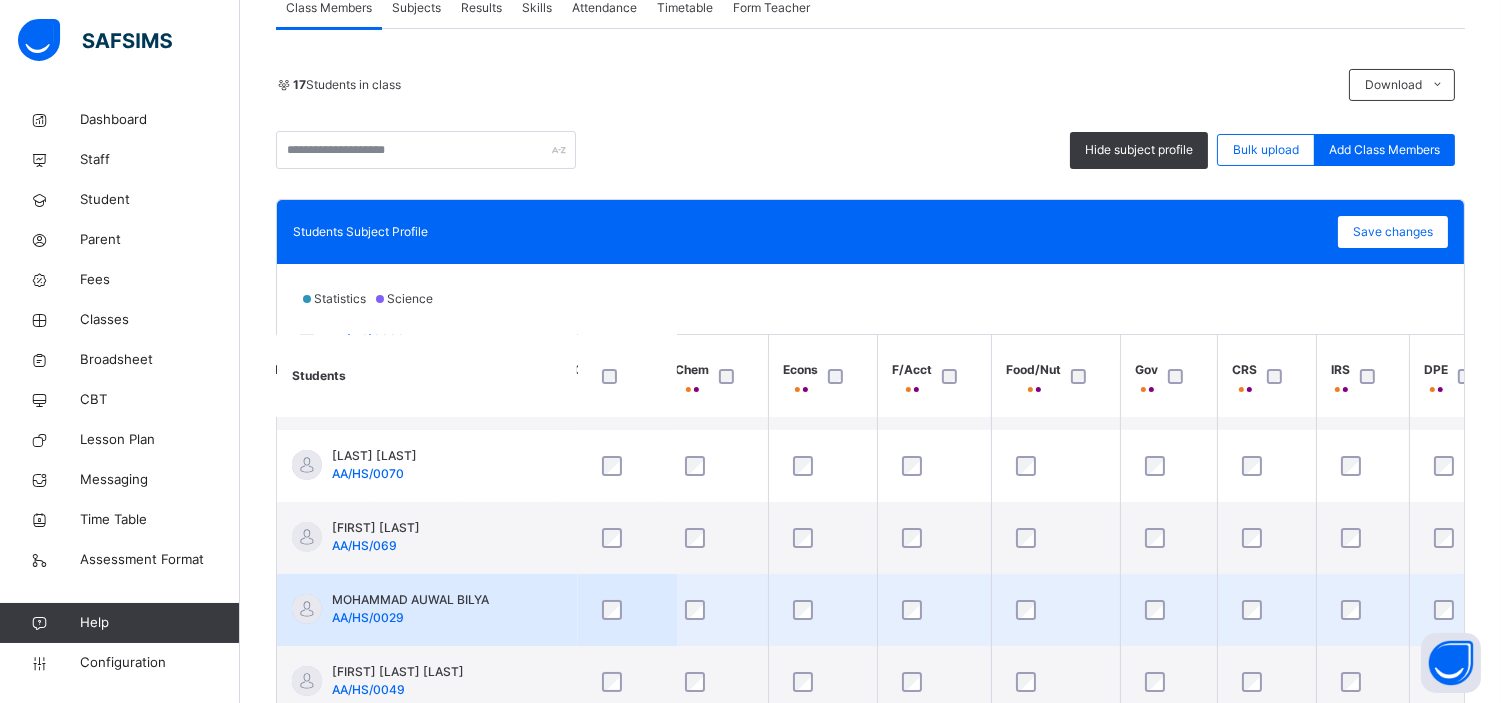 scroll, scrollTop: 637, scrollLeft: 1401, axis: both 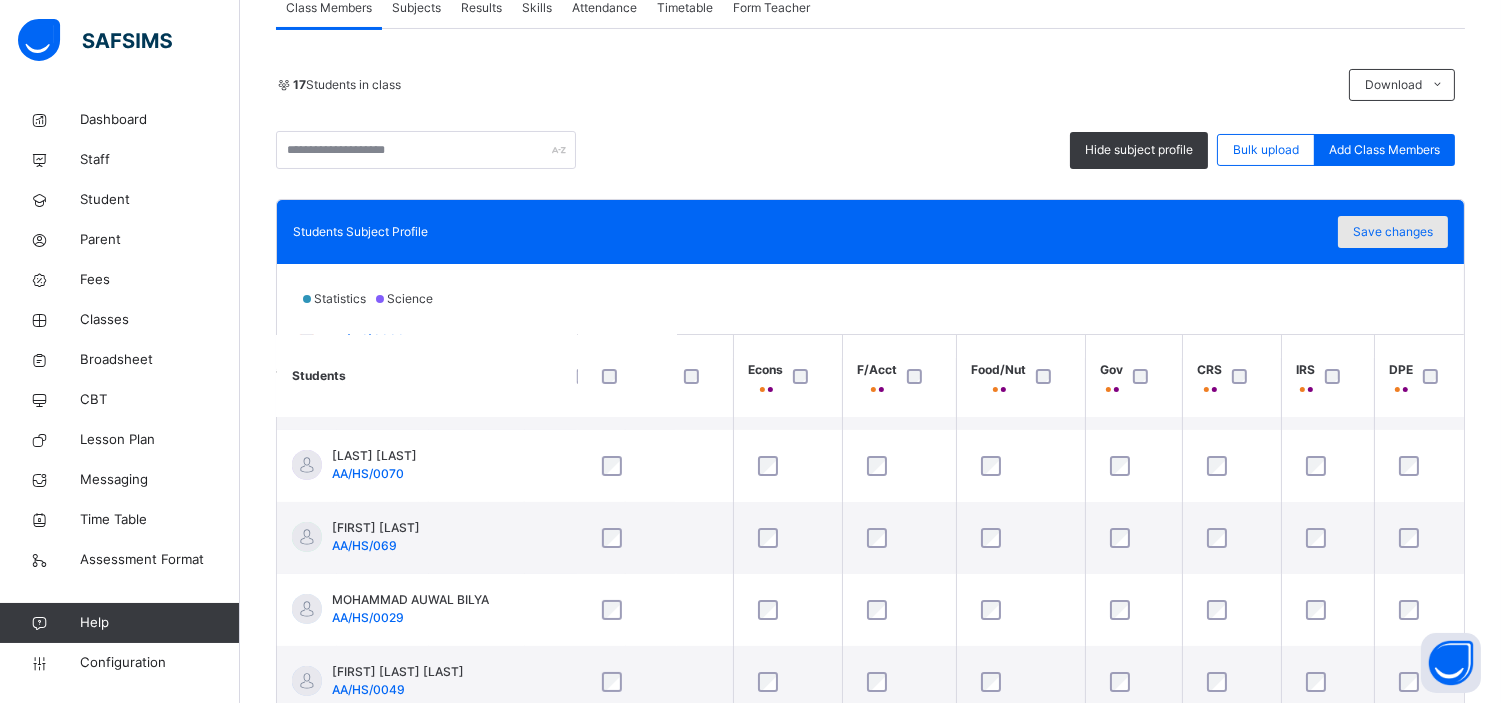 click on "Save changes" at bounding box center (1393, 232) 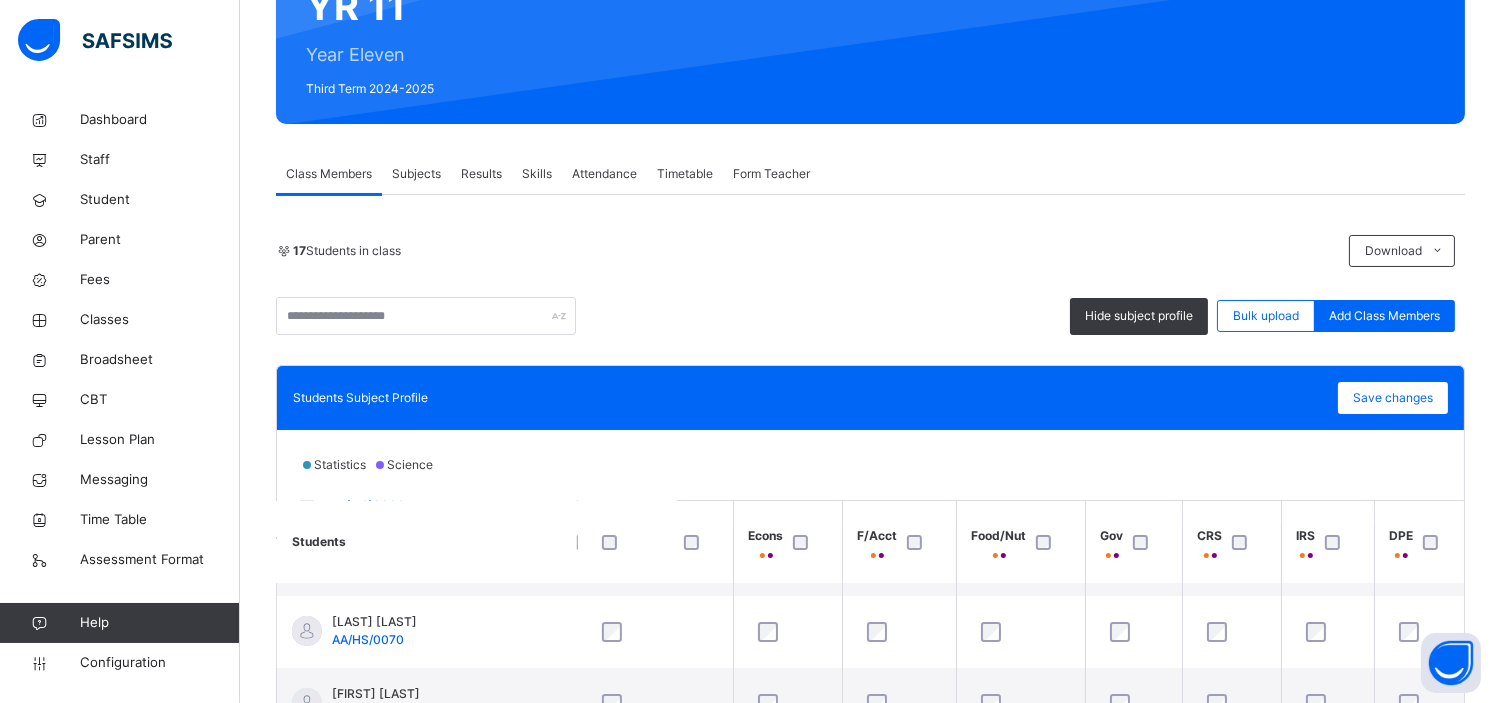 scroll, scrollTop: 221, scrollLeft: 0, axis: vertical 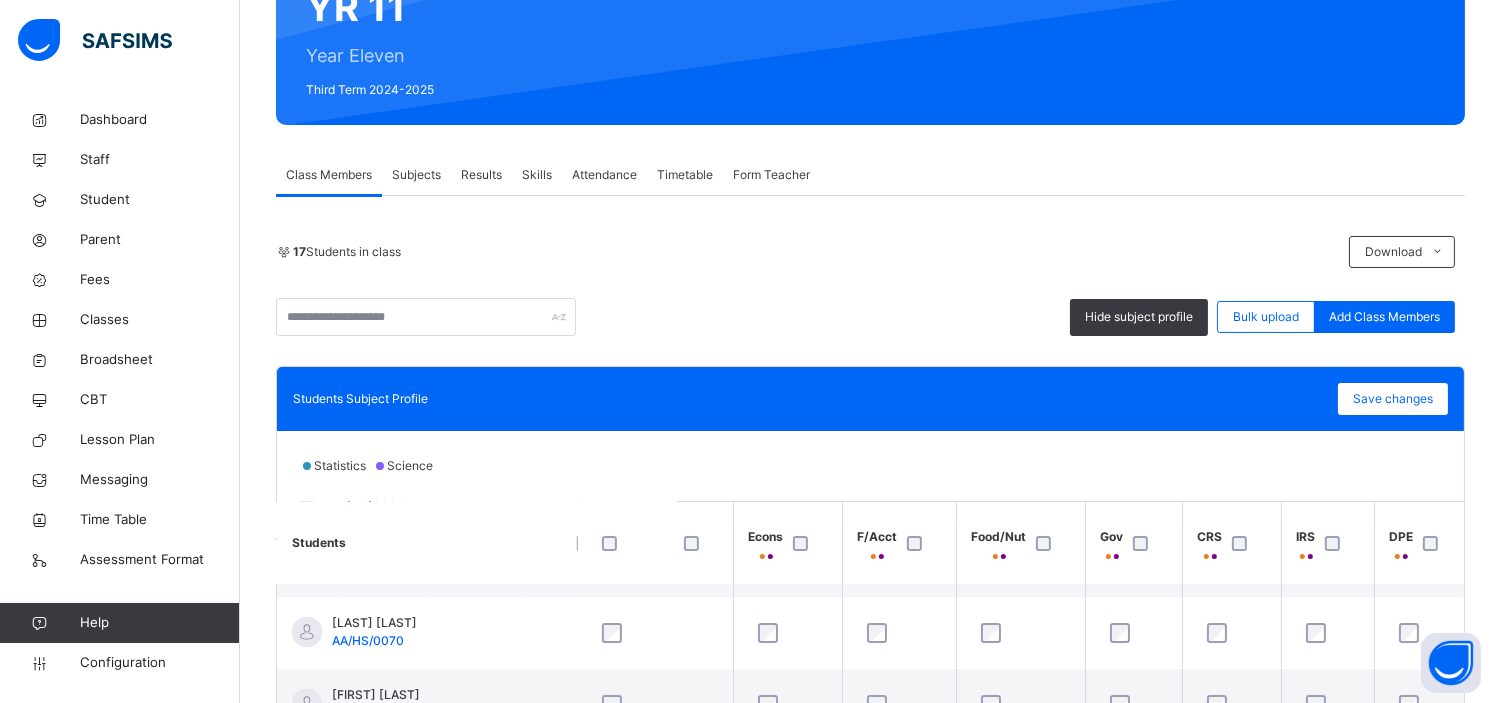 click on "Subjects" at bounding box center (416, 175) 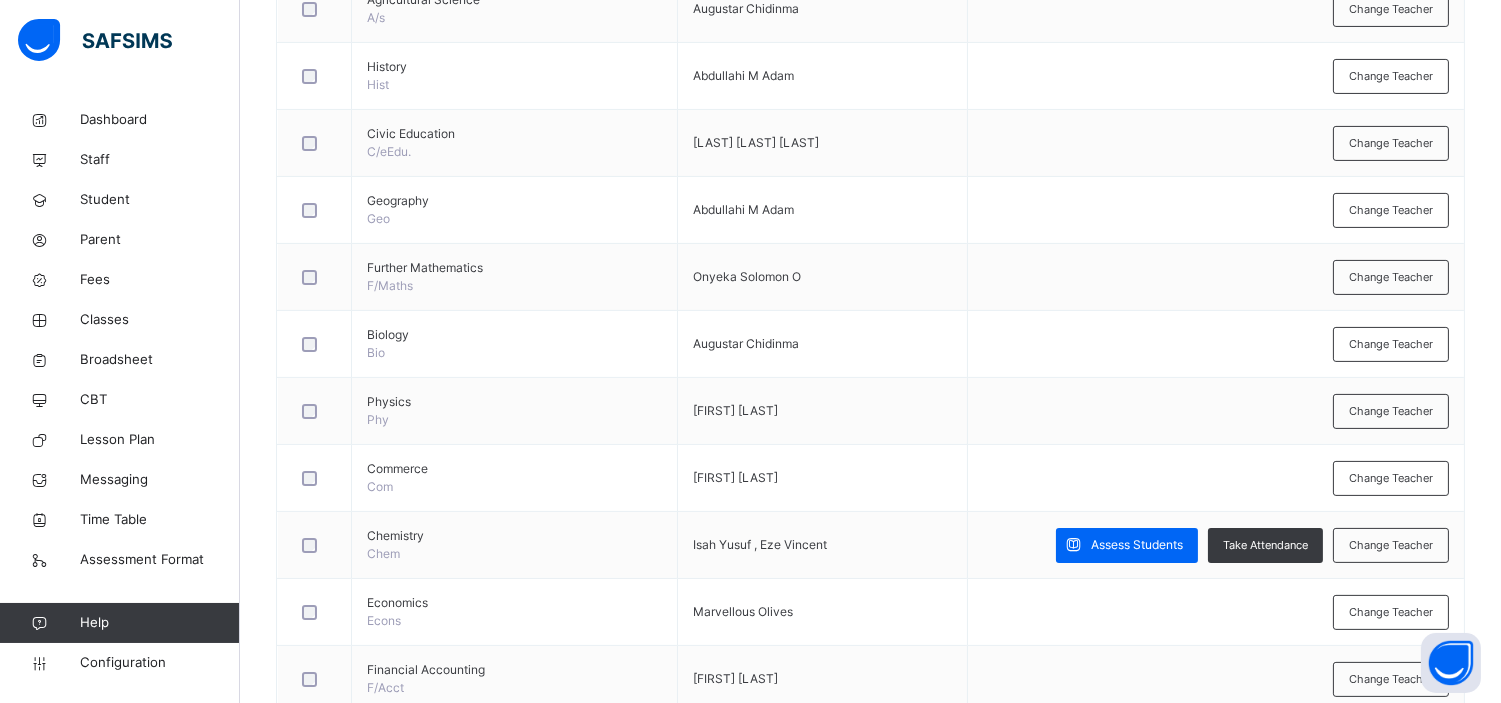 scroll, scrollTop: 933, scrollLeft: 0, axis: vertical 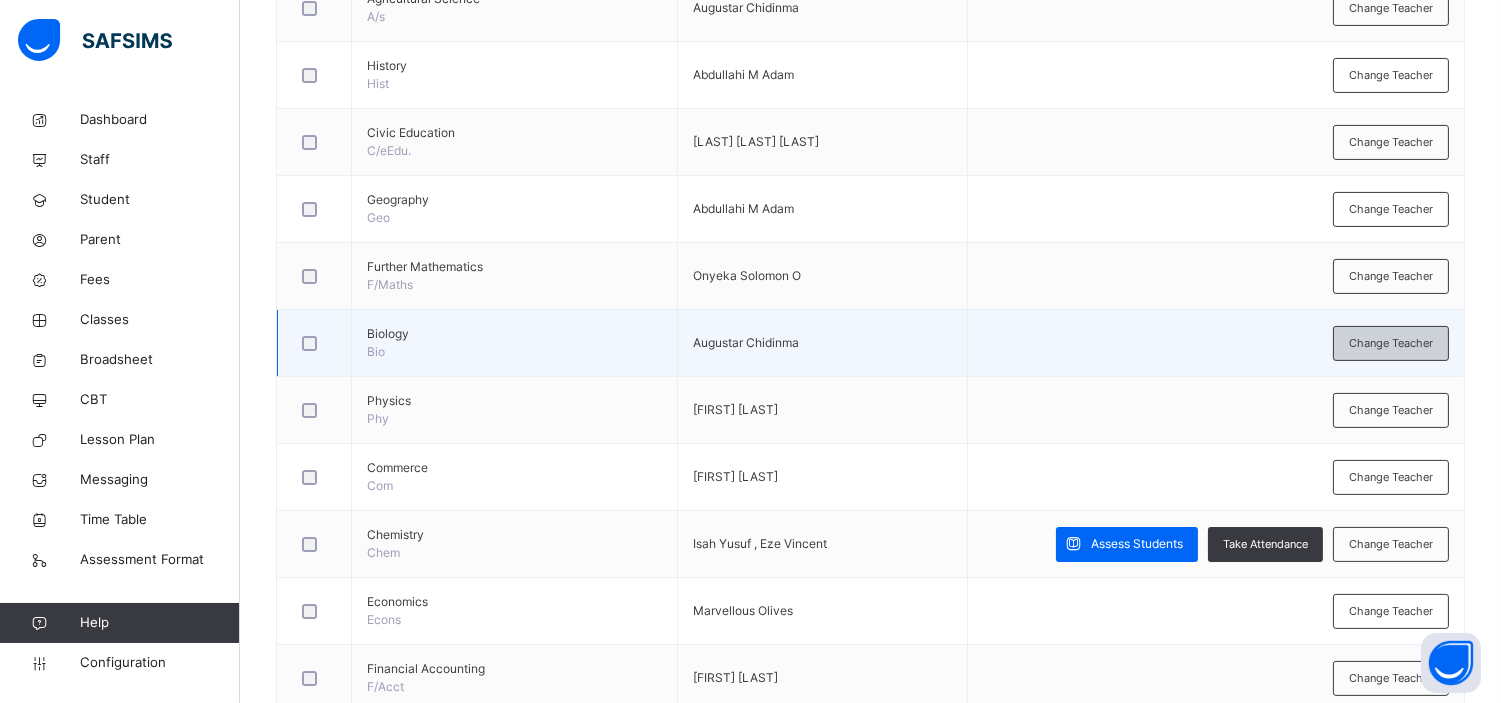click on "Change Teacher" at bounding box center [1391, 343] 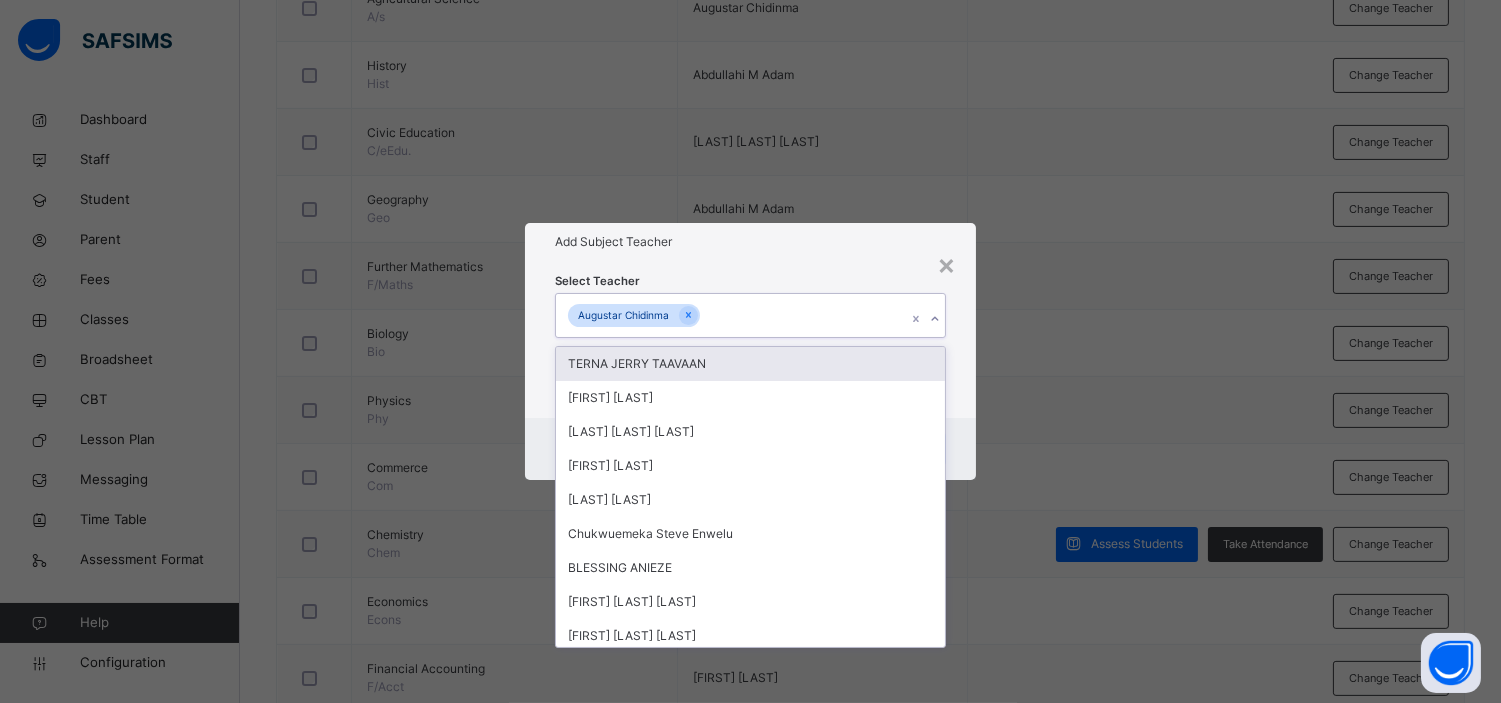 click on "Augustar Chidinma" at bounding box center (731, 315) 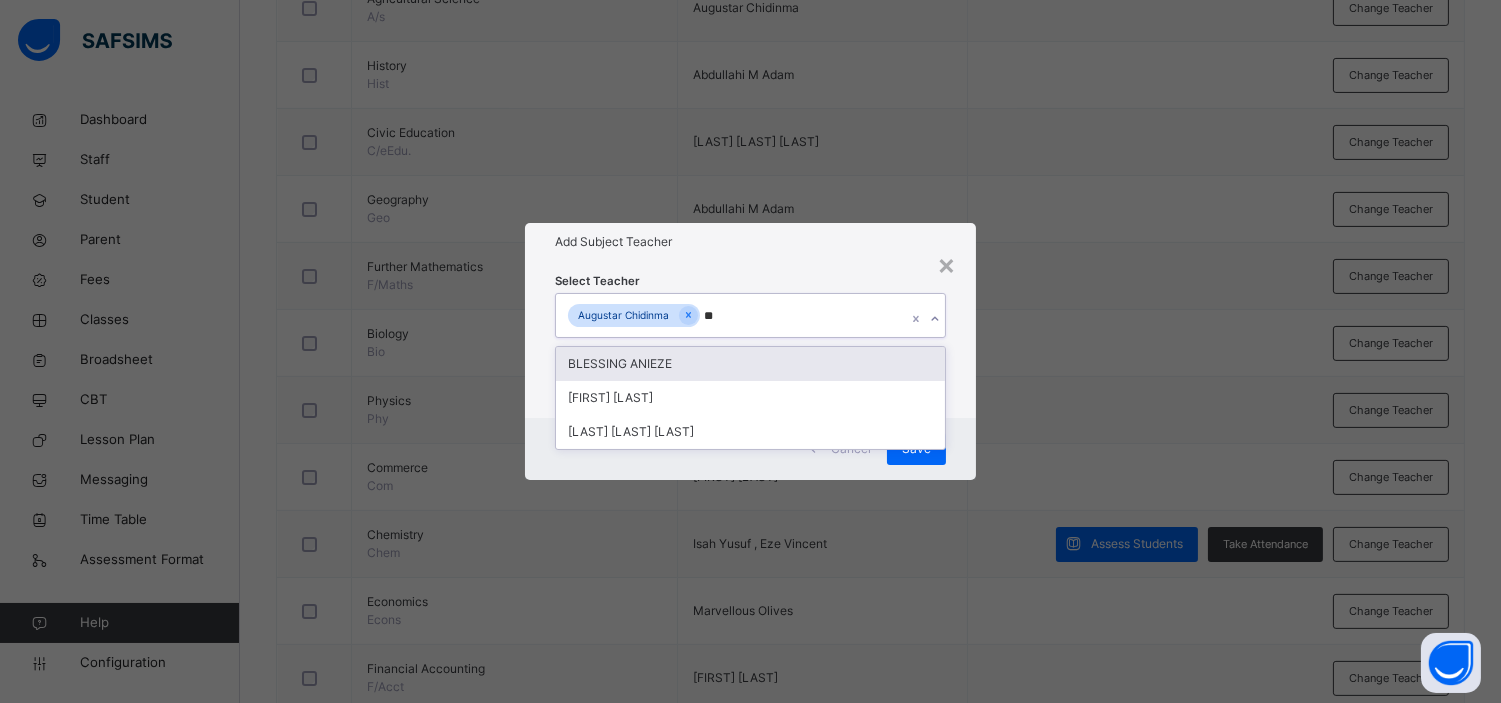 type on "***" 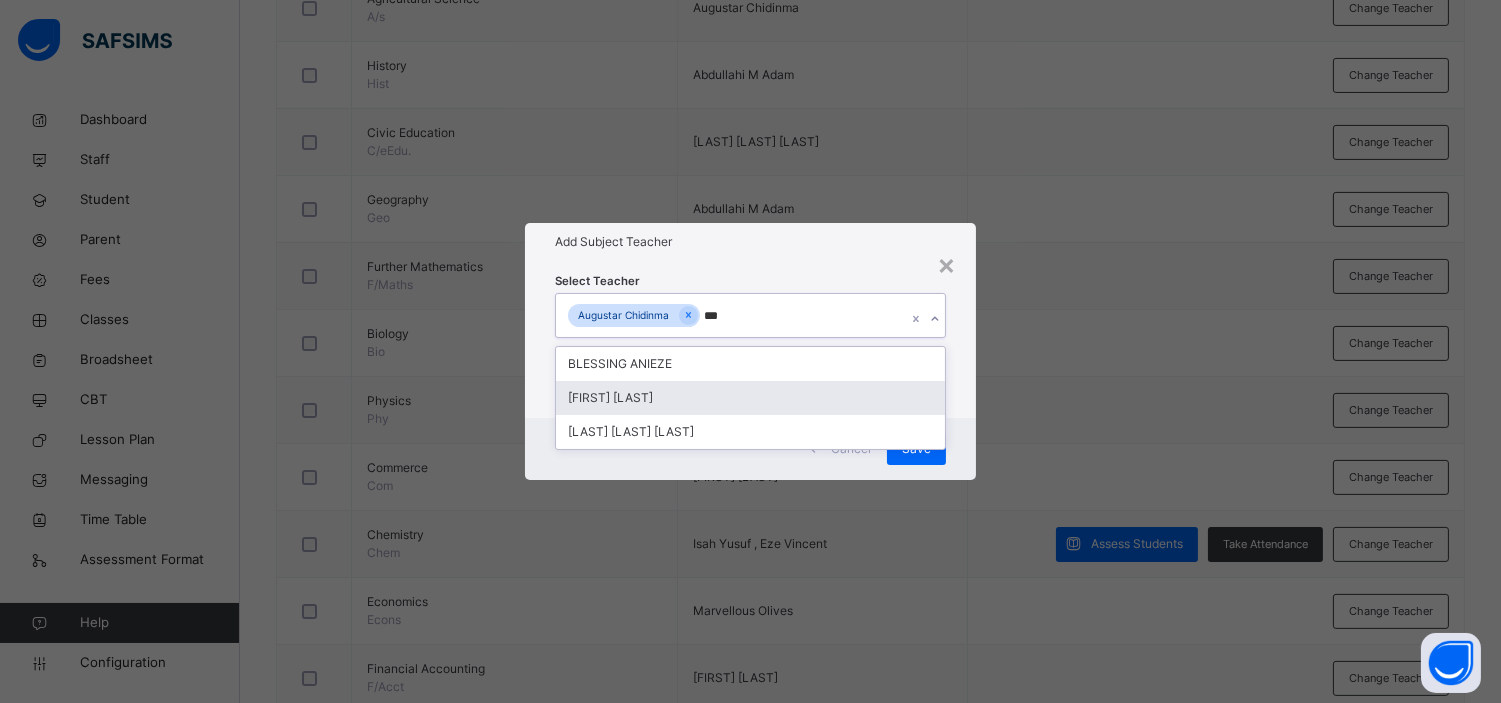click on "[FIRST]  [LAST]" at bounding box center [750, 398] 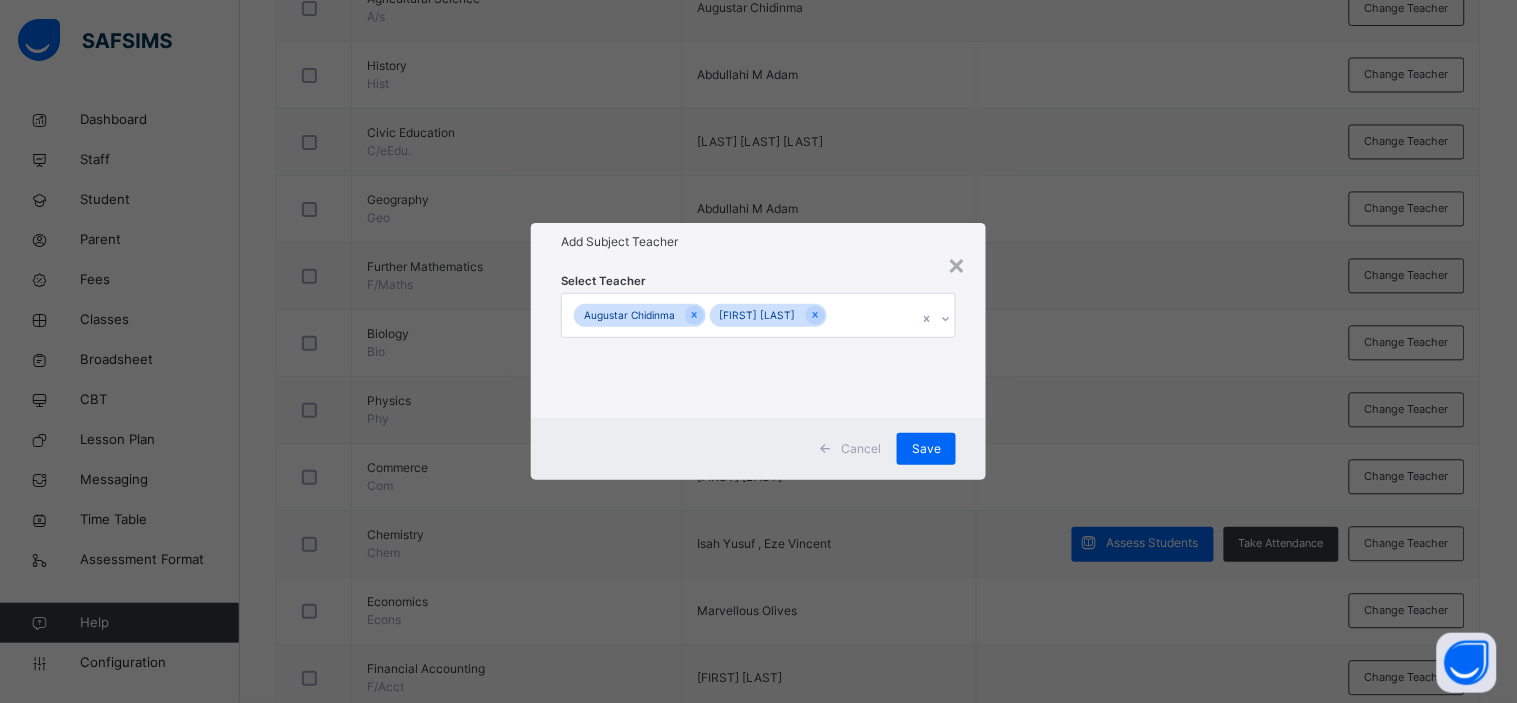 click on "Add Subject Teacher" at bounding box center [758, 242] 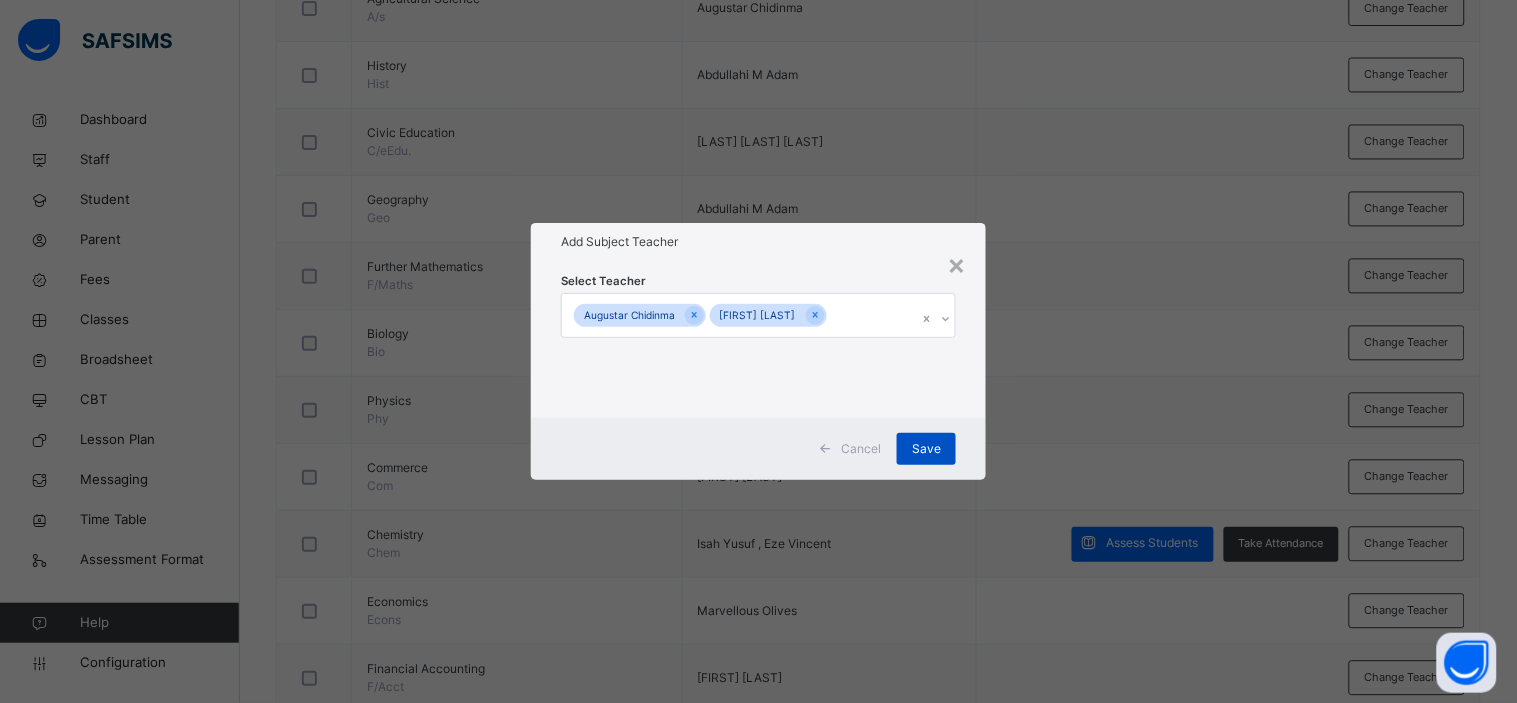 click on "Save" at bounding box center (926, 449) 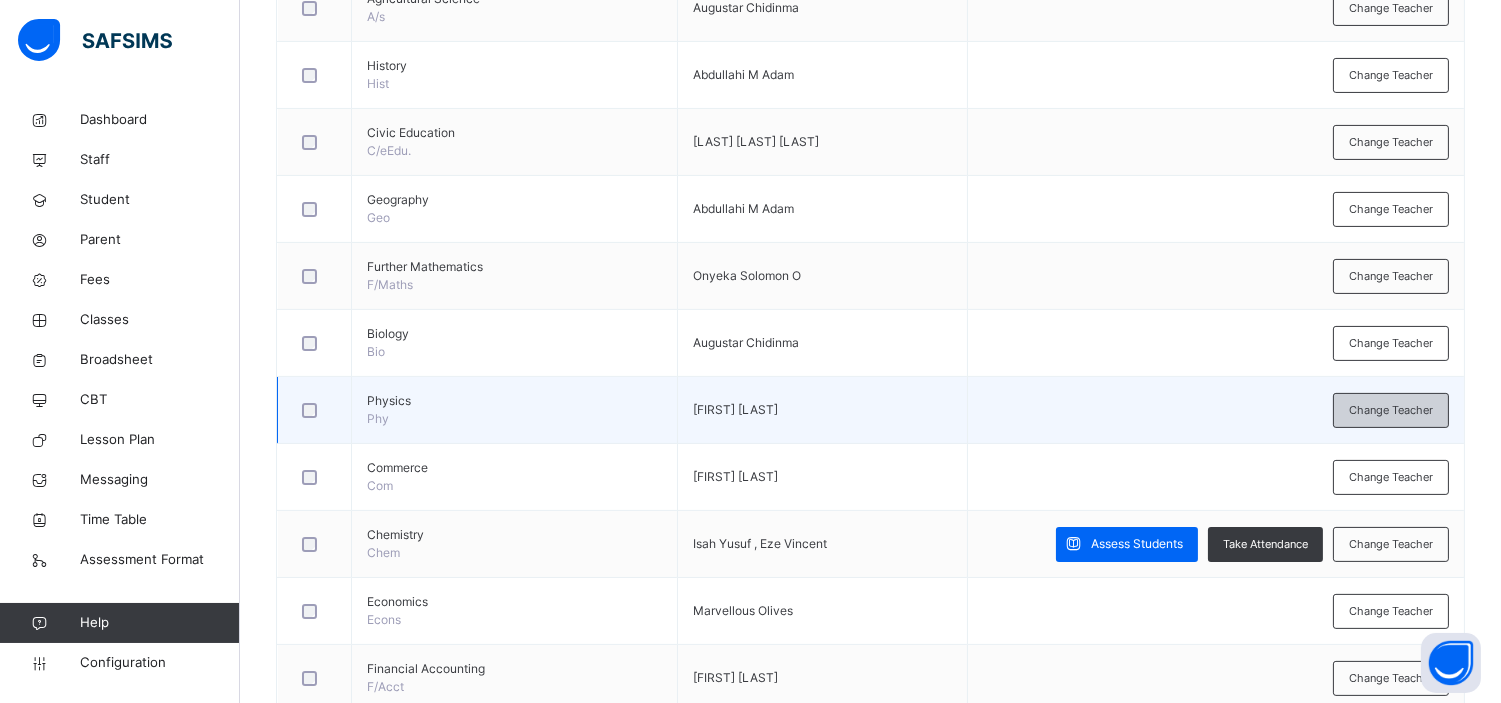 click on "Change Teacher" at bounding box center [1391, 410] 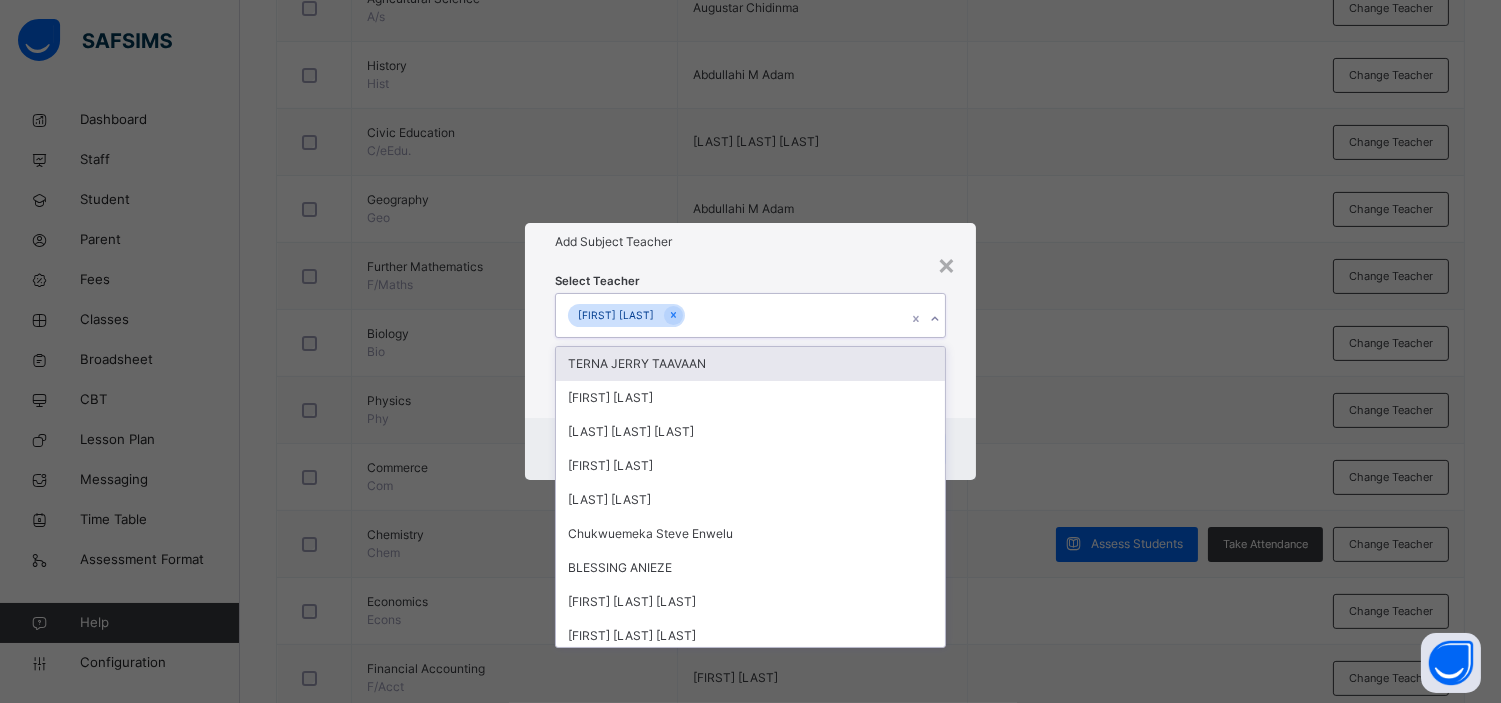 click on "[FIRST] [LAST]" at bounding box center [731, 315] 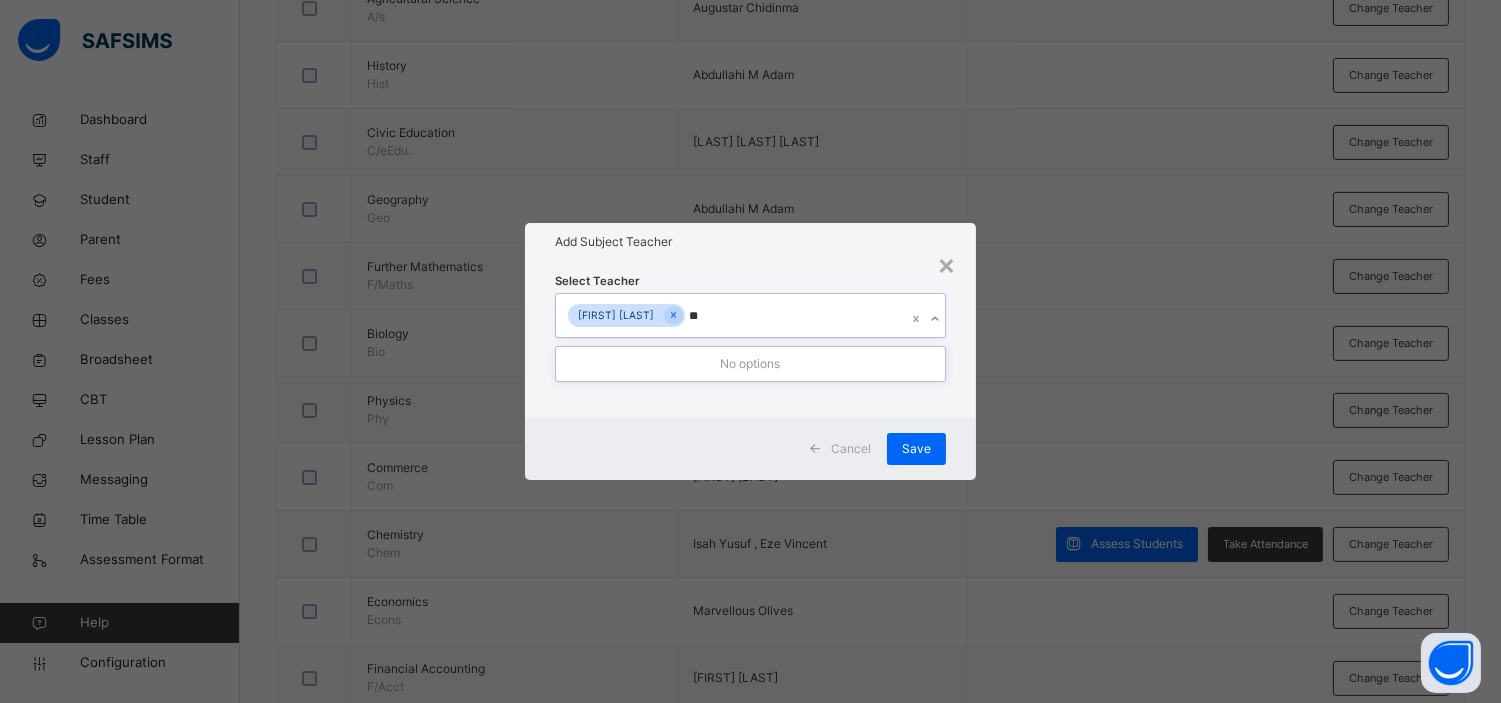type on "*" 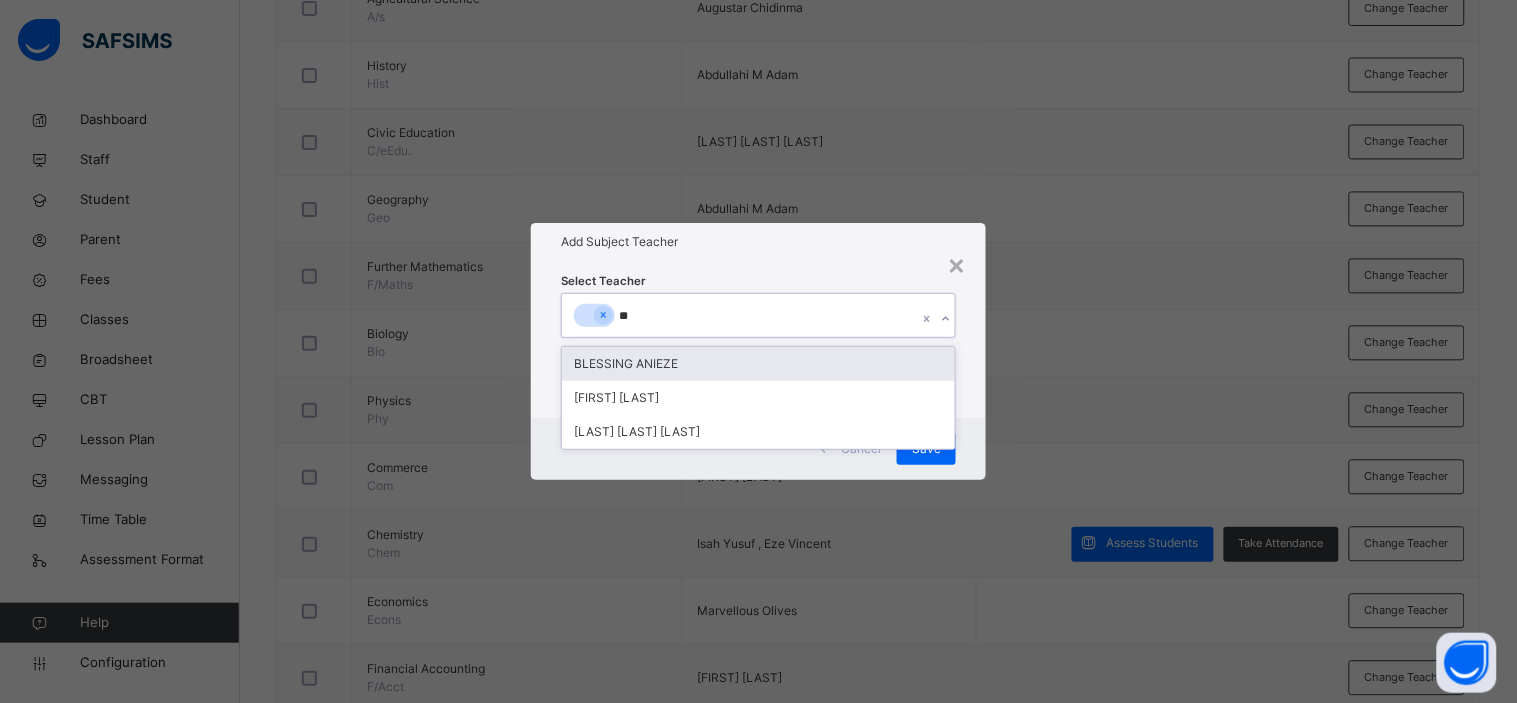 type on "***" 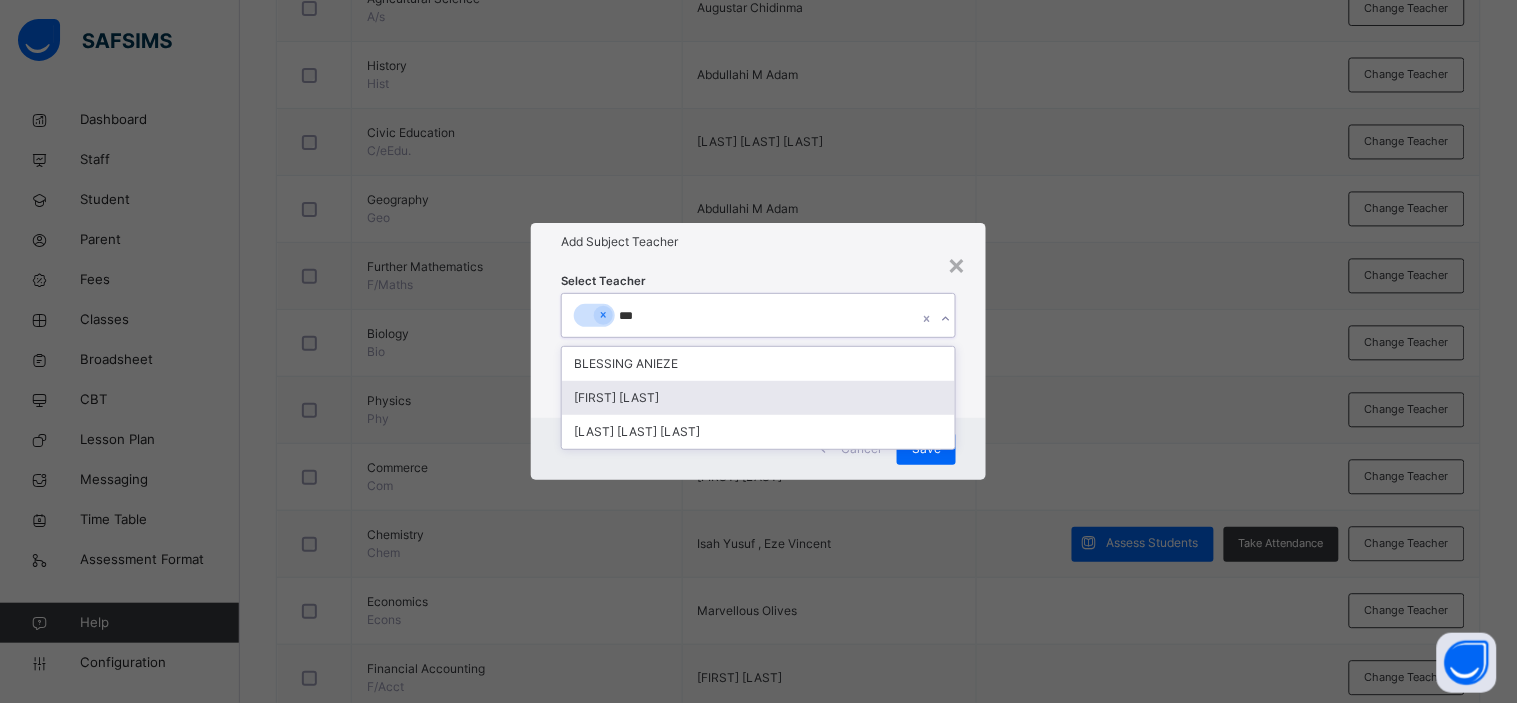click on "[FIRST]  [LAST]" at bounding box center [758, 398] 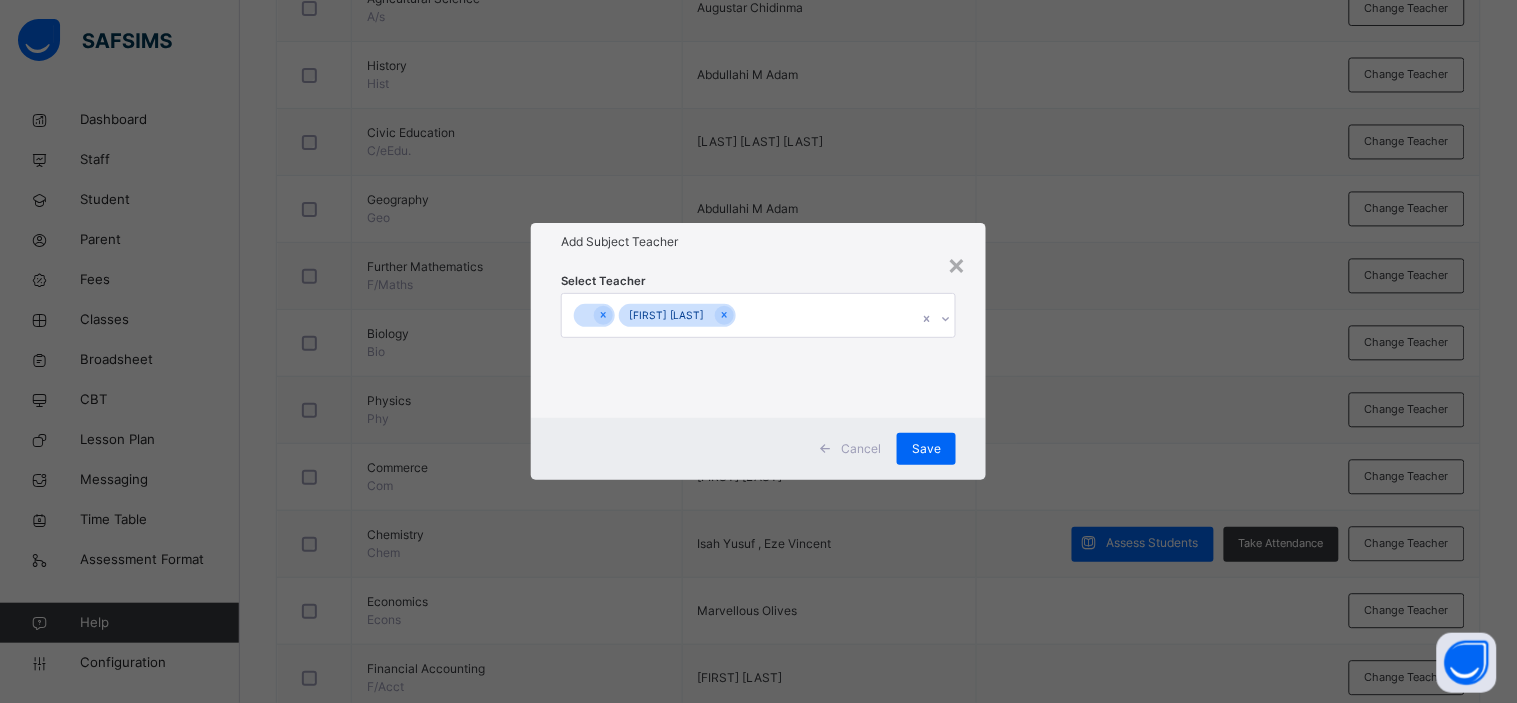 click on "Add Subject Teacher" at bounding box center [758, 242] 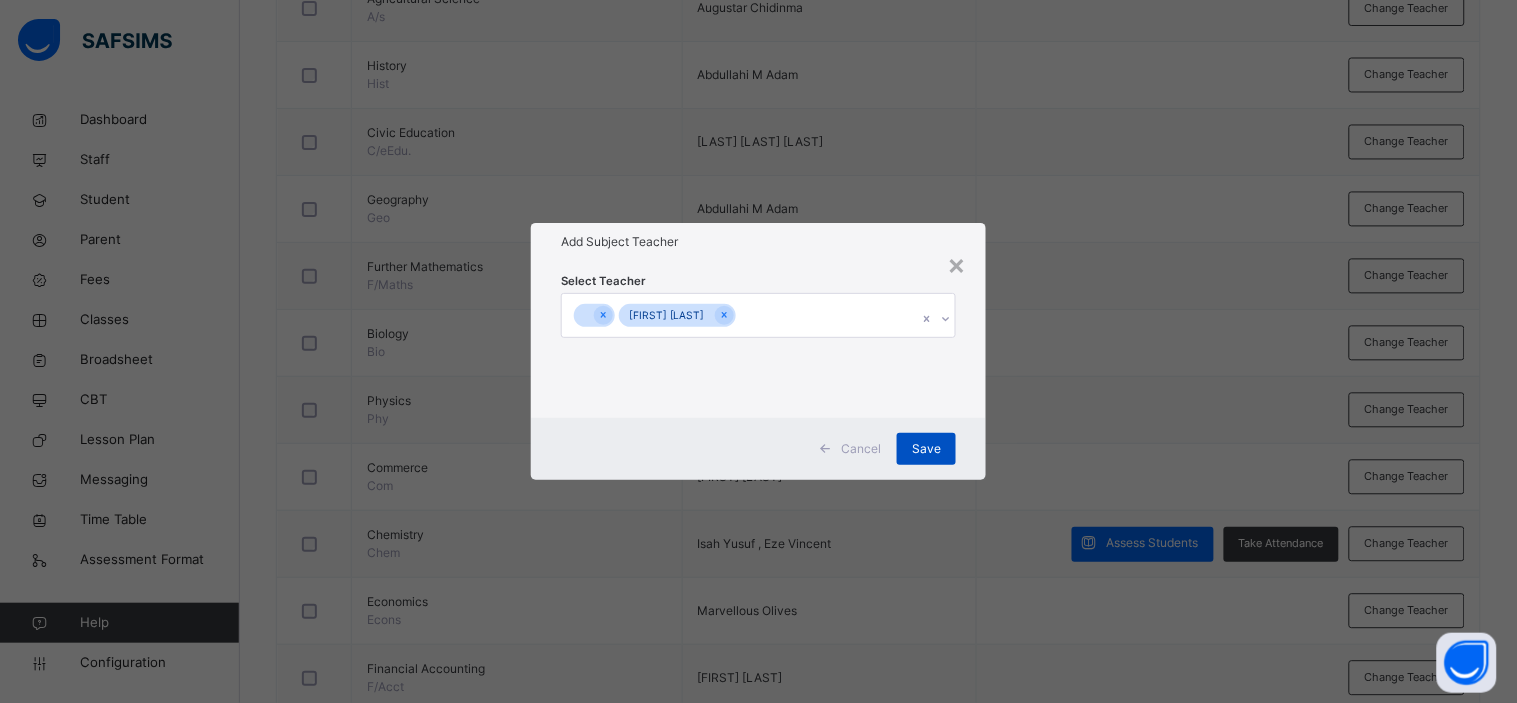 click on "Save" at bounding box center (926, 449) 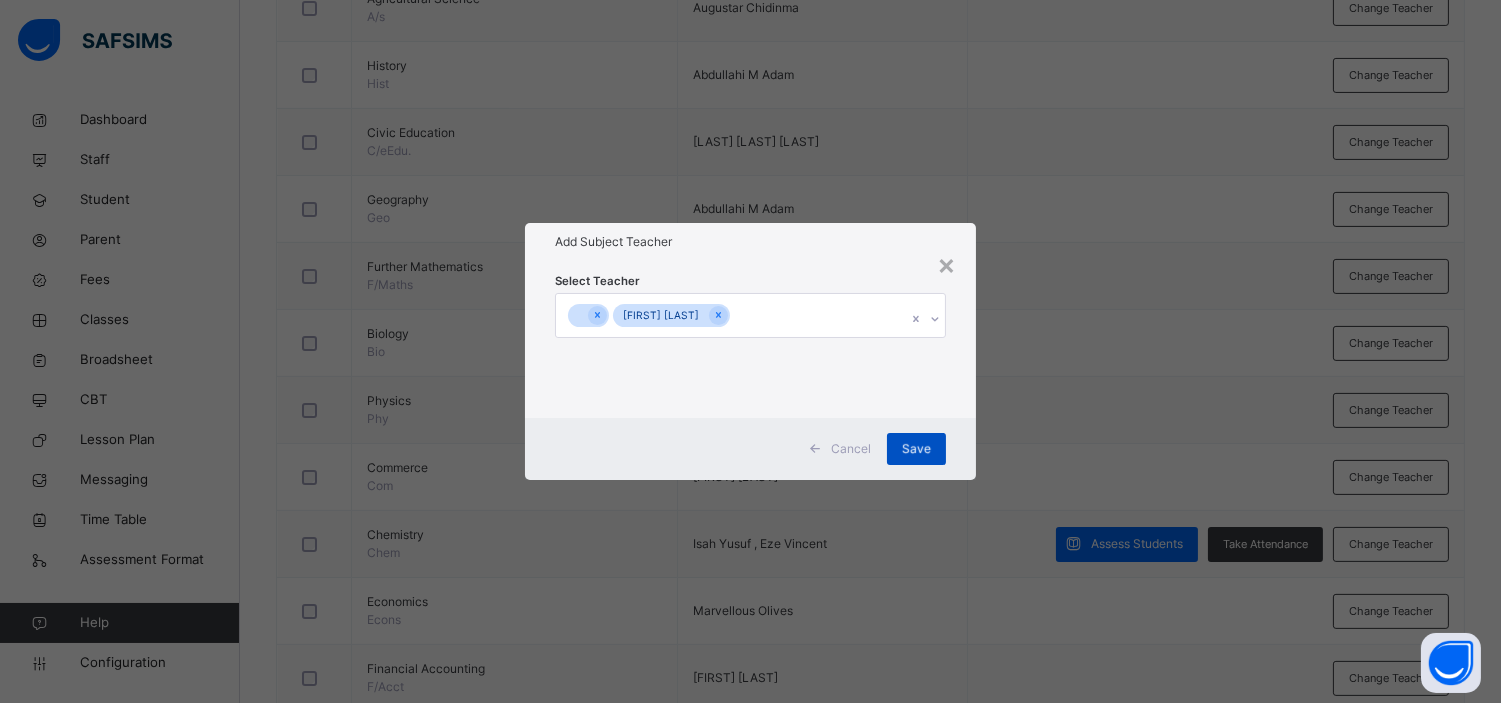 click on "Save" at bounding box center (916, 449) 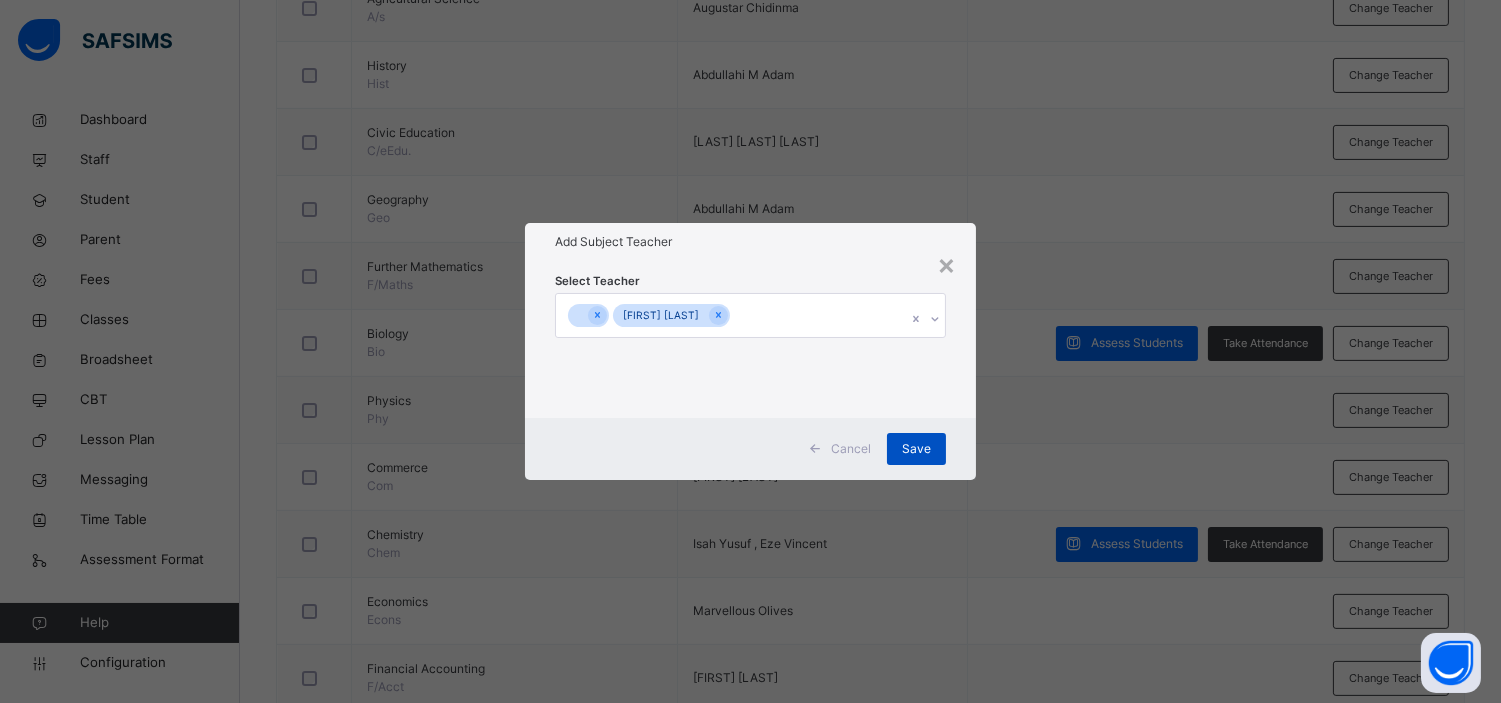click on "Save" at bounding box center [916, 449] 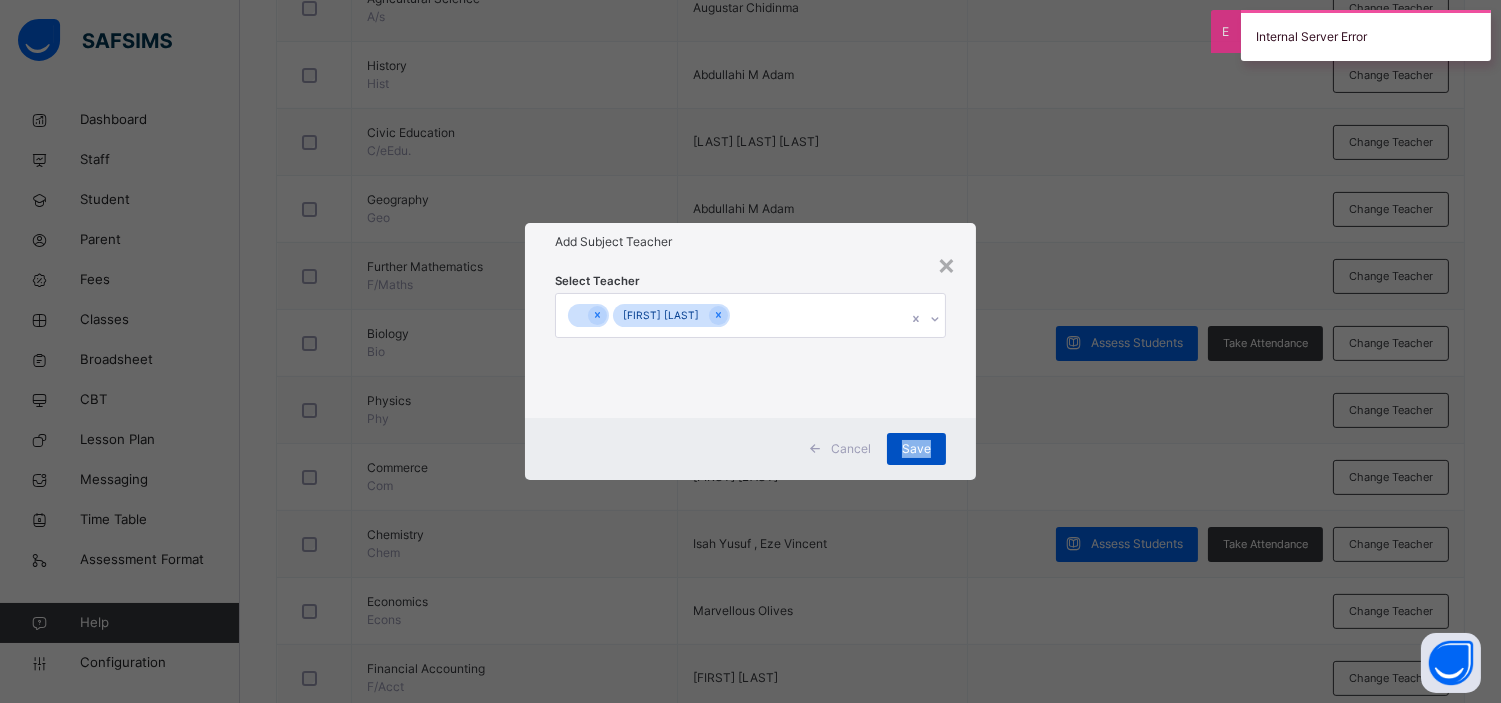 click on "Save" at bounding box center [916, 449] 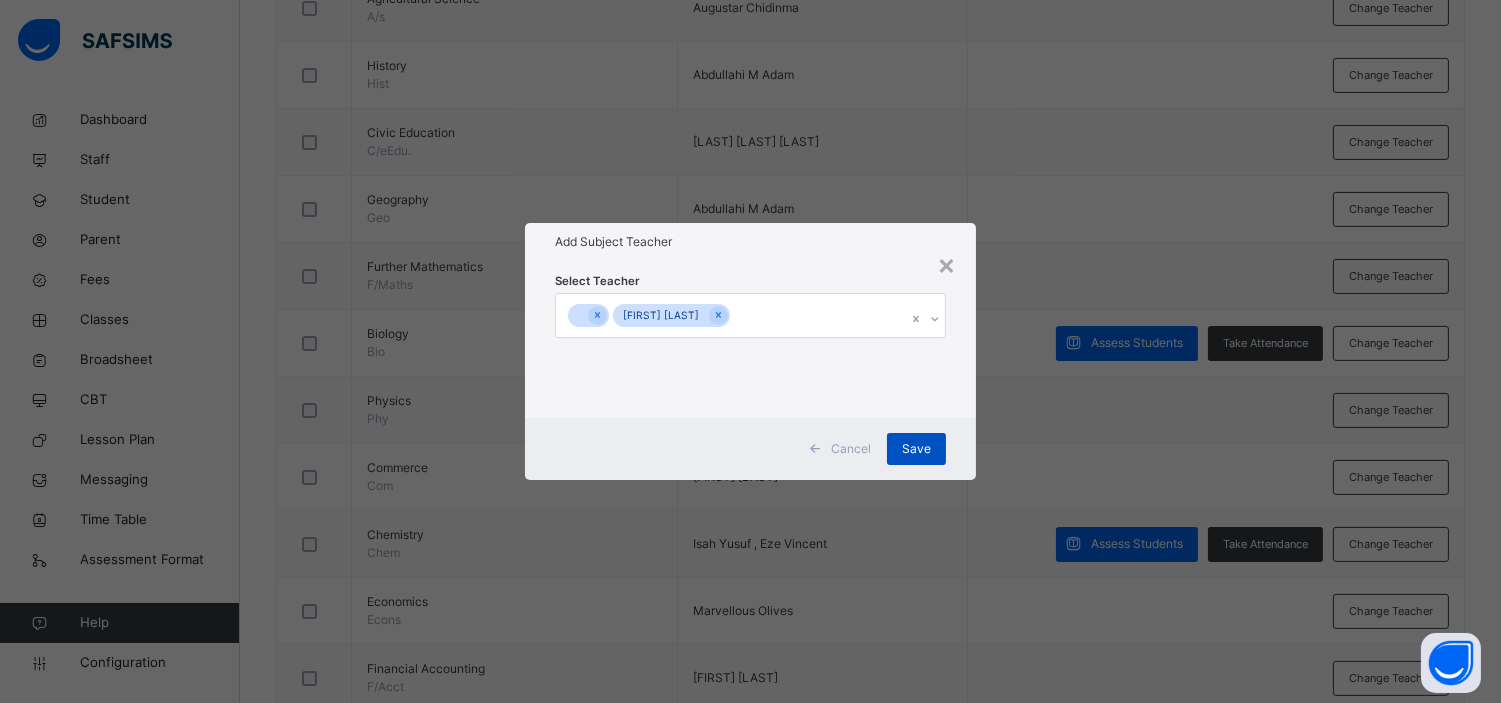 click on "Save" at bounding box center (916, 449) 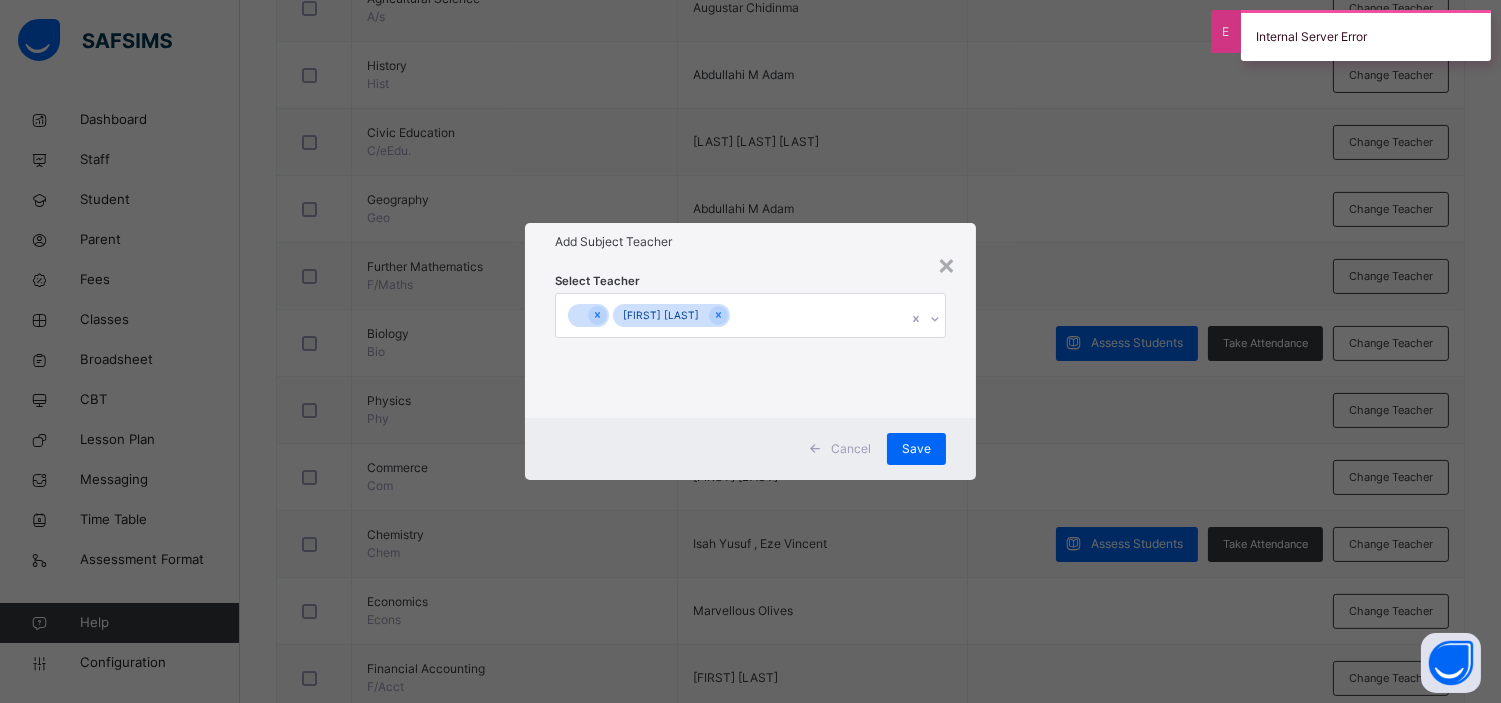 click on "Cancel Save" at bounding box center [750, 449] 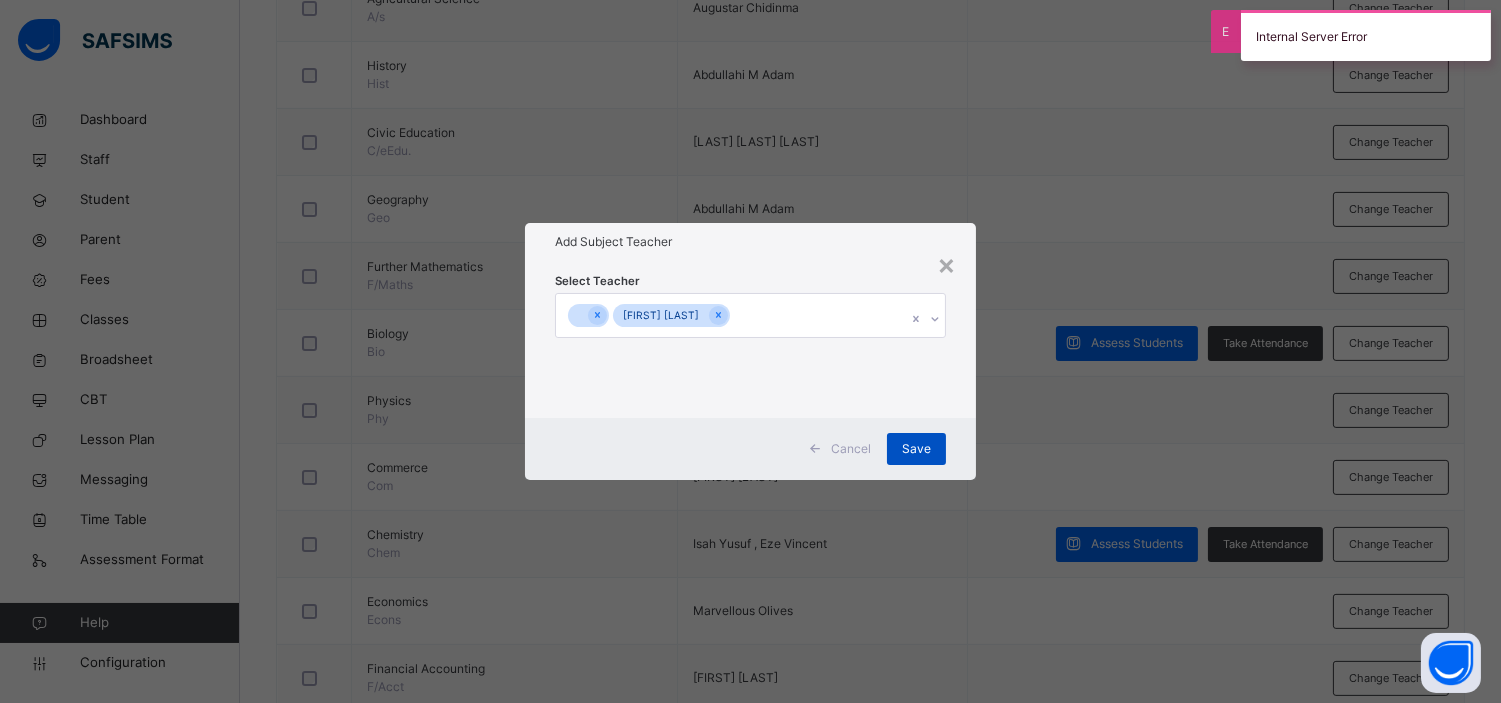 click on "Save" at bounding box center [916, 449] 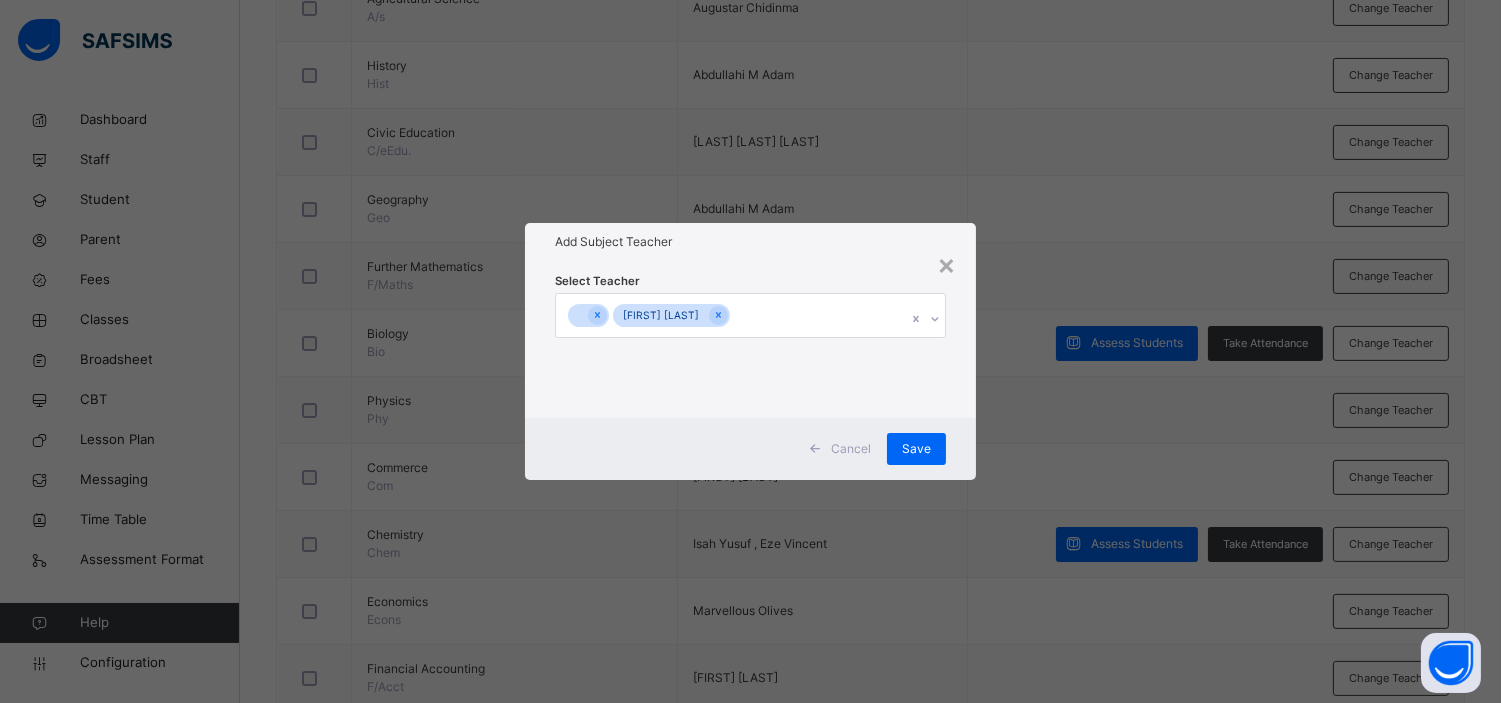 drag, startPoint x: 916, startPoint y: 442, endPoint x: 537, endPoint y: 456, distance: 379.25848 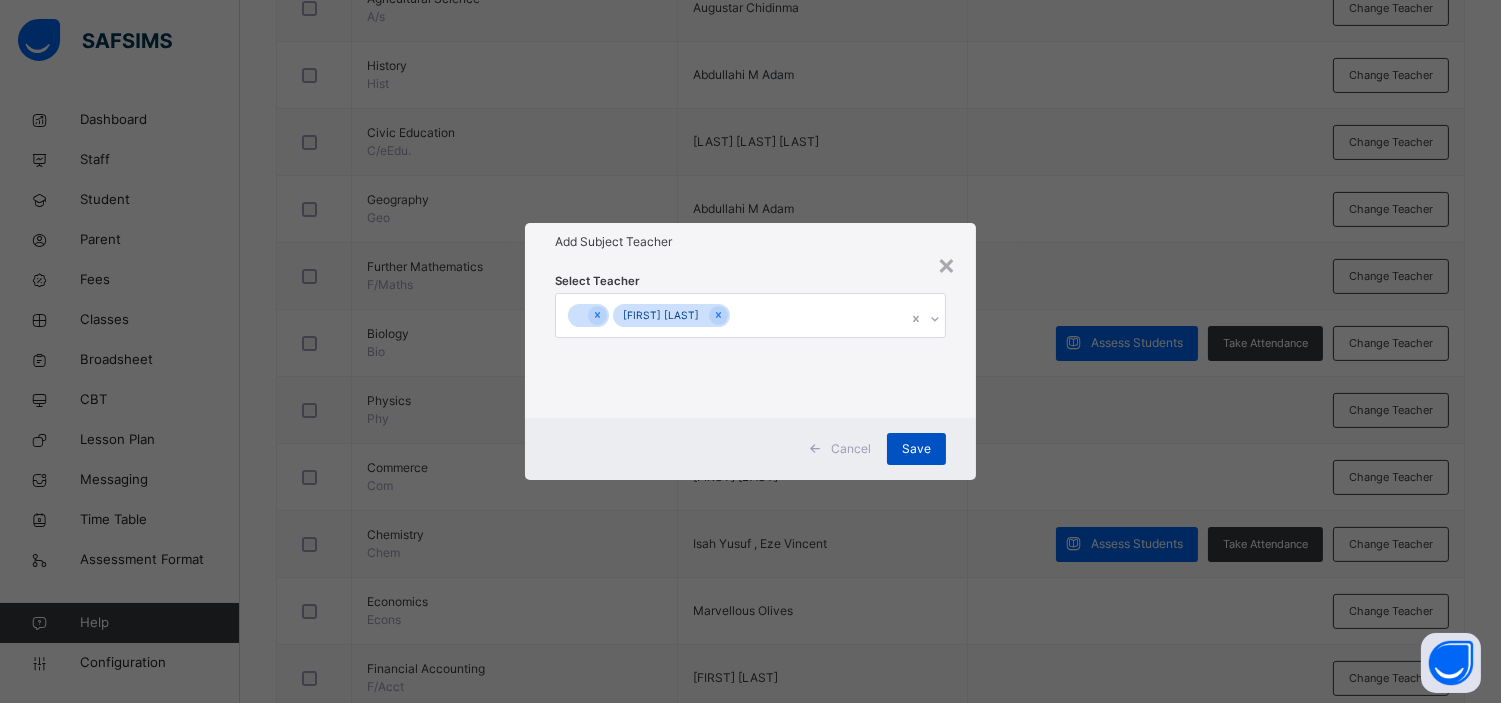 click on "Save" at bounding box center [916, 449] 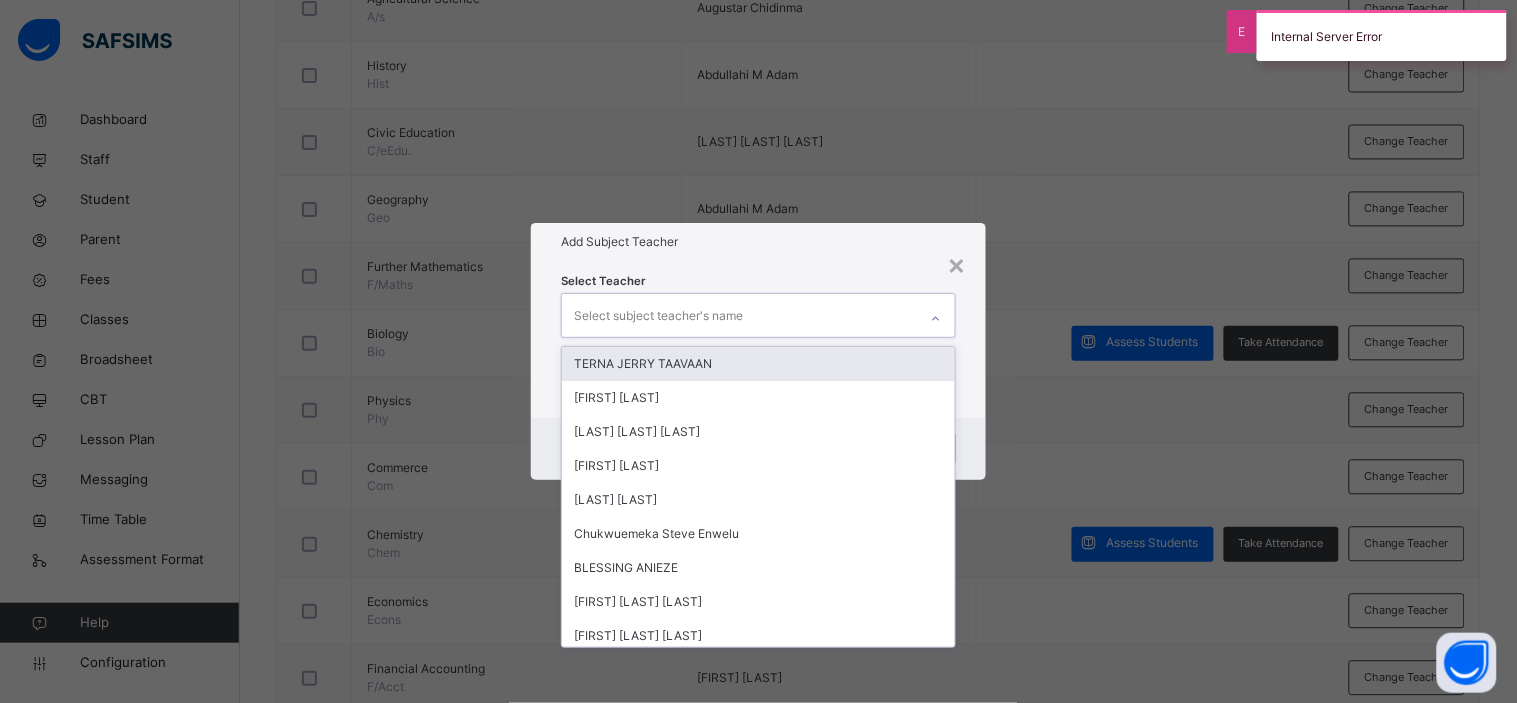click on "Select subject teacher's name" at bounding box center [739, 315] 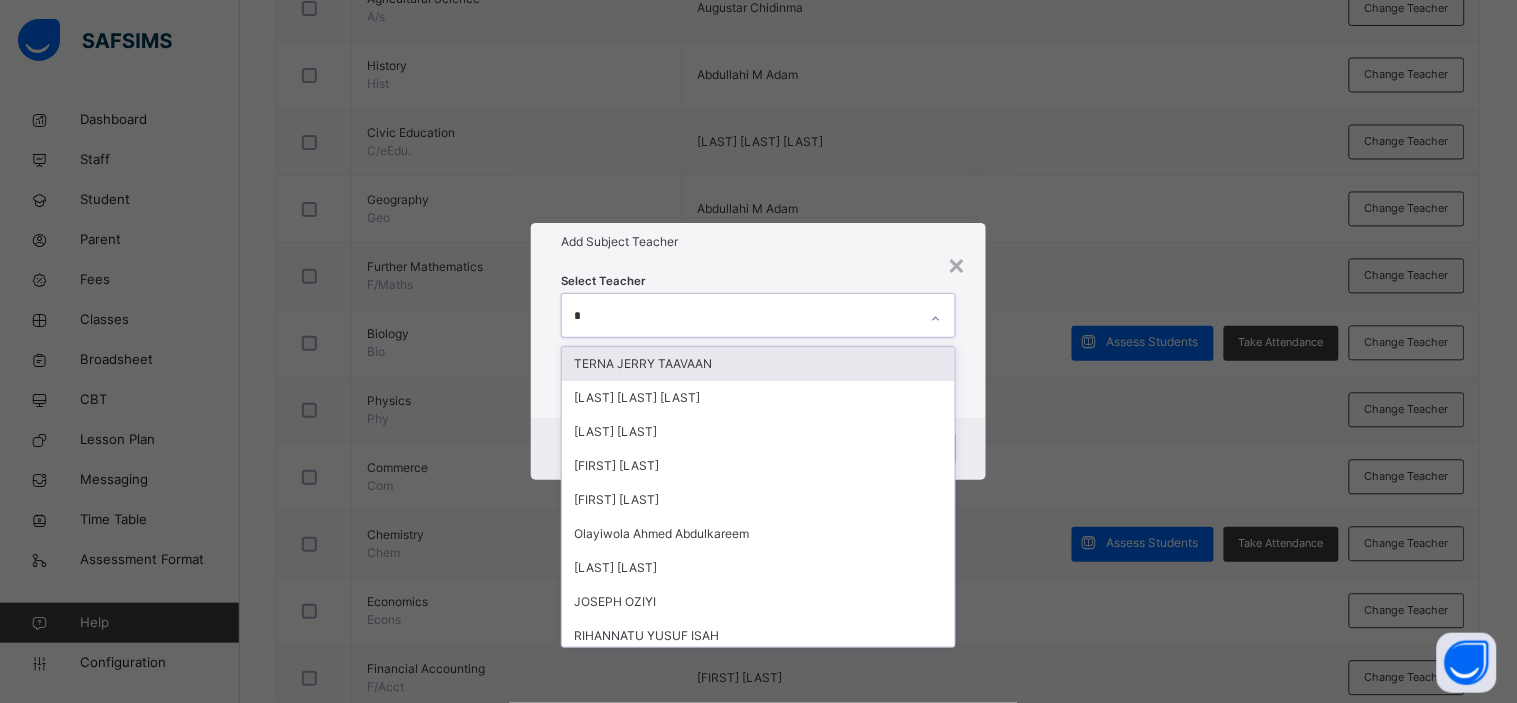 type on "**" 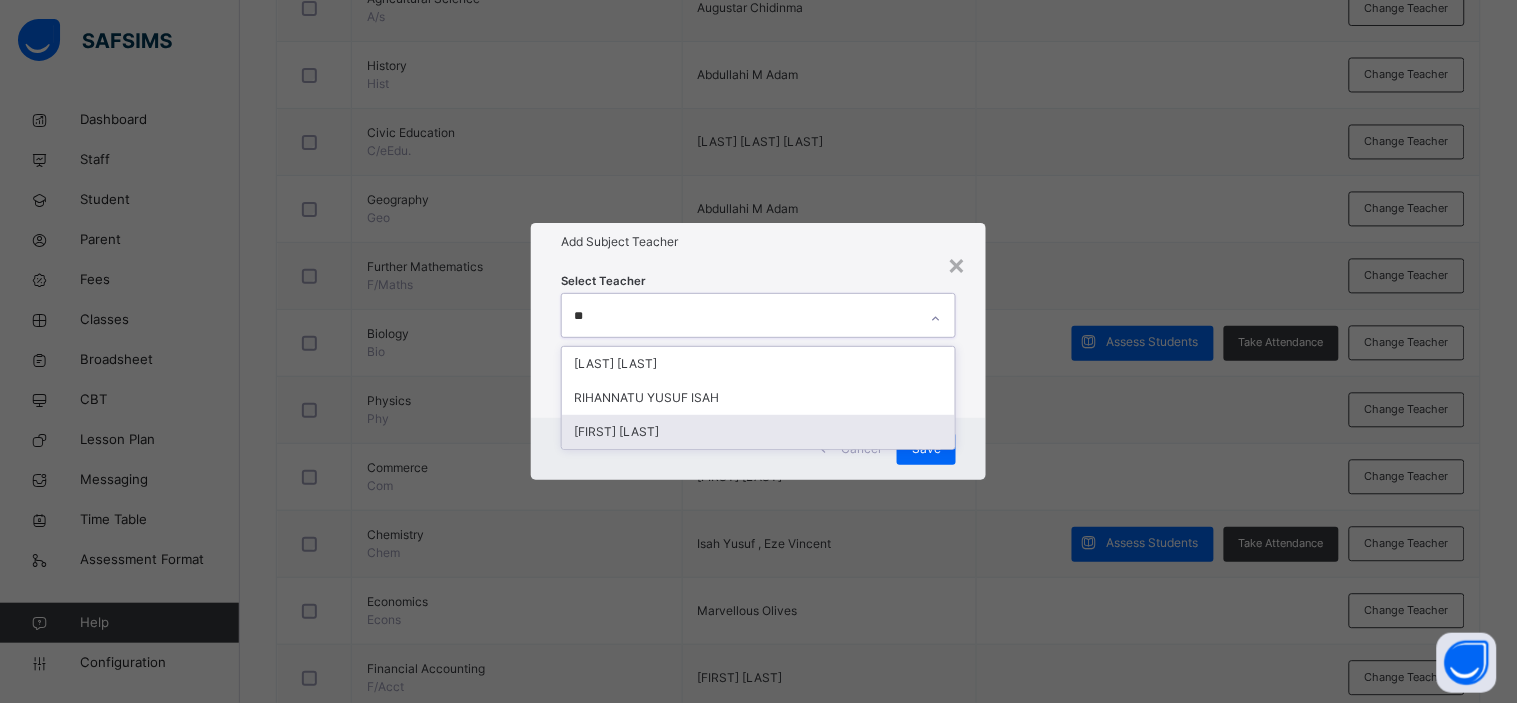click on "[FIRST]  [LAST]" at bounding box center [758, 432] 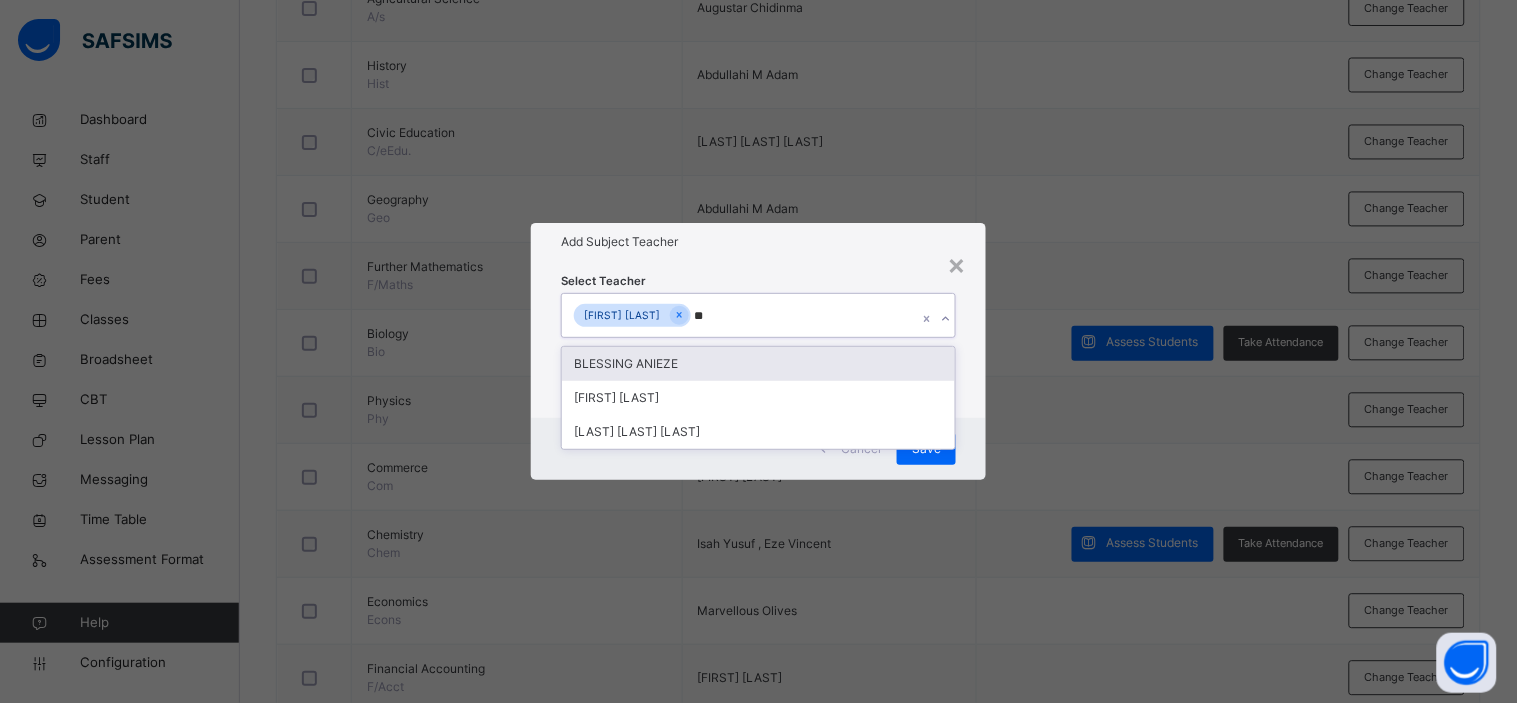type on "***" 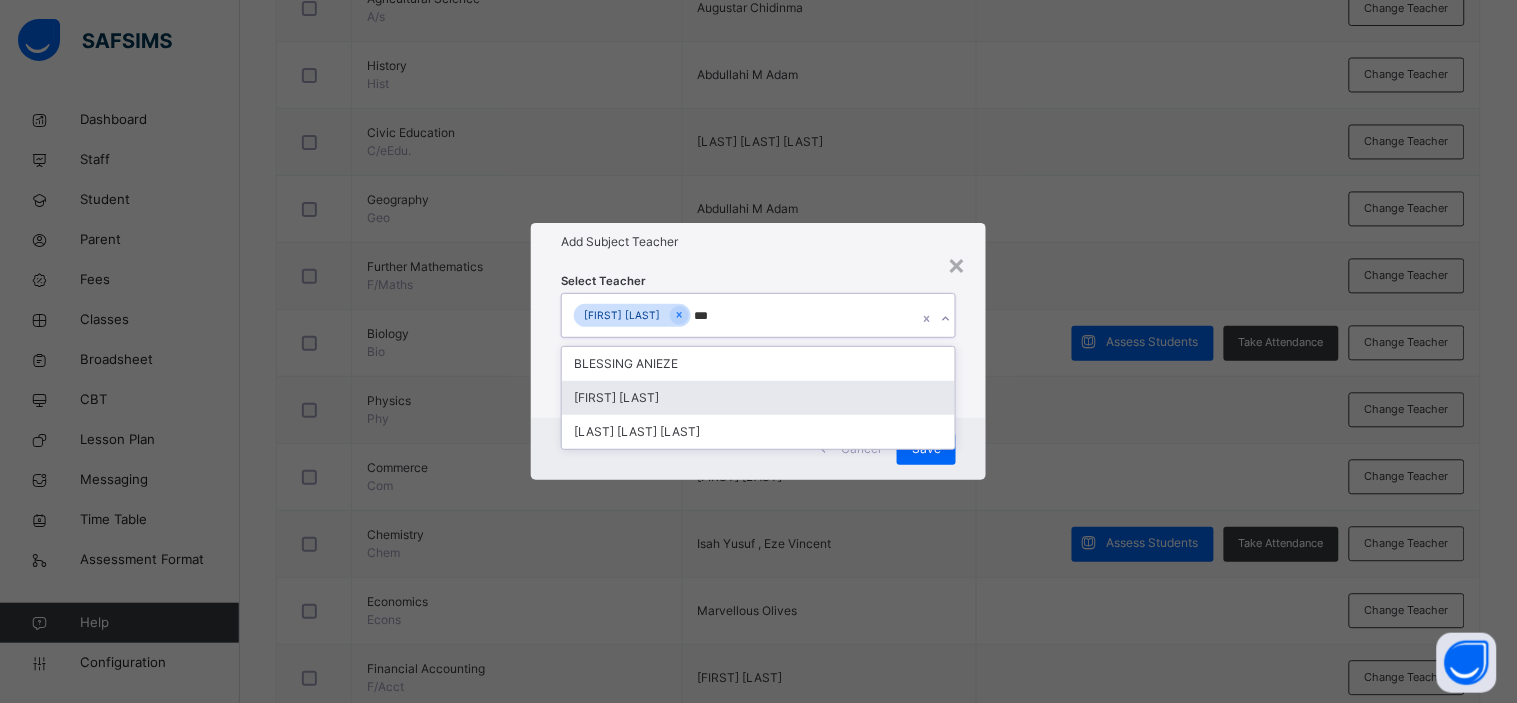 click on "[FIRST]  [LAST]" at bounding box center (758, 398) 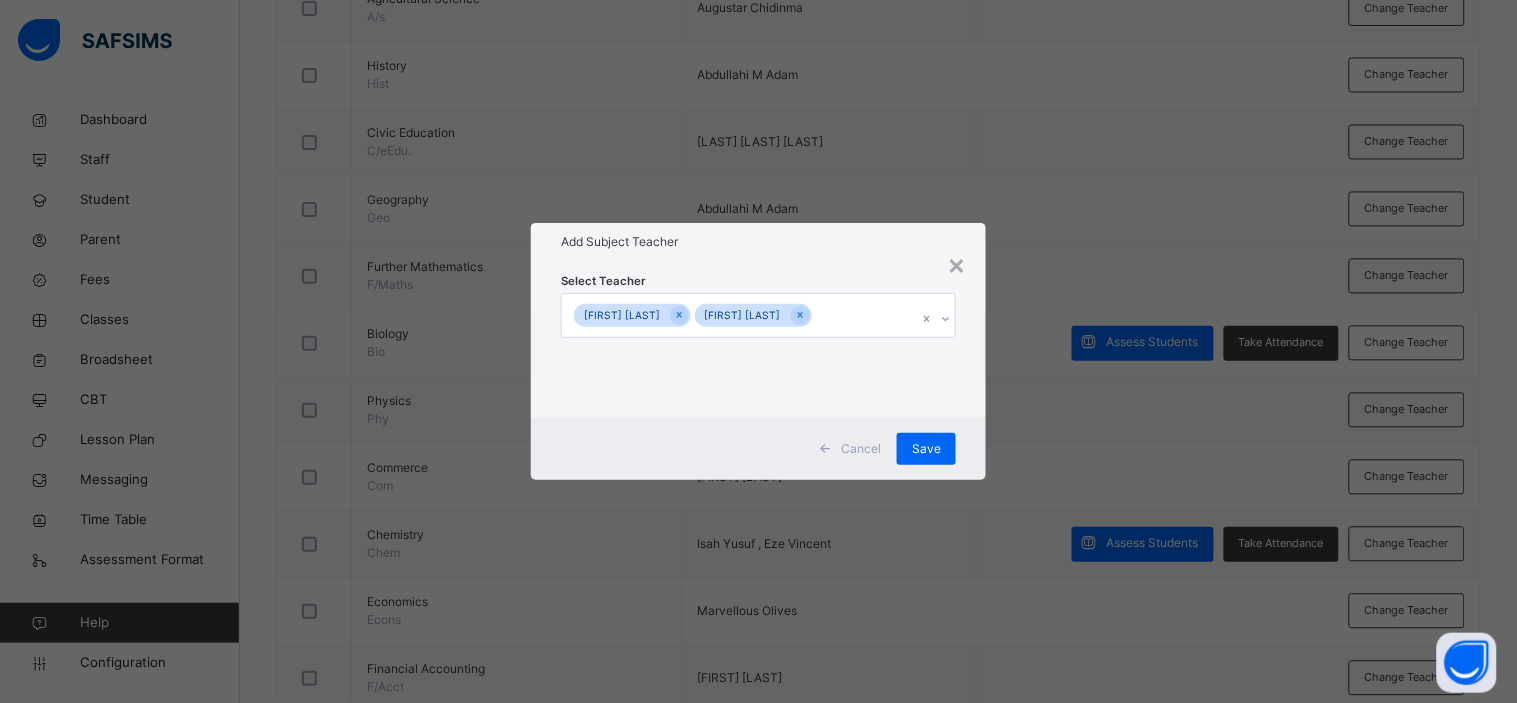 click on "Select Teacher [LAST] [LAST] [LAST] [LAST]" at bounding box center (758, 339) 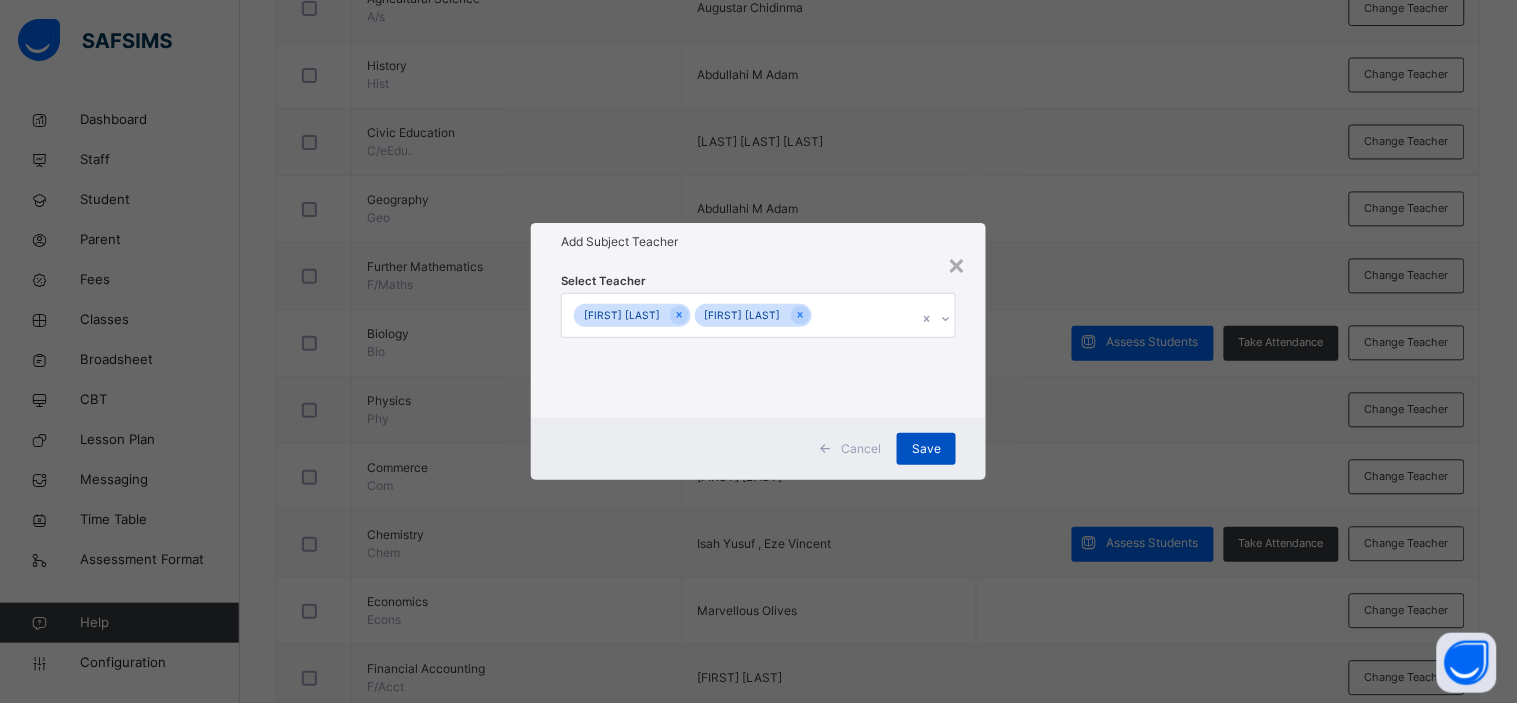 click on "Save" at bounding box center (926, 449) 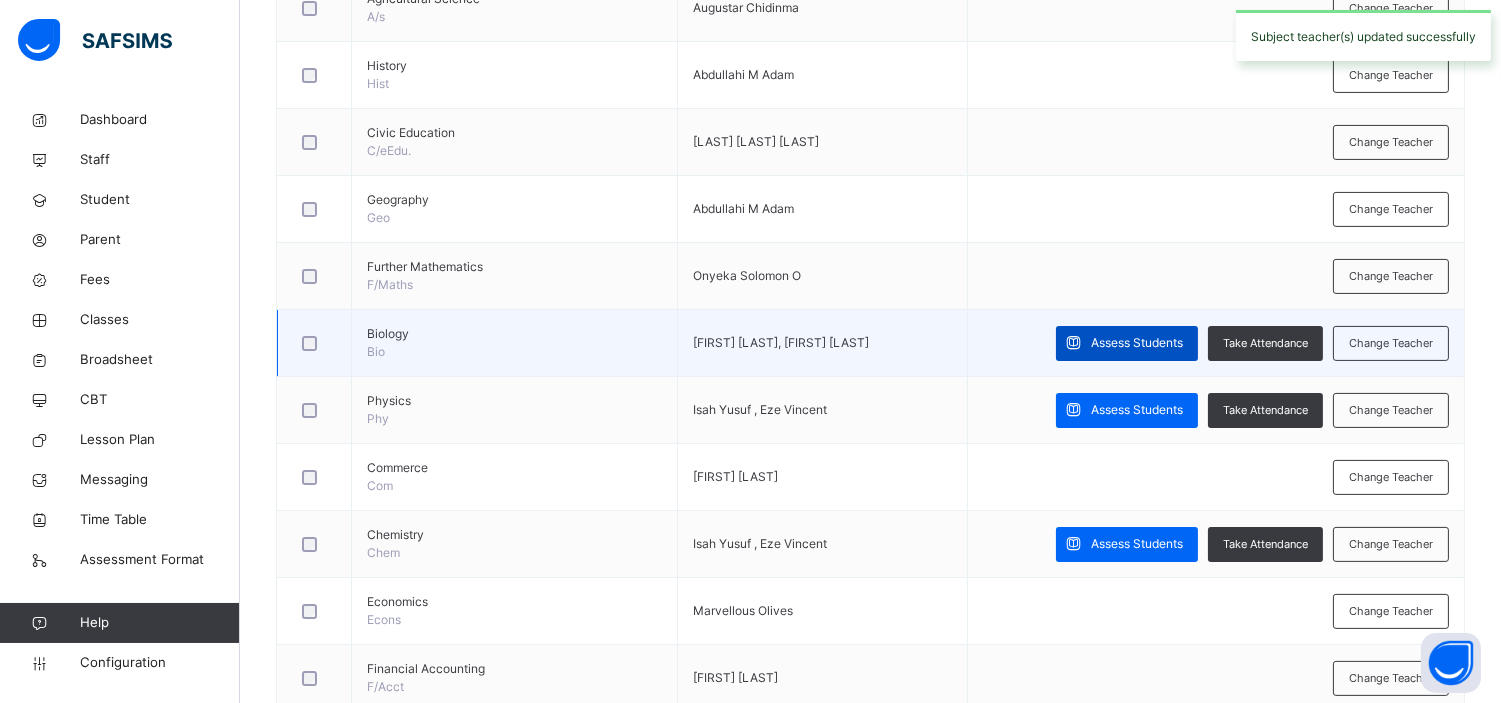 click on "Assess Students" at bounding box center (1137, 343) 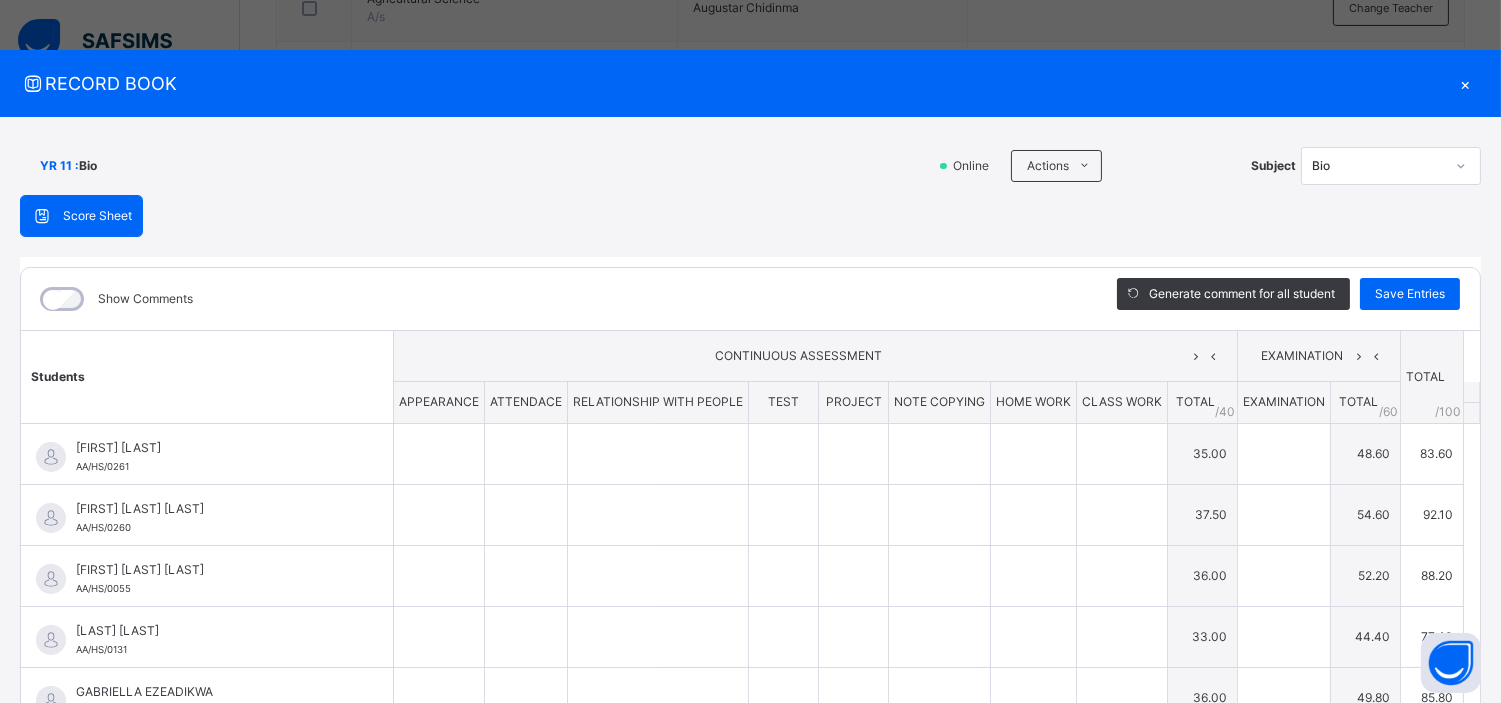 type on "*" 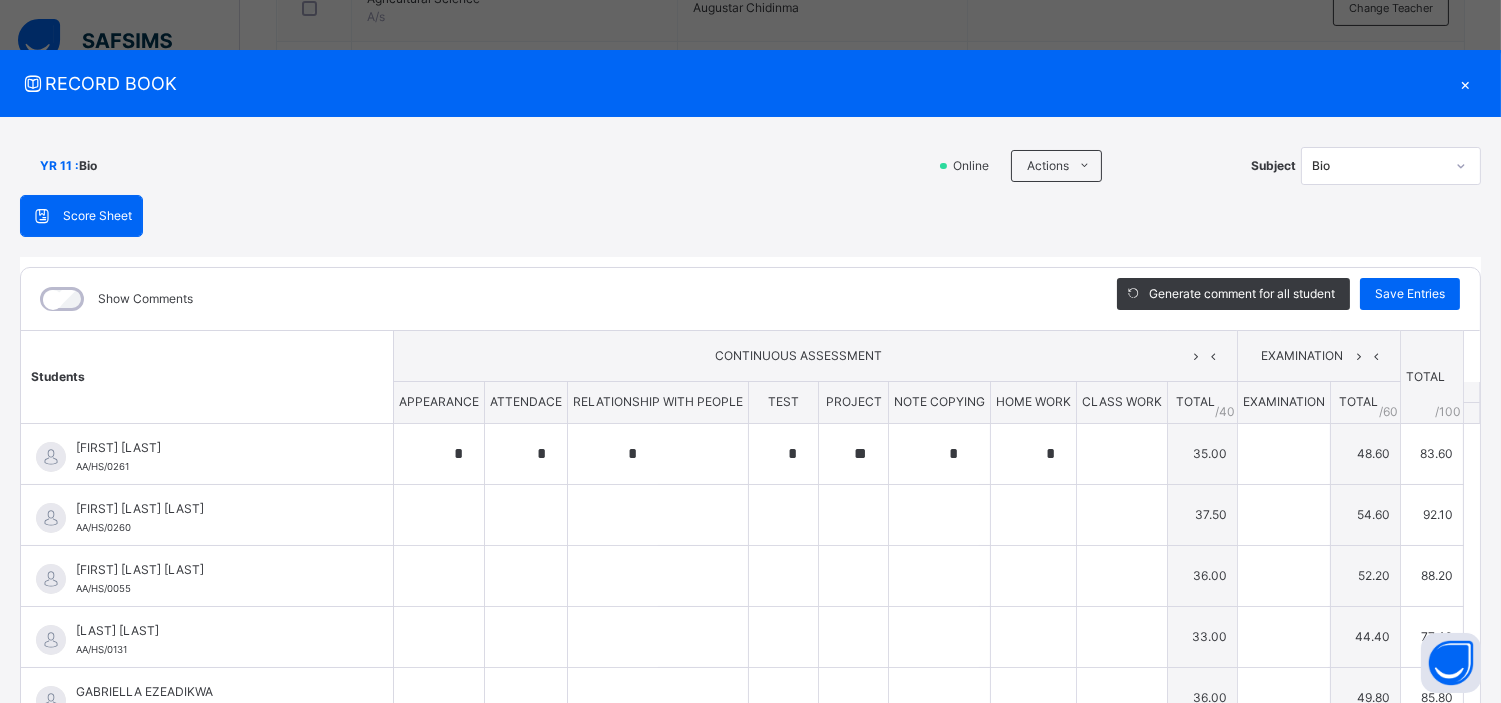 type on "*" 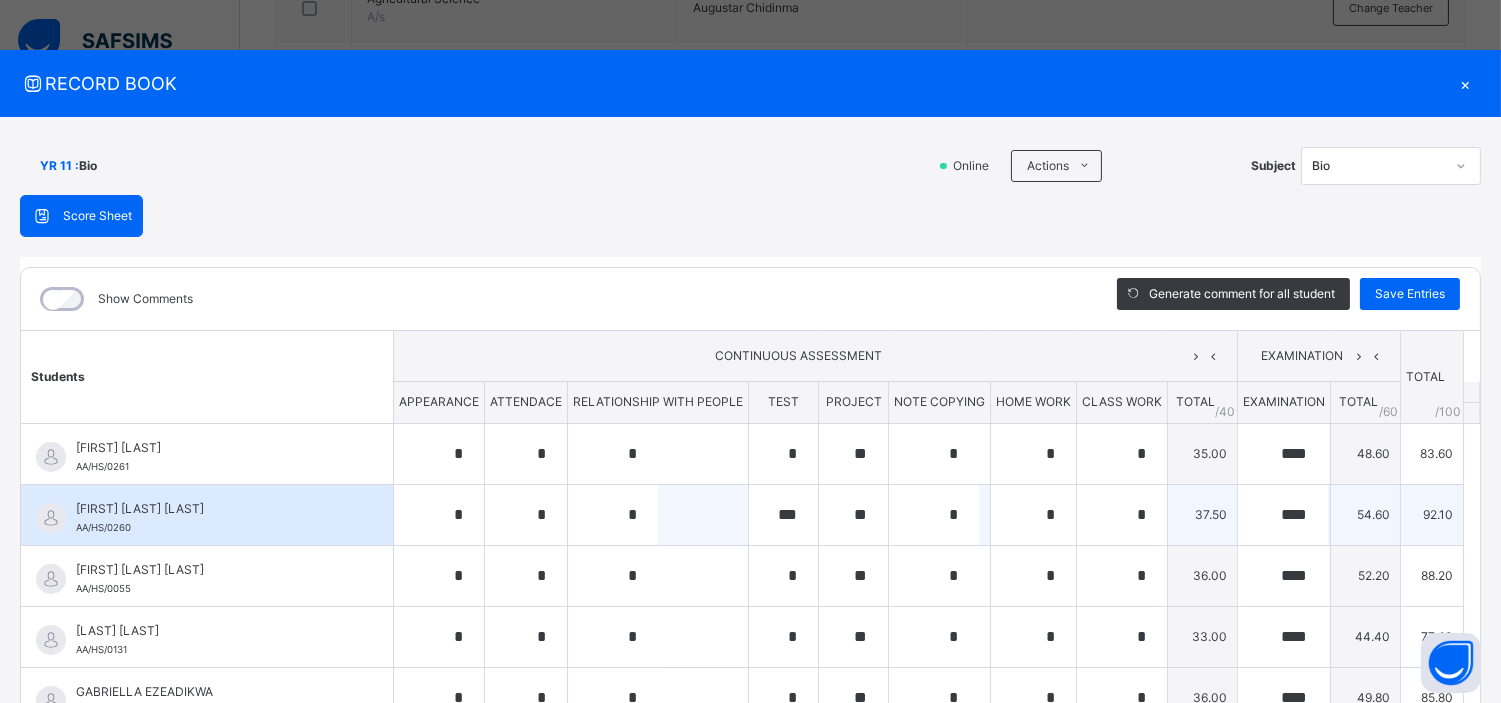 scroll, scrollTop: 83, scrollLeft: 0, axis: vertical 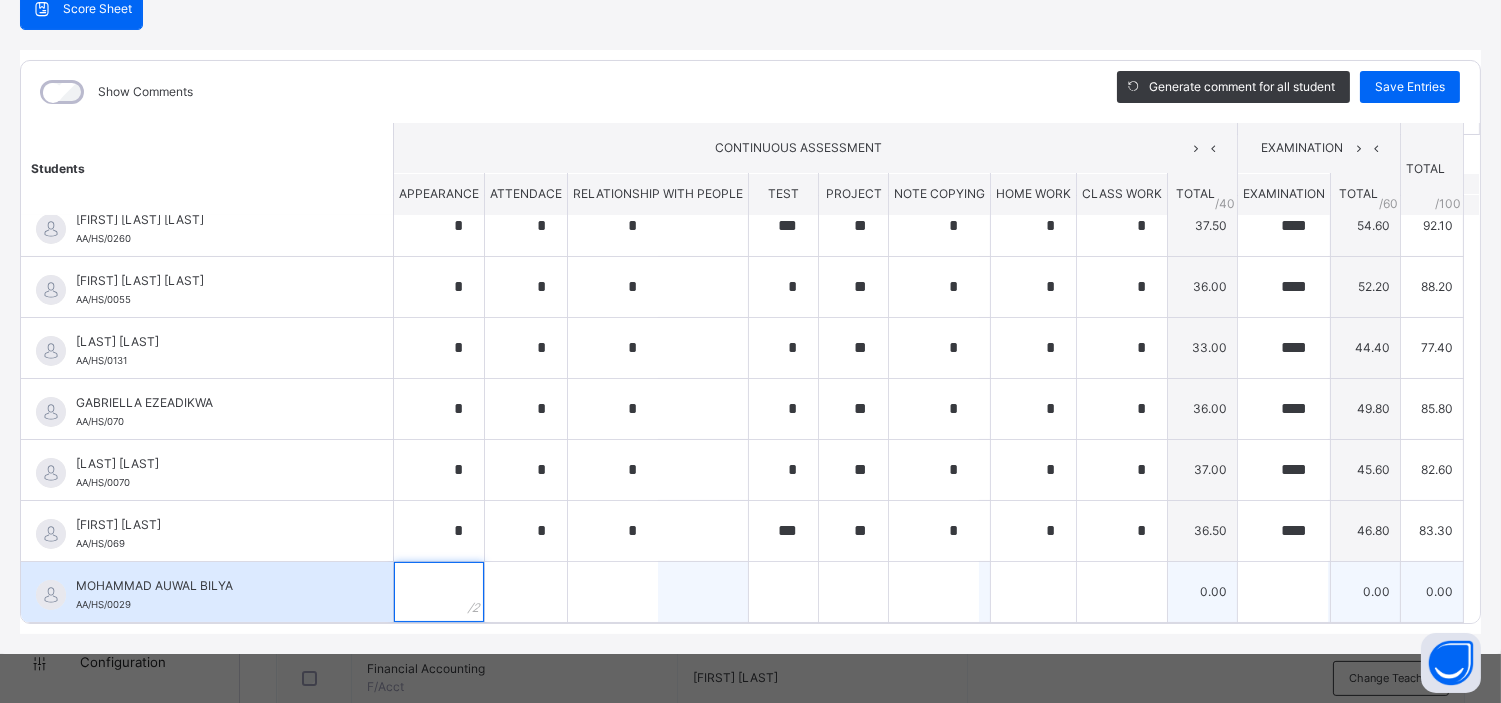 click at bounding box center (439, 592) 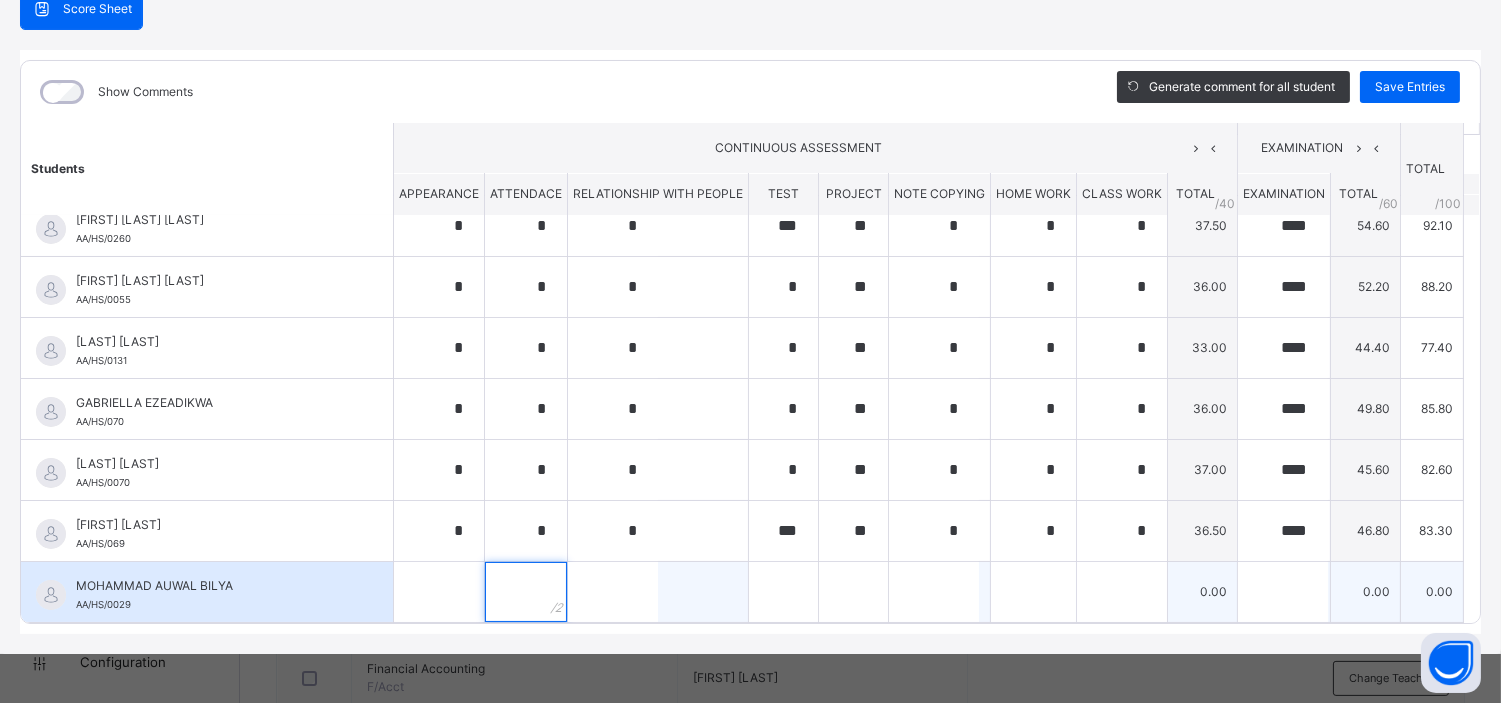 click at bounding box center (526, 592) 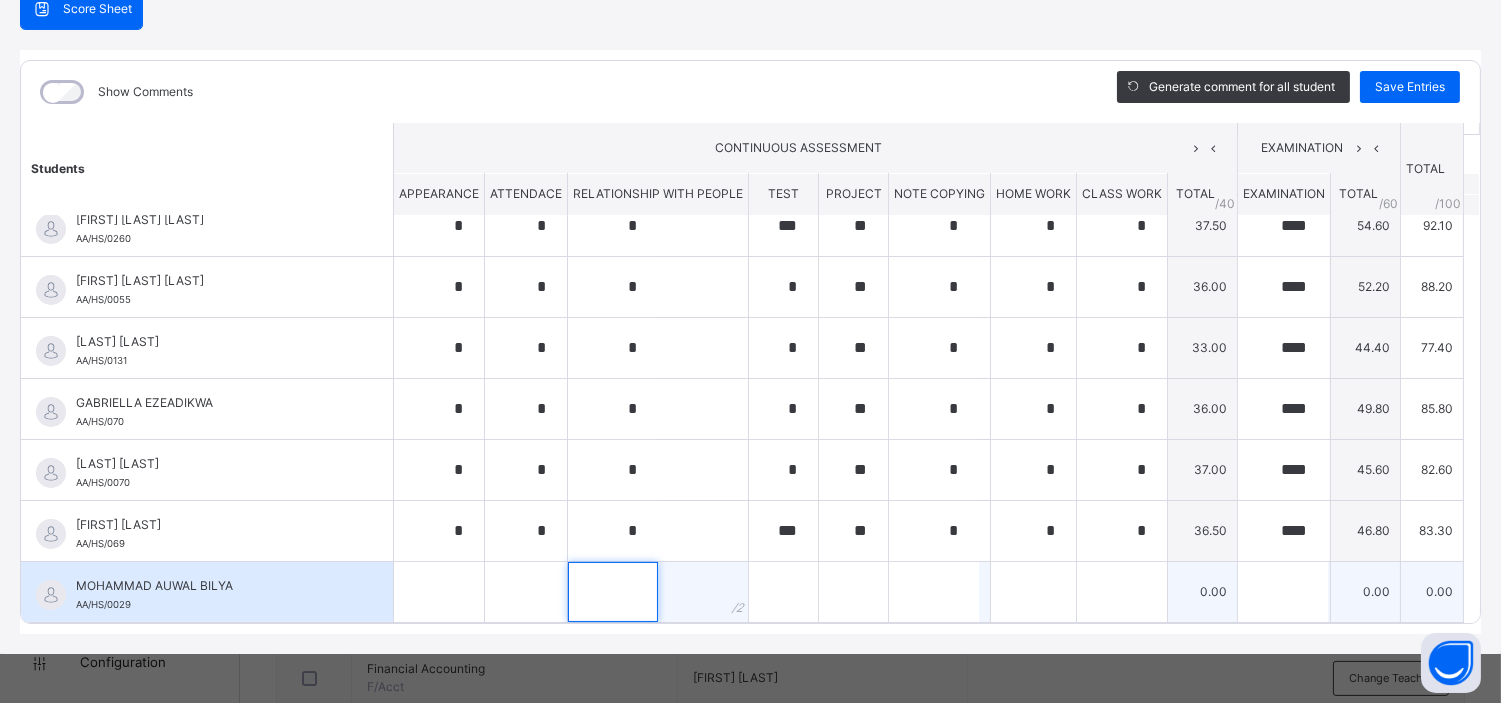 click at bounding box center (613, 592) 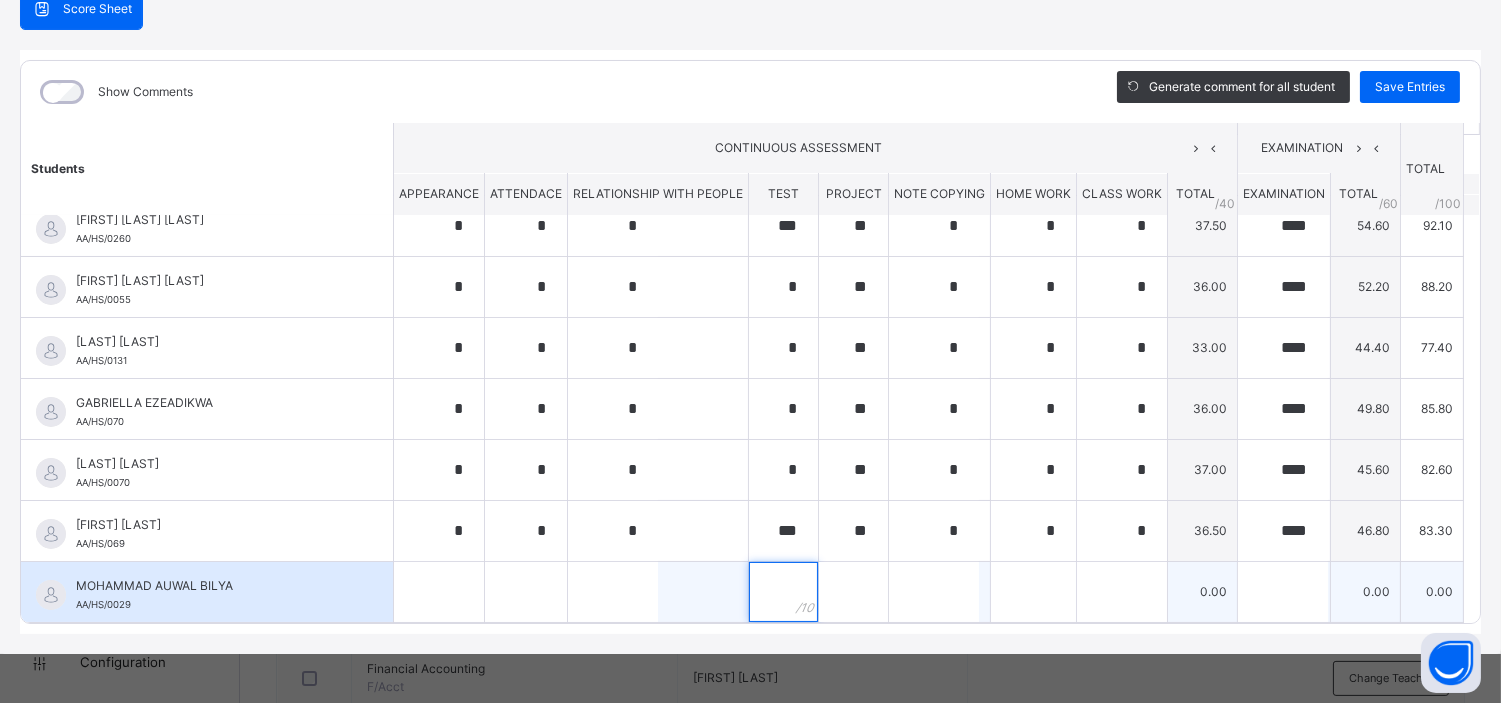 click at bounding box center [783, 592] 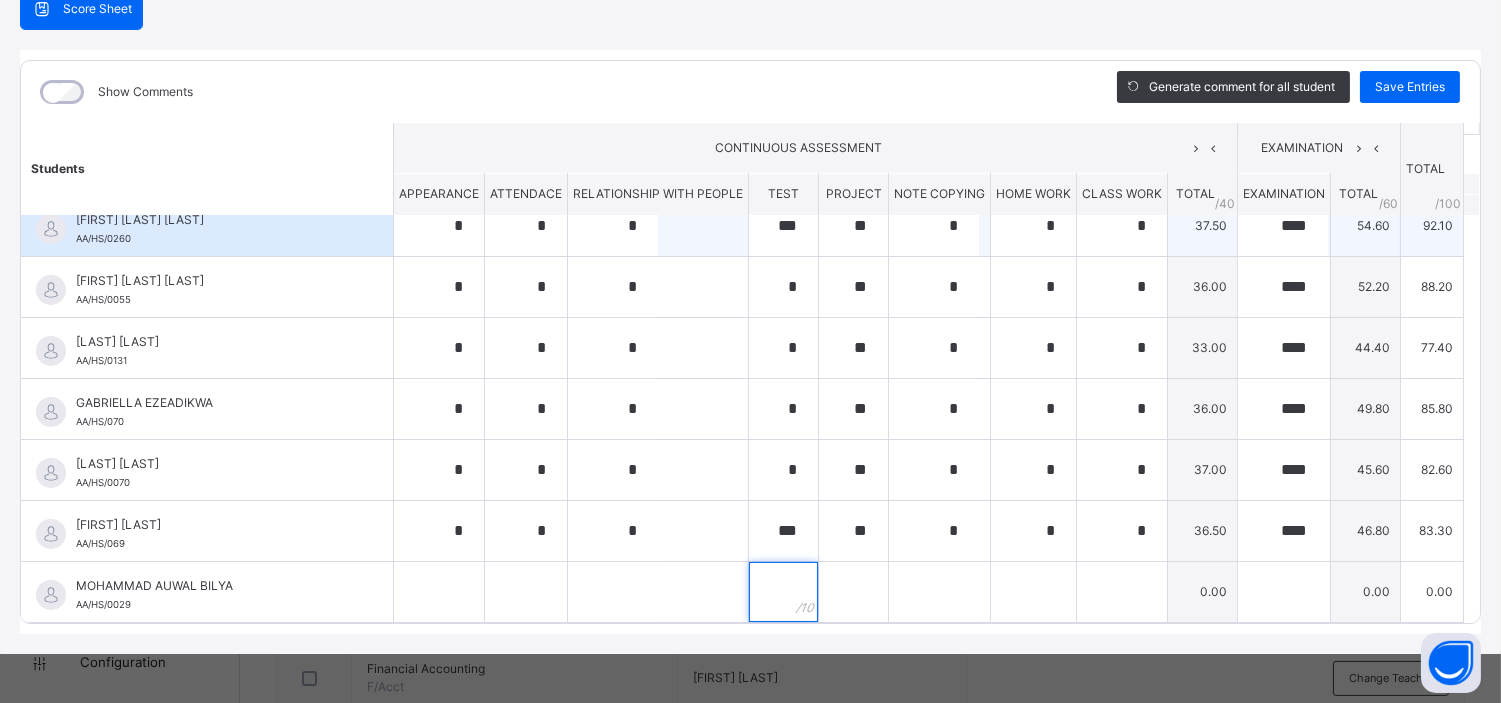 scroll, scrollTop: 0, scrollLeft: 0, axis: both 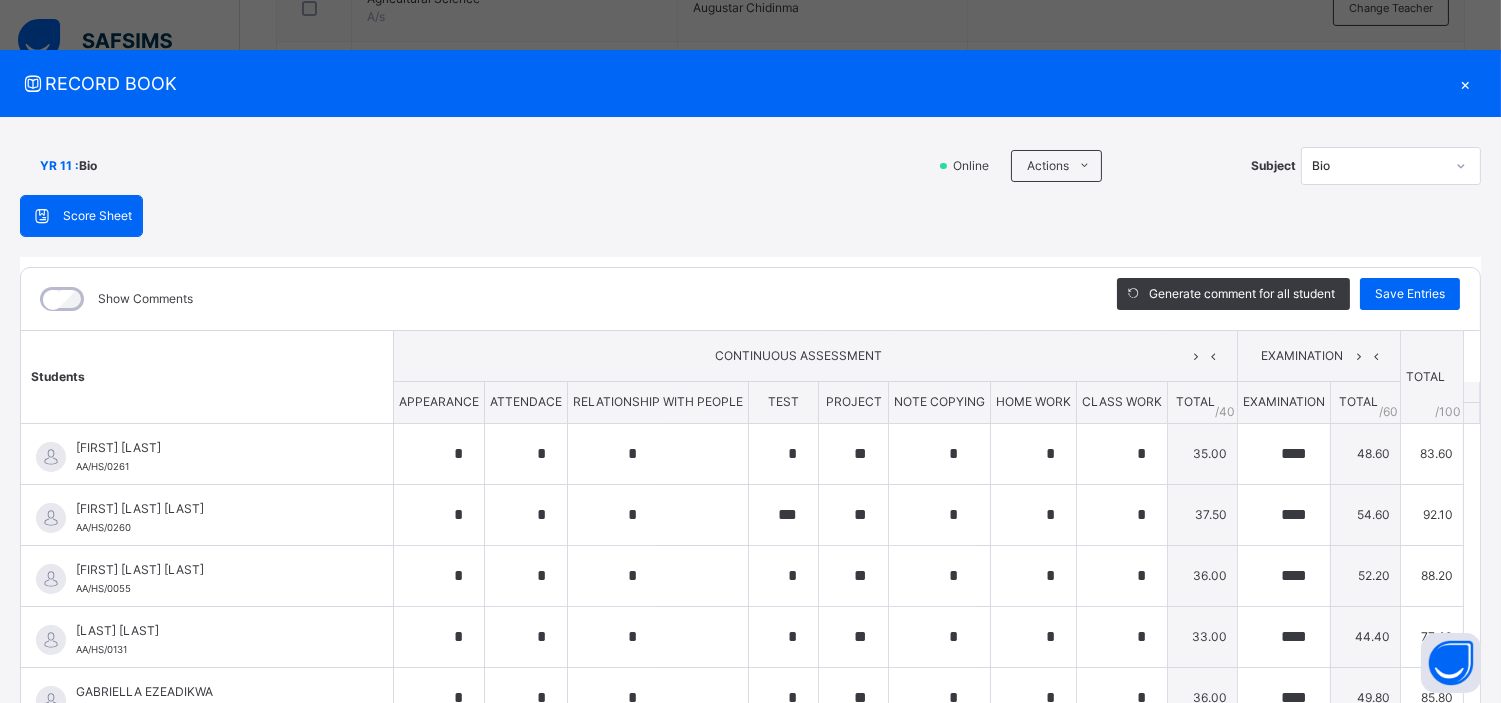 click on "×" at bounding box center (1466, 83) 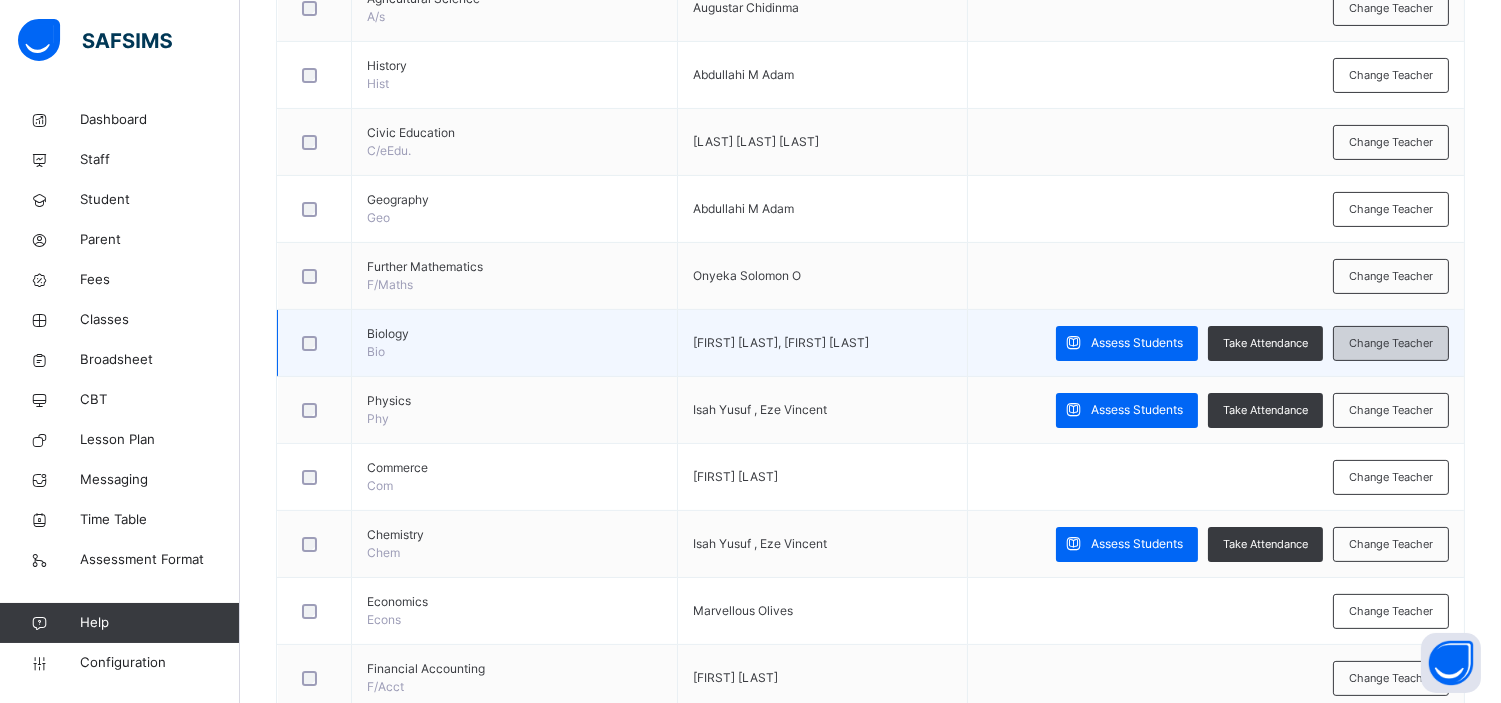 click on "Change Teacher" at bounding box center (1391, 343) 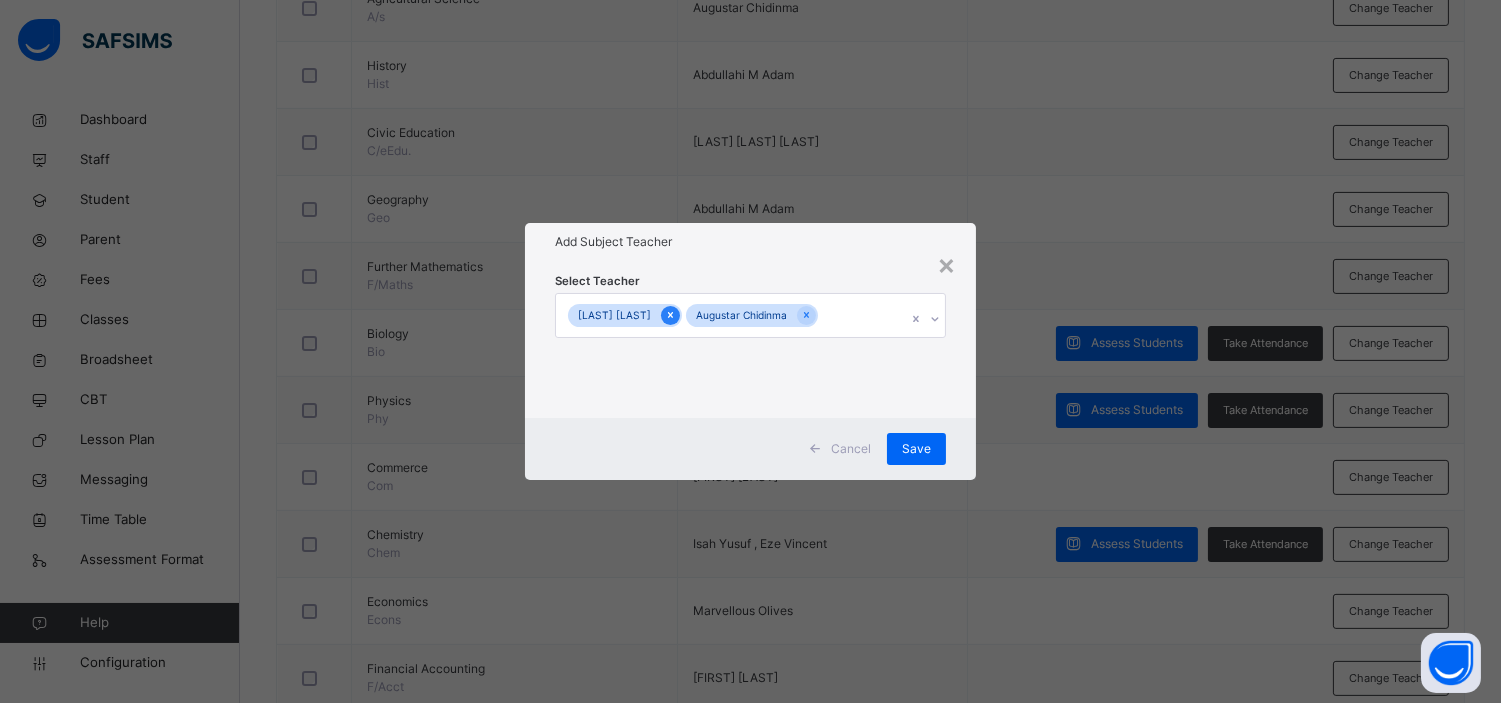 click 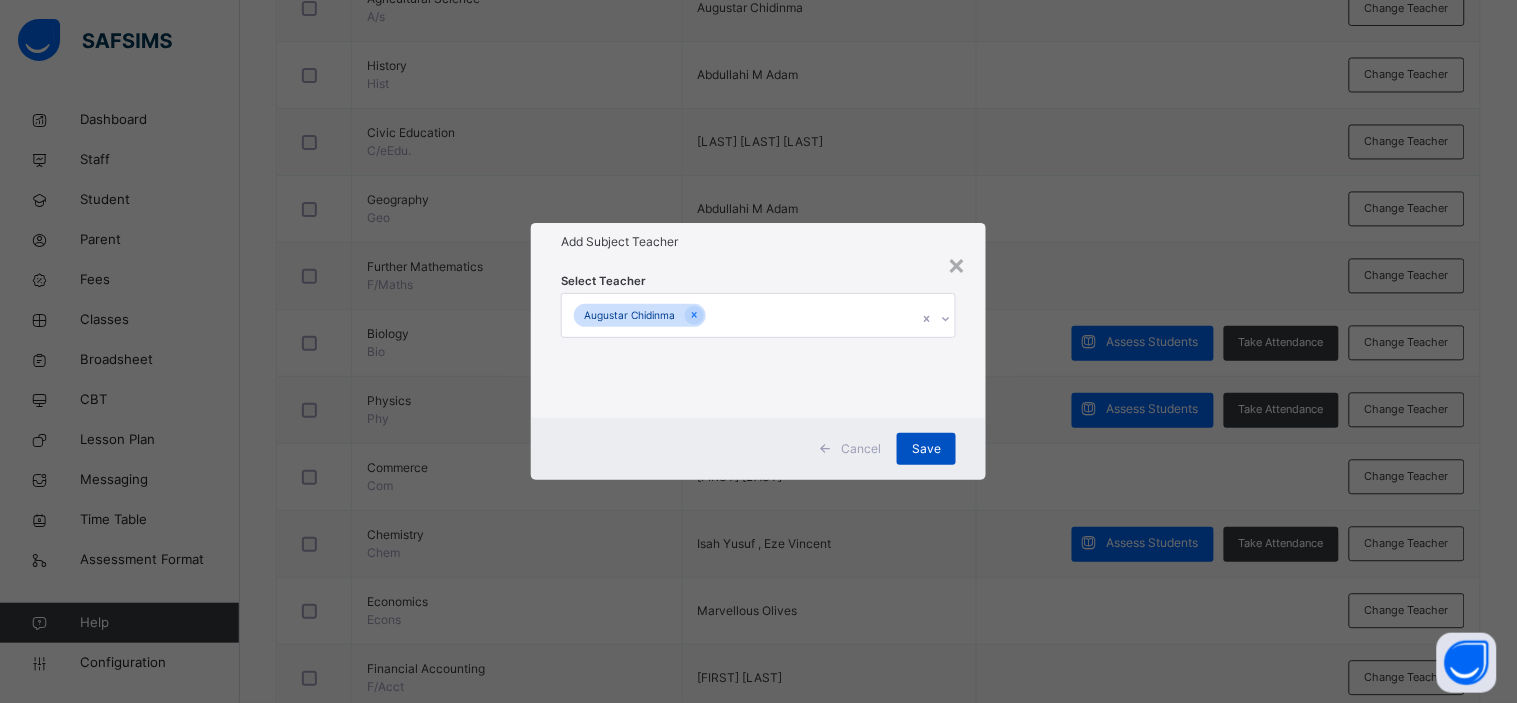 click on "Save" at bounding box center (926, 449) 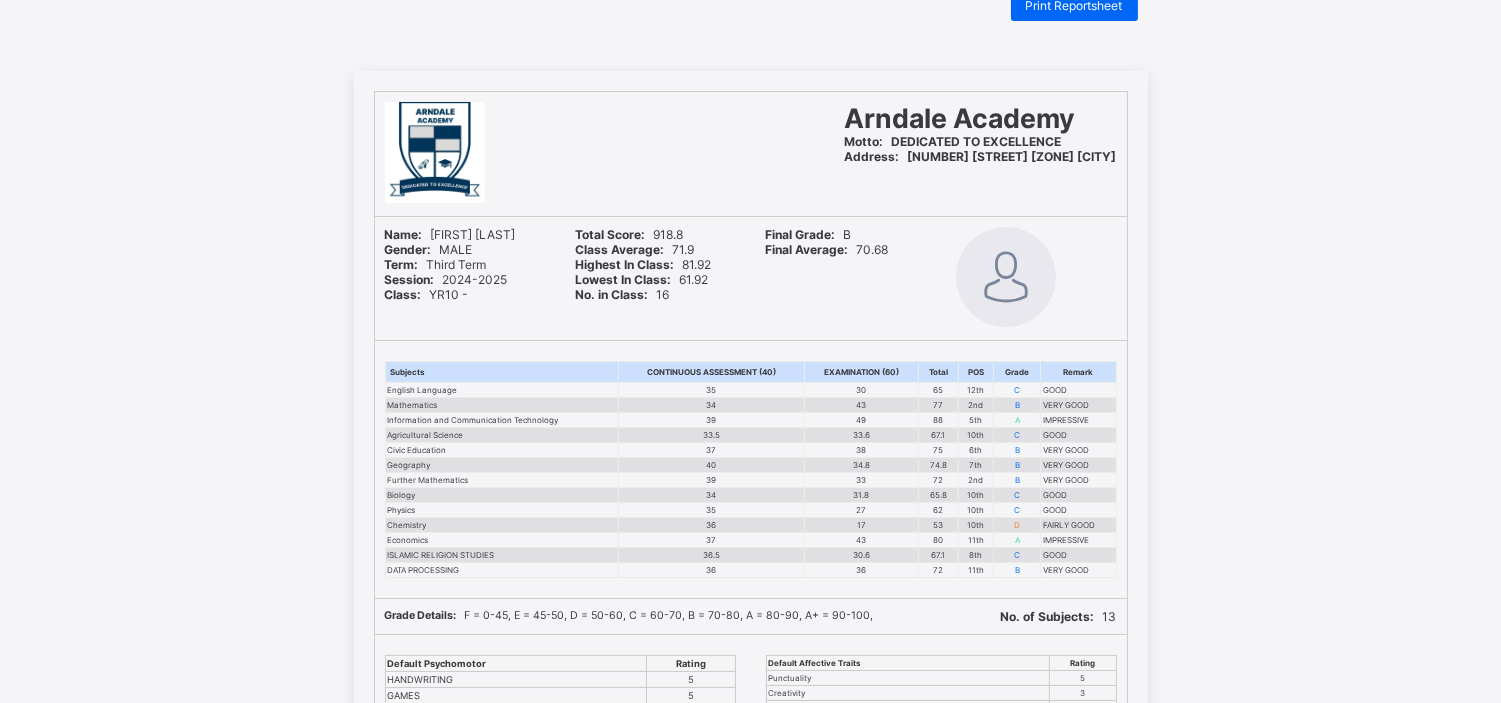 scroll, scrollTop: 0, scrollLeft: 0, axis: both 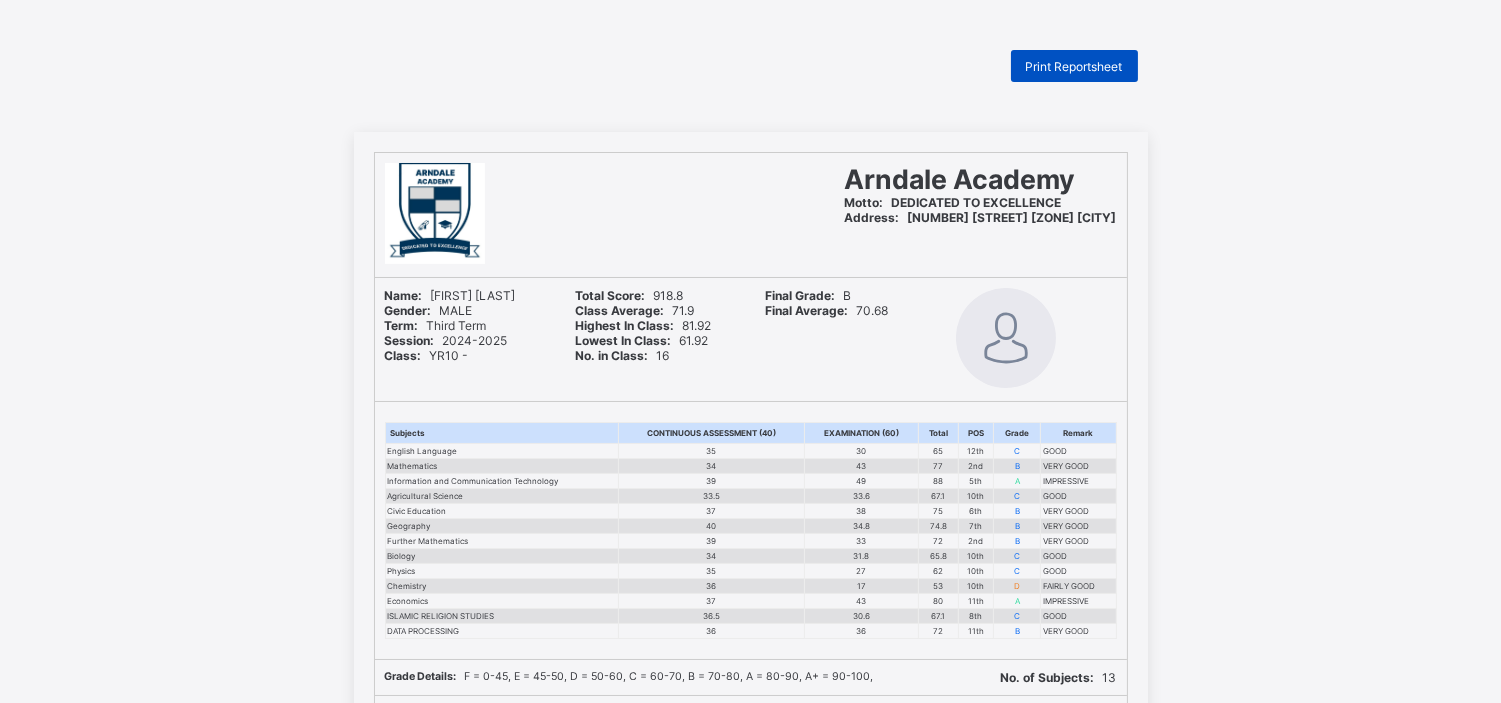click on "Print Reportsheet" at bounding box center [1074, 66] 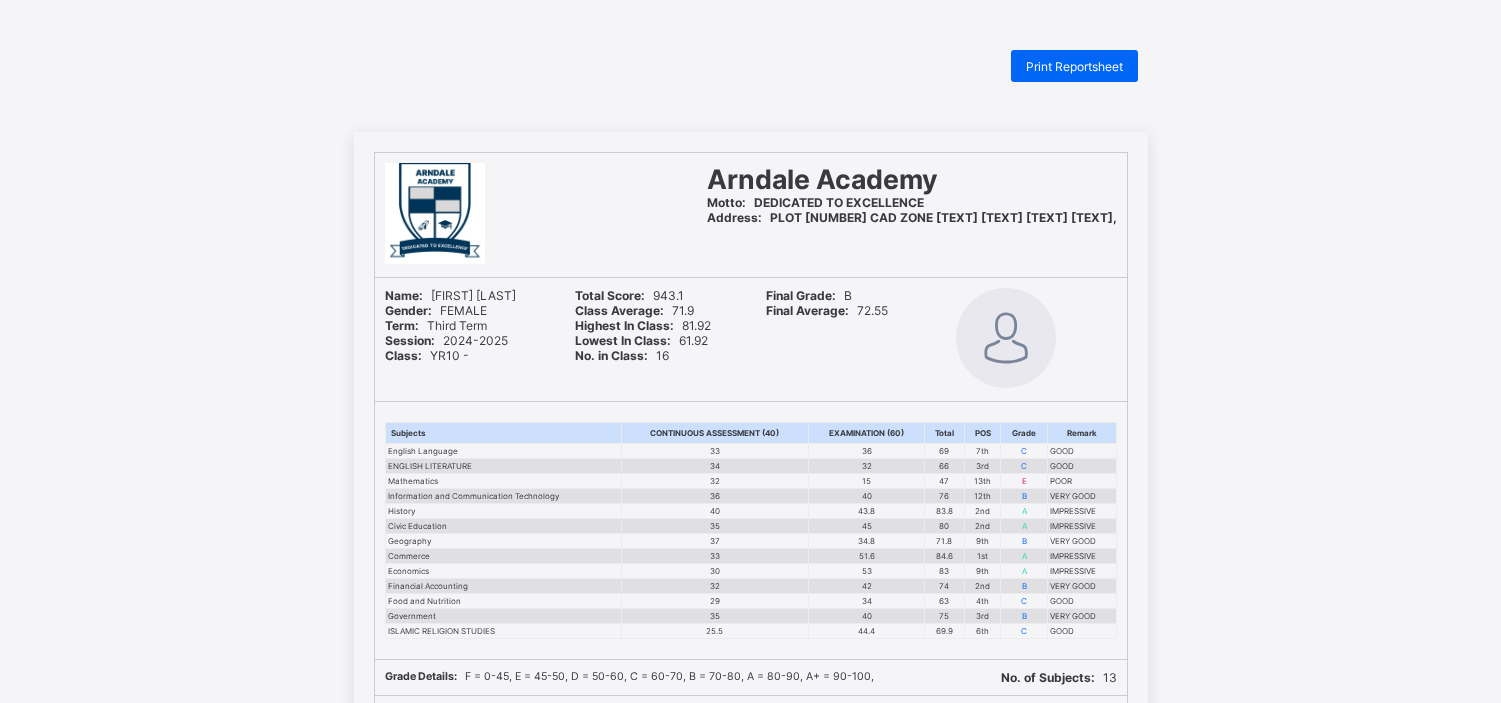 scroll, scrollTop: 0, scrollLeft: 0, axis: both 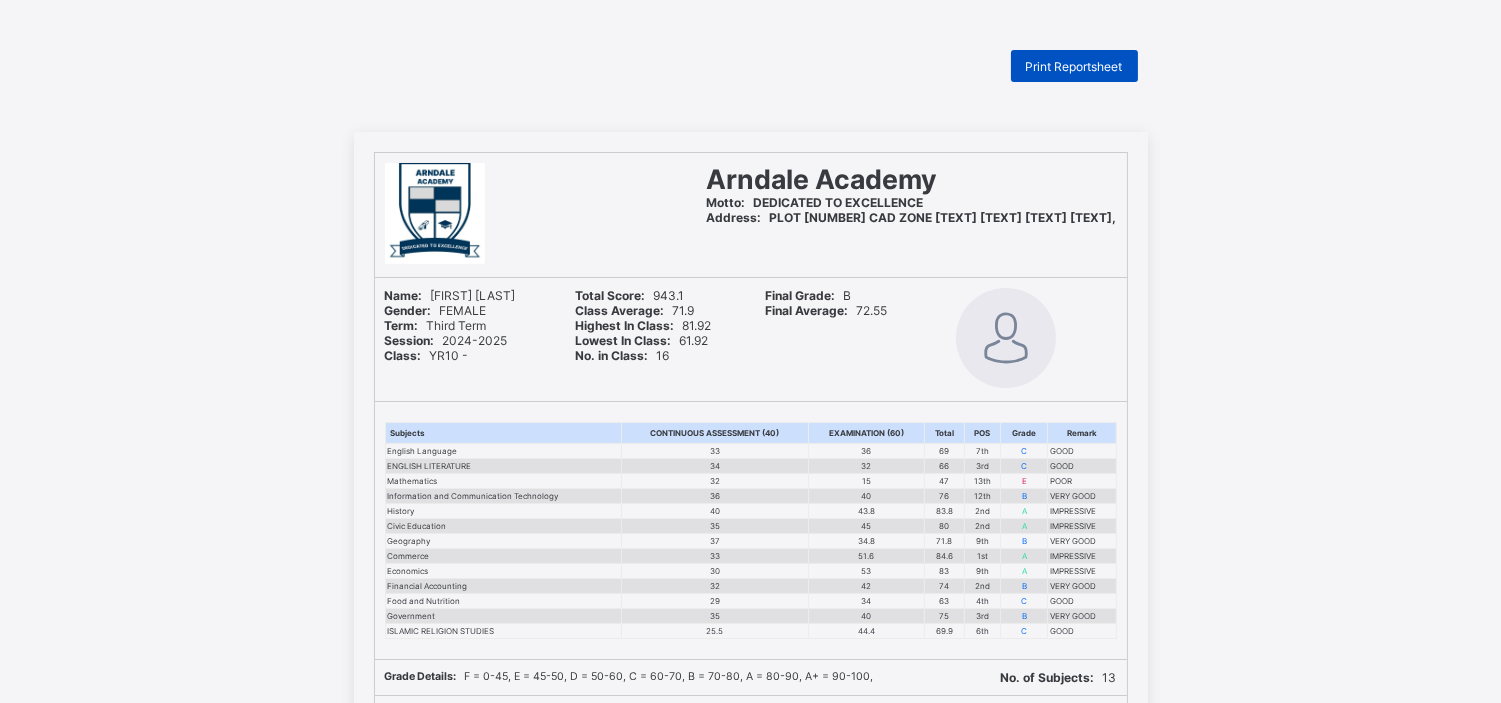 click on "Print Reportsheet" at bounding box center [1074, 66] 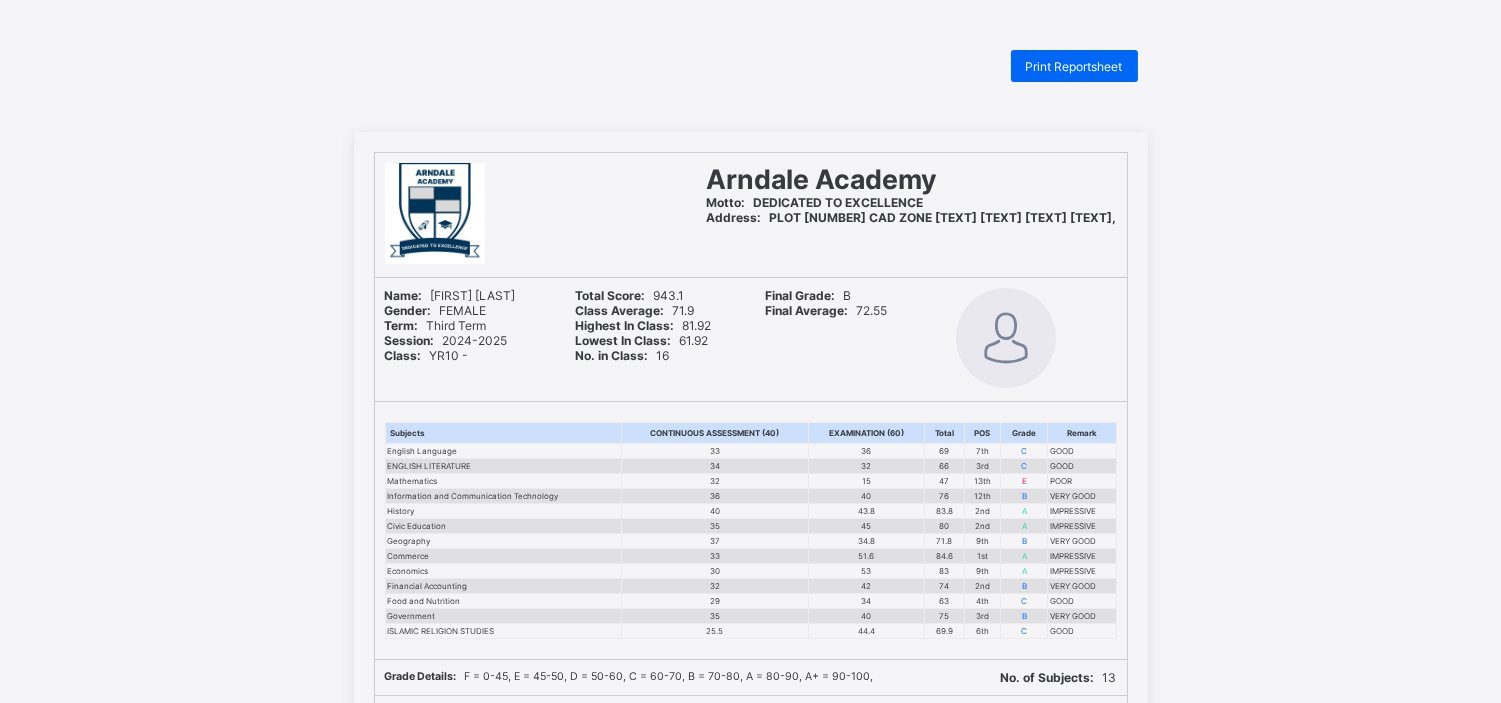 scroll, scrollTop: 0, scrollLeft: 0, axis: both 